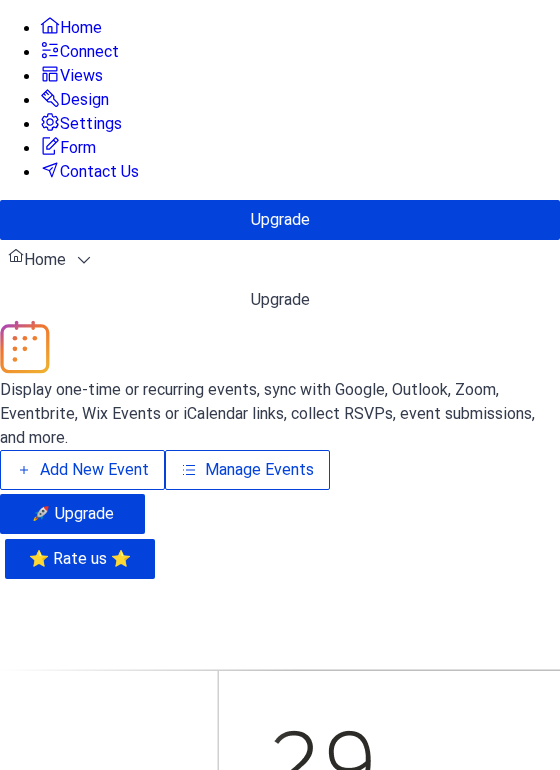 scroll, scrollTop: 0, scrollLeft: 0, axis: both 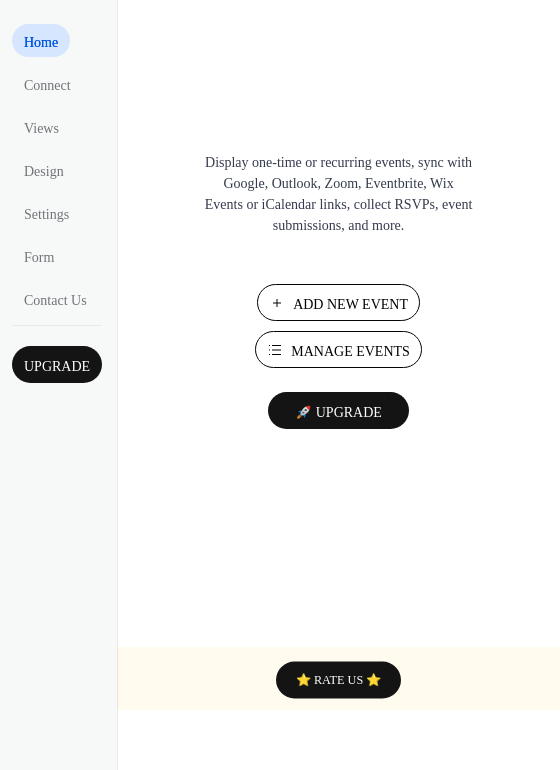 click on "Add New Event" at bounding box center [350, 304] 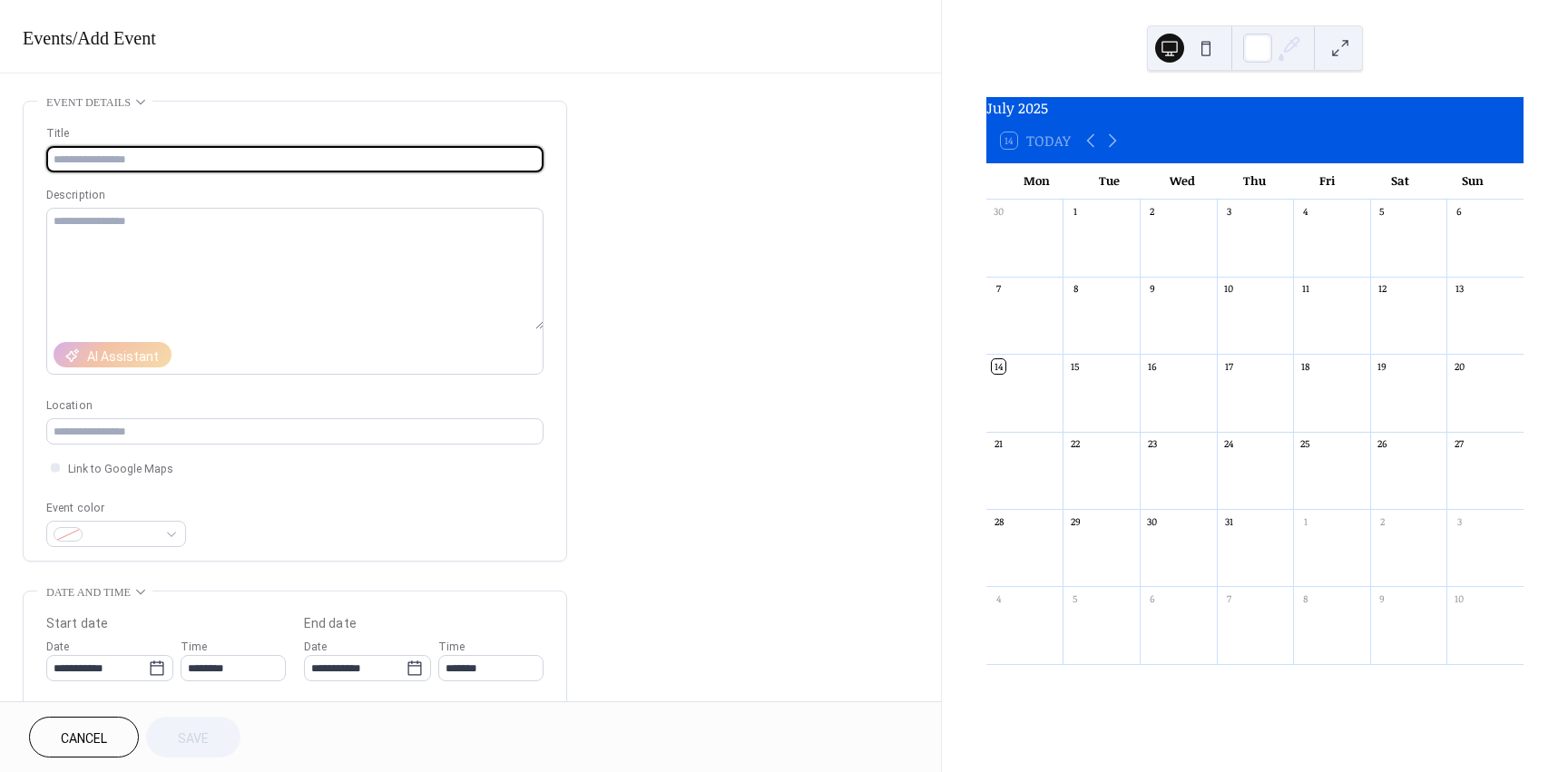 scroll, scrollTop: 0, scrollLeft: 0, axis: both 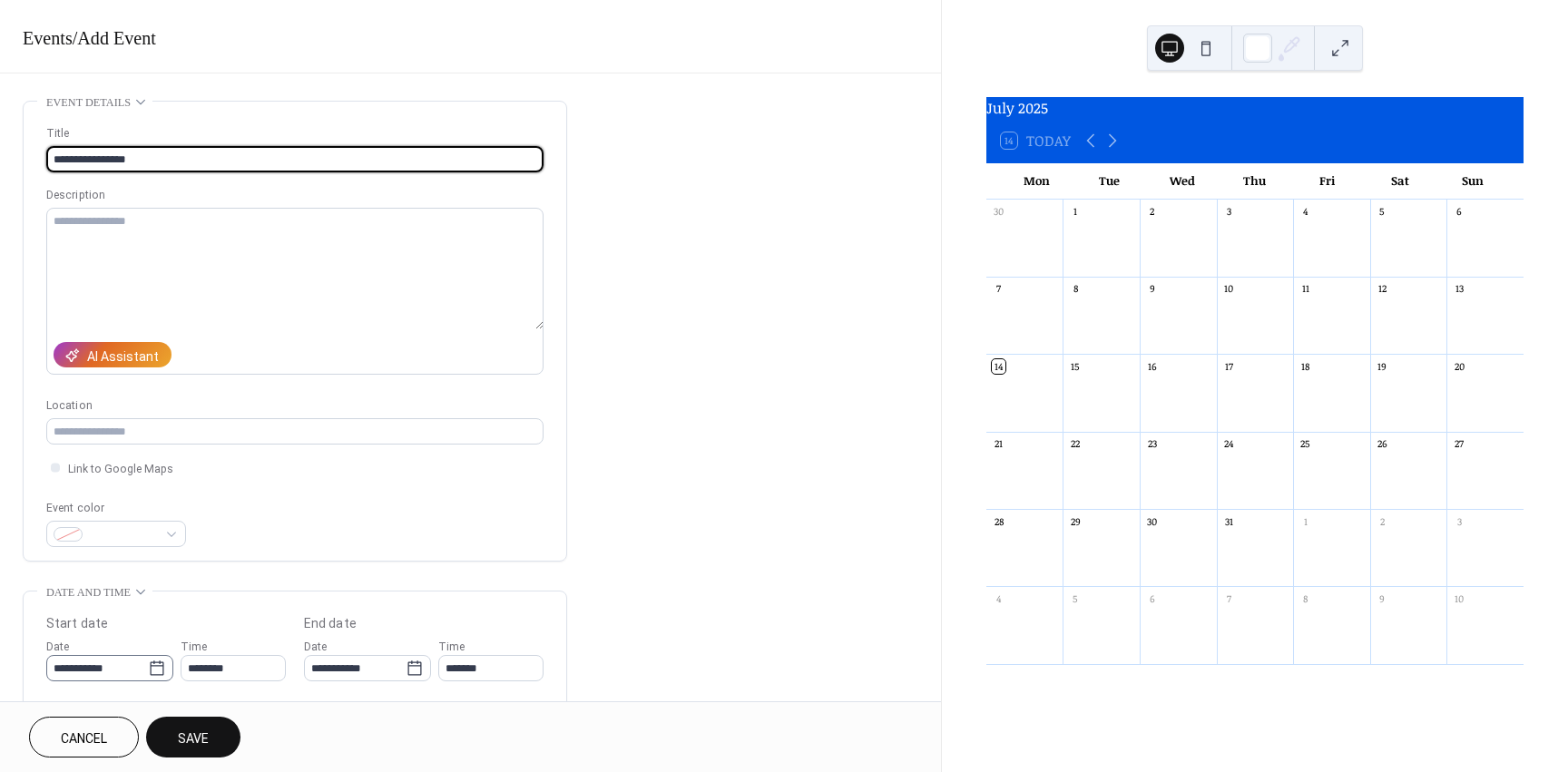 type on "**********" 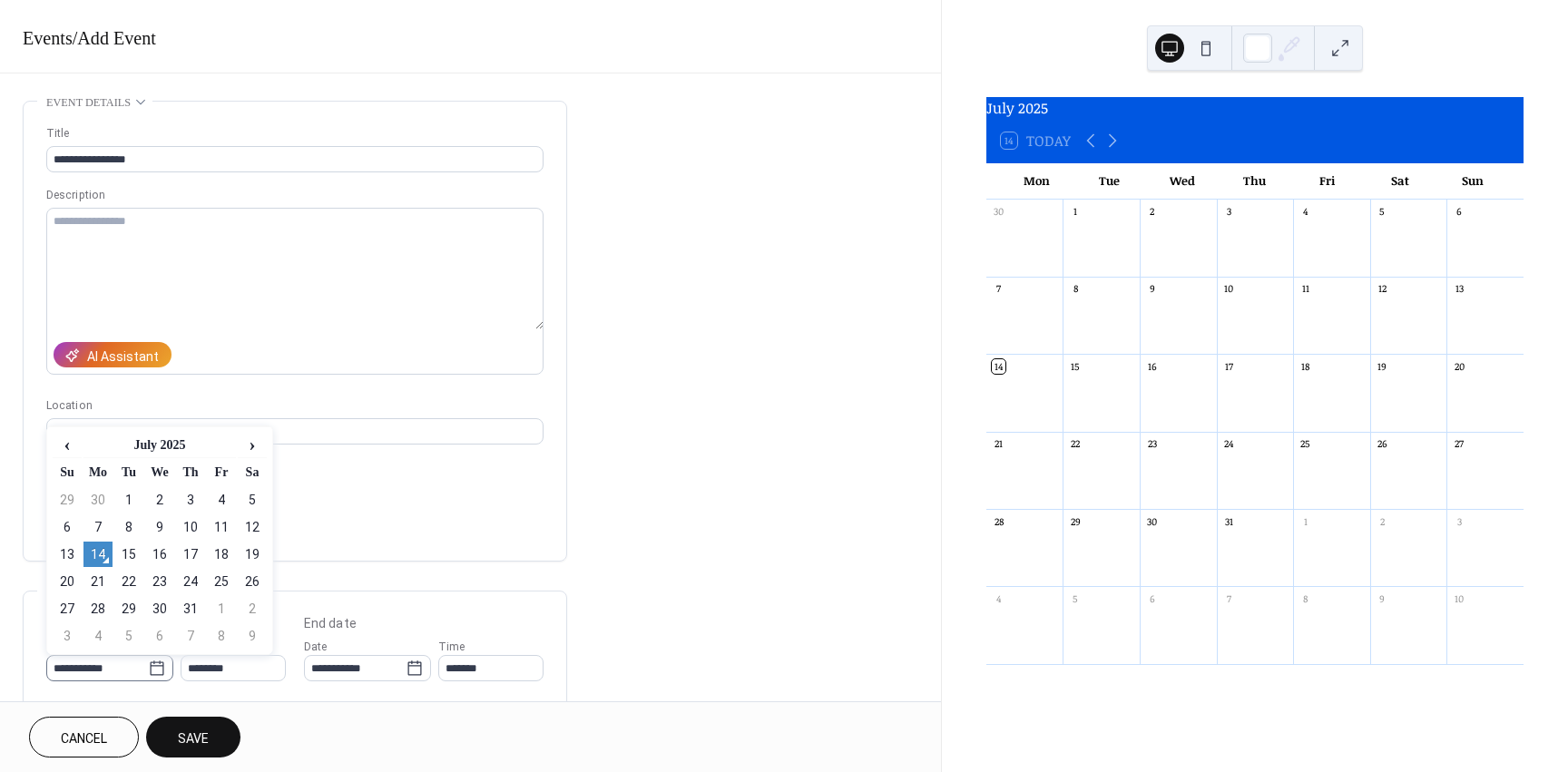 click 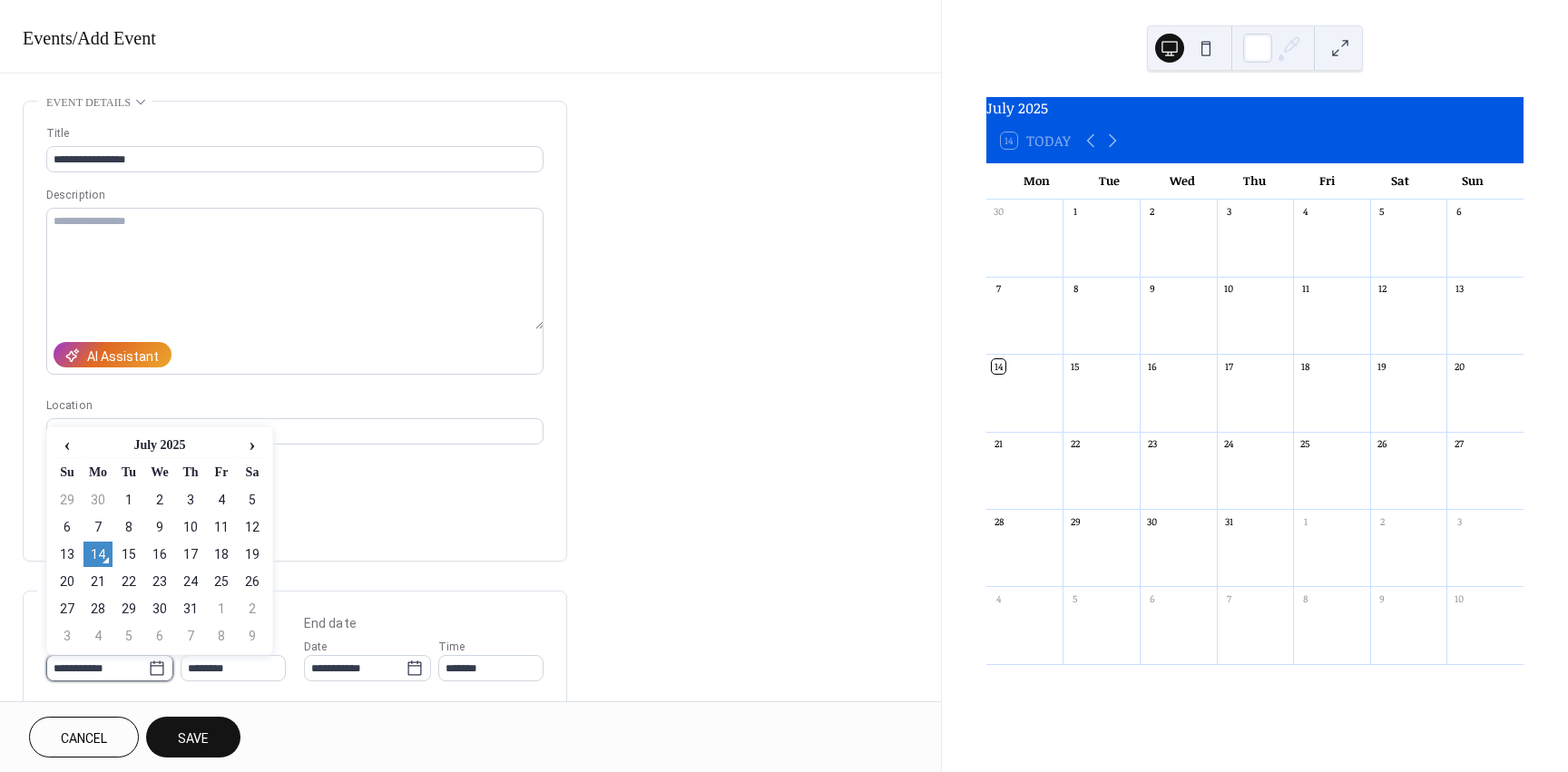 click on "**********" at bounding box center (97, 668) 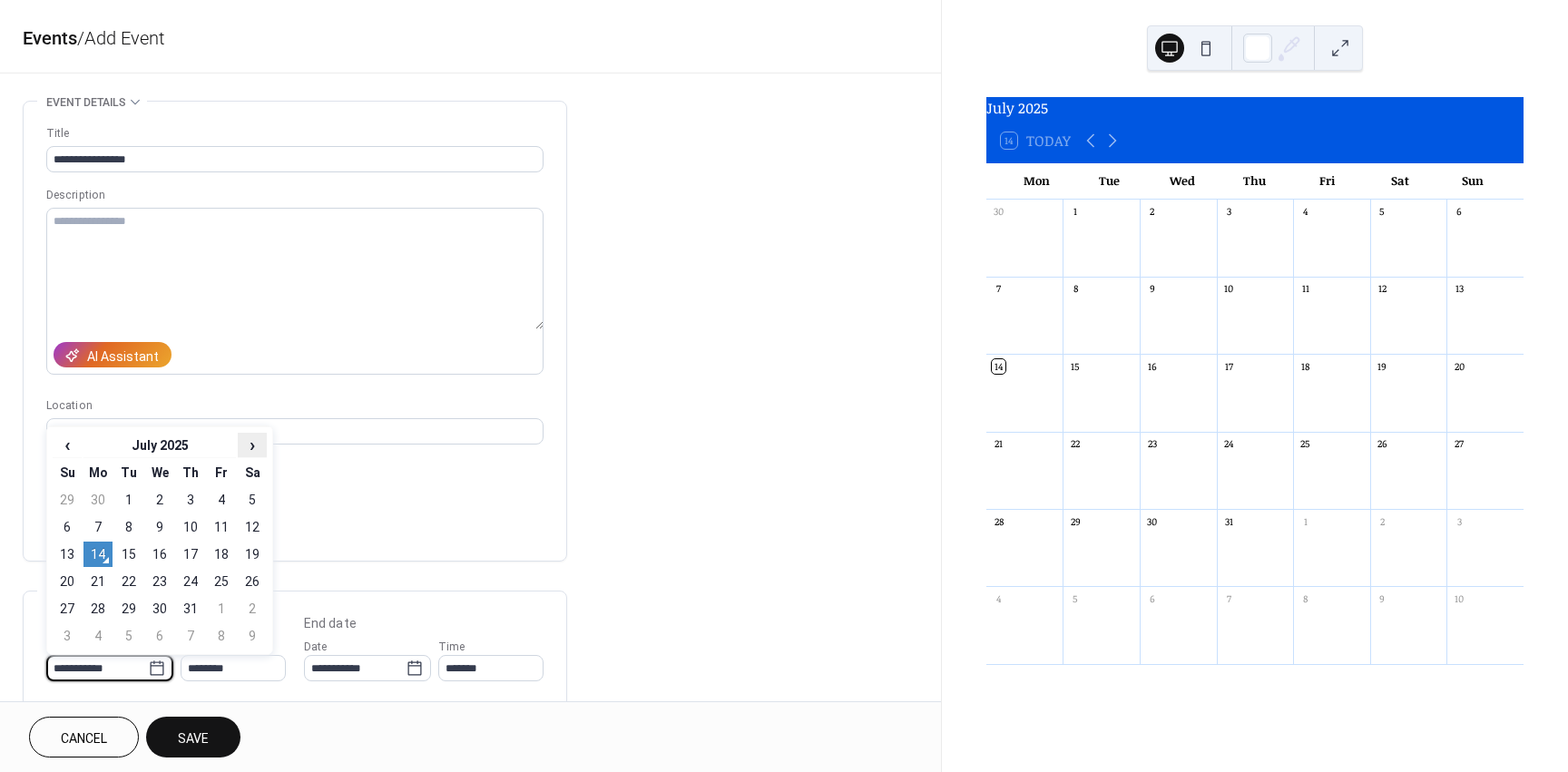 click on "›" at bounding box center (252, 445) 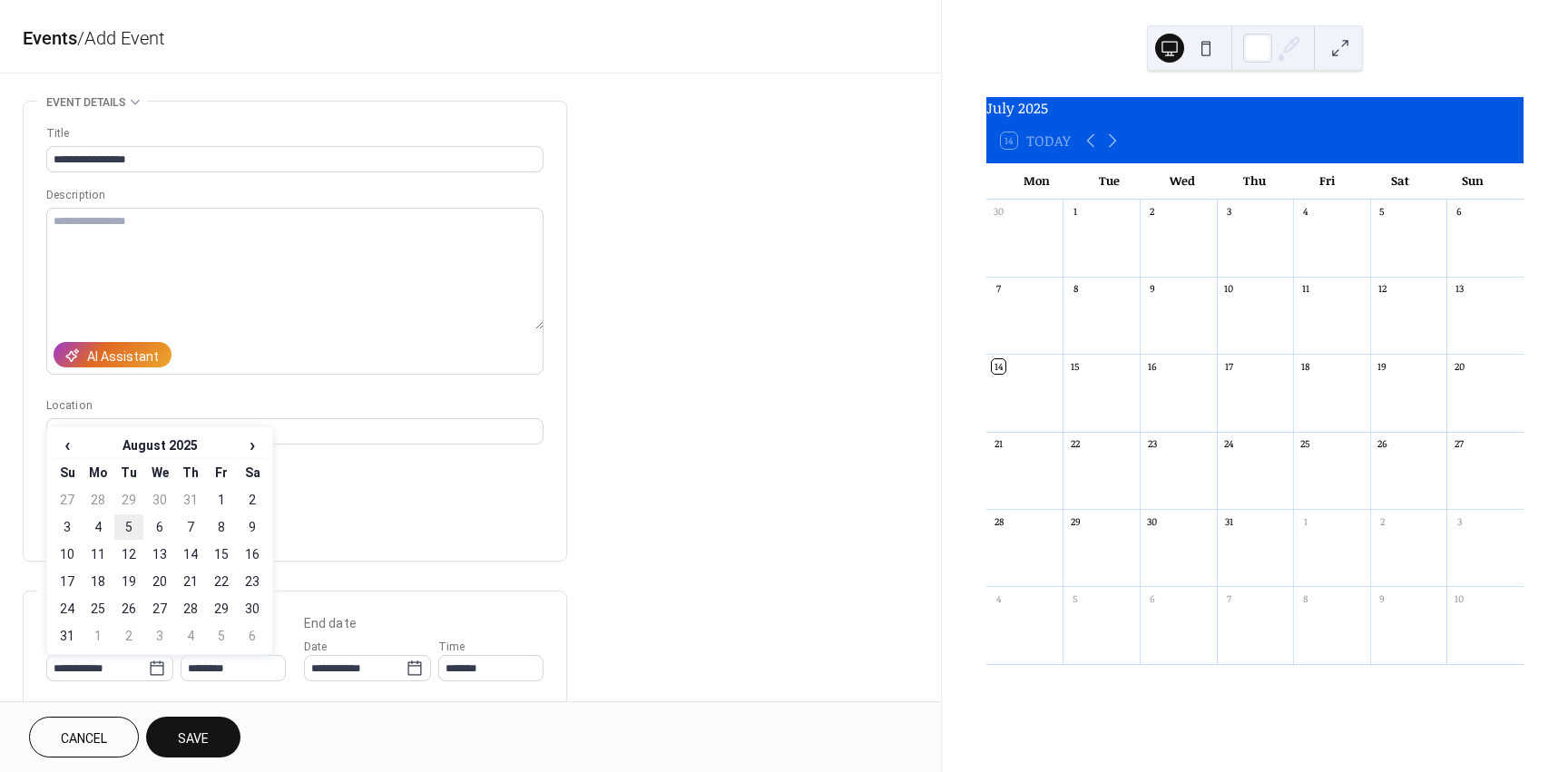click on "5" at bounding box center (129, 527) 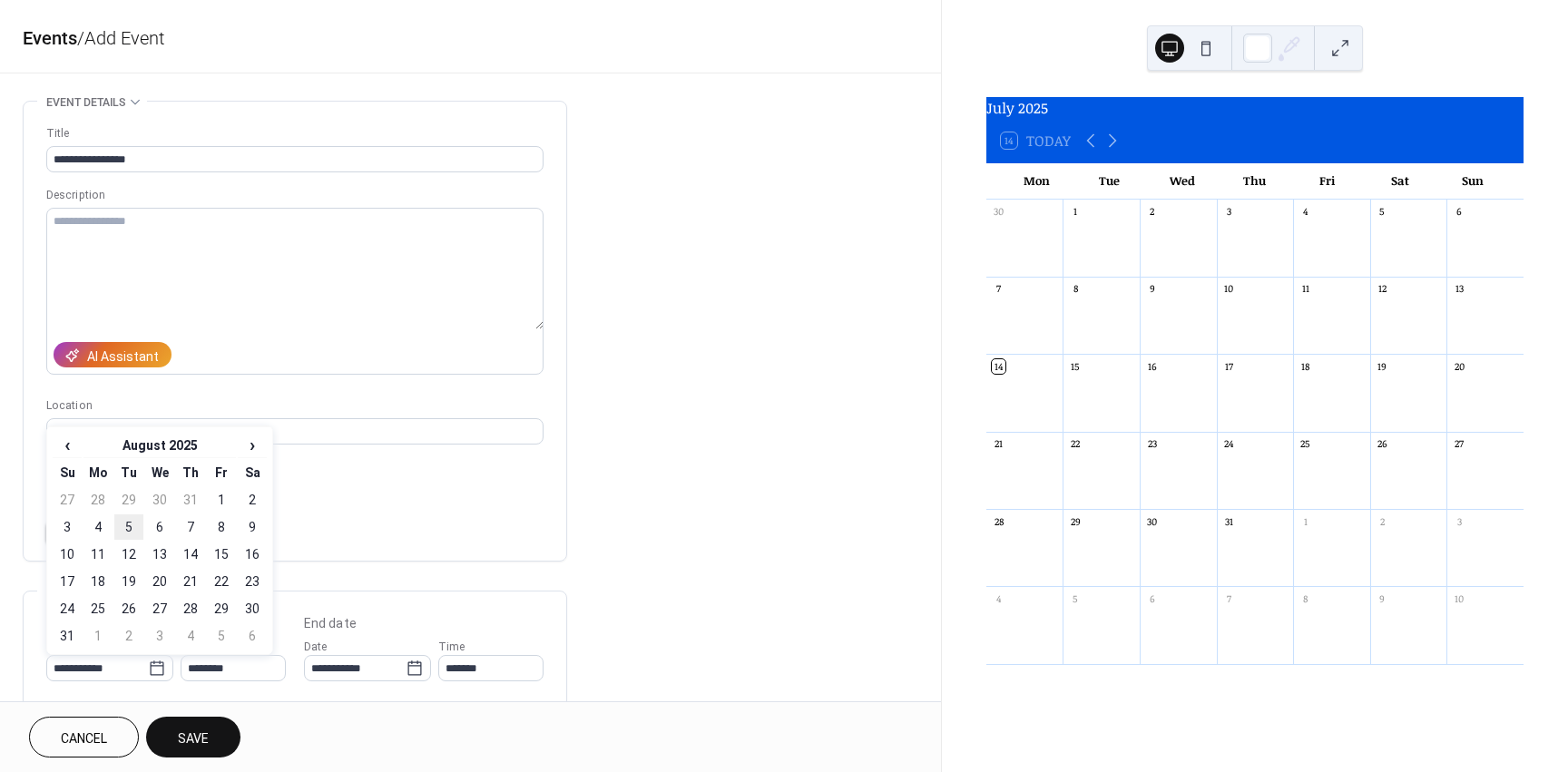 type on "**********" 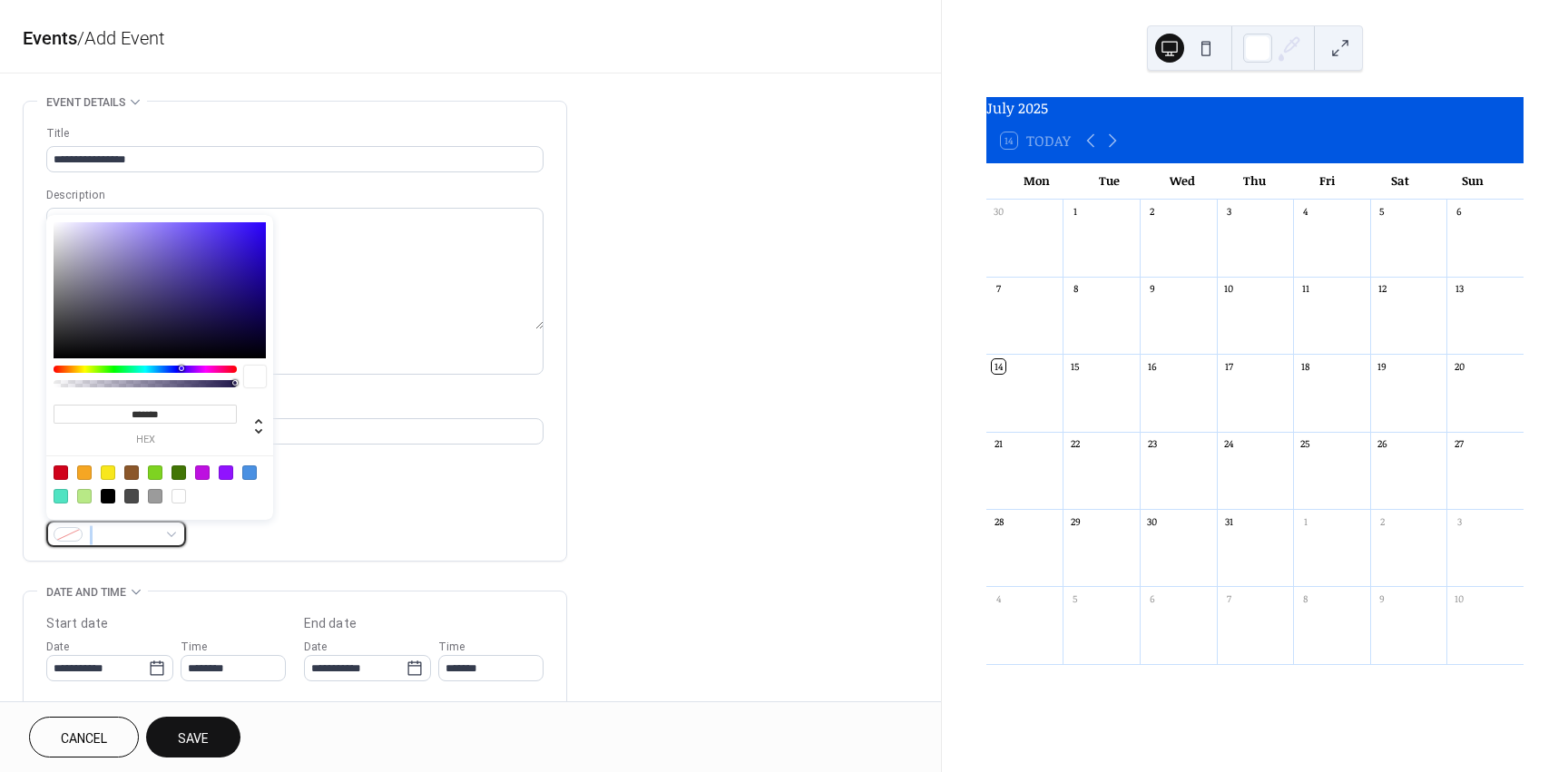 click at bounding box center [116, 533] 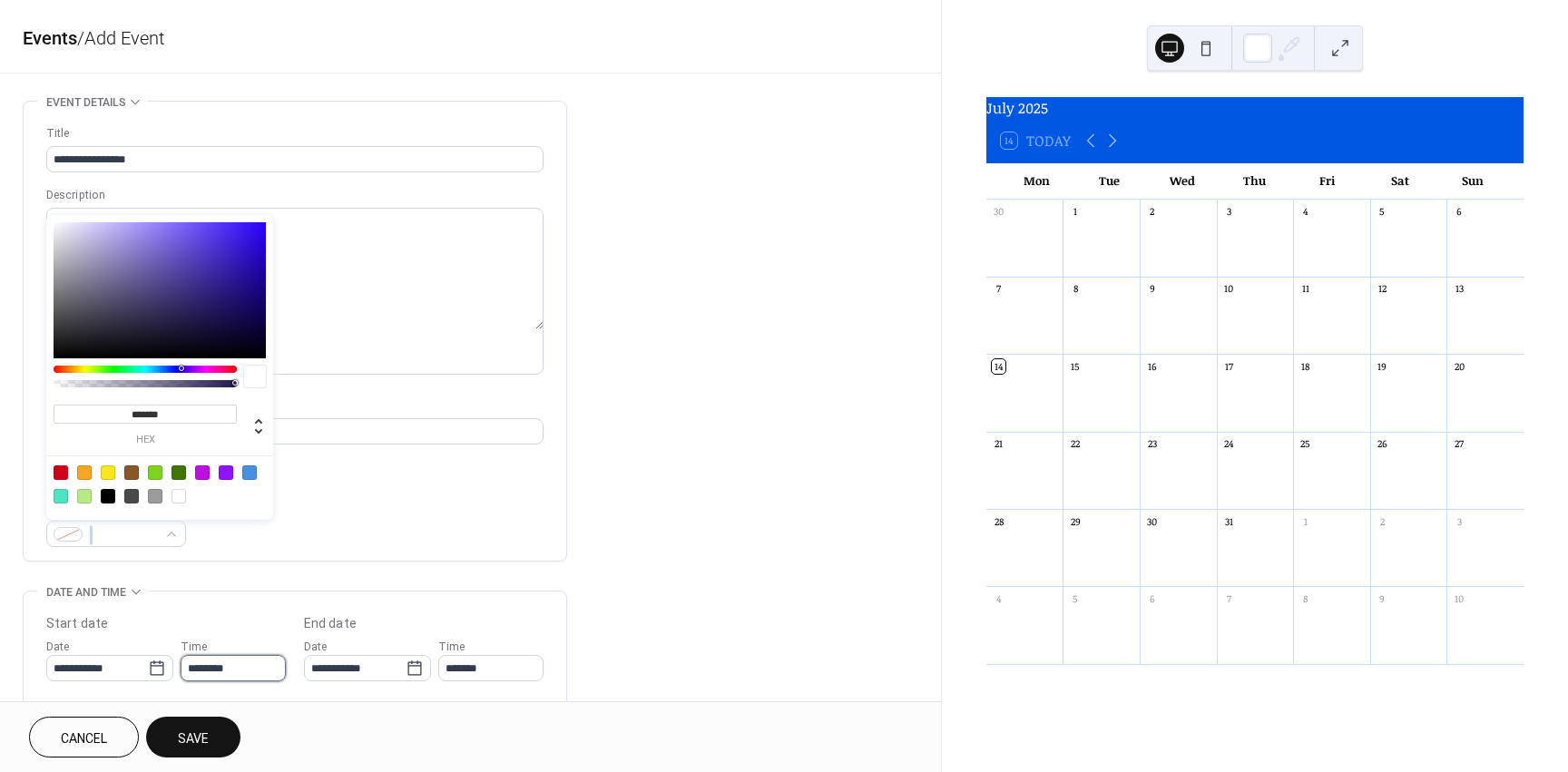 click on "********" at bounding box center [233, 668] 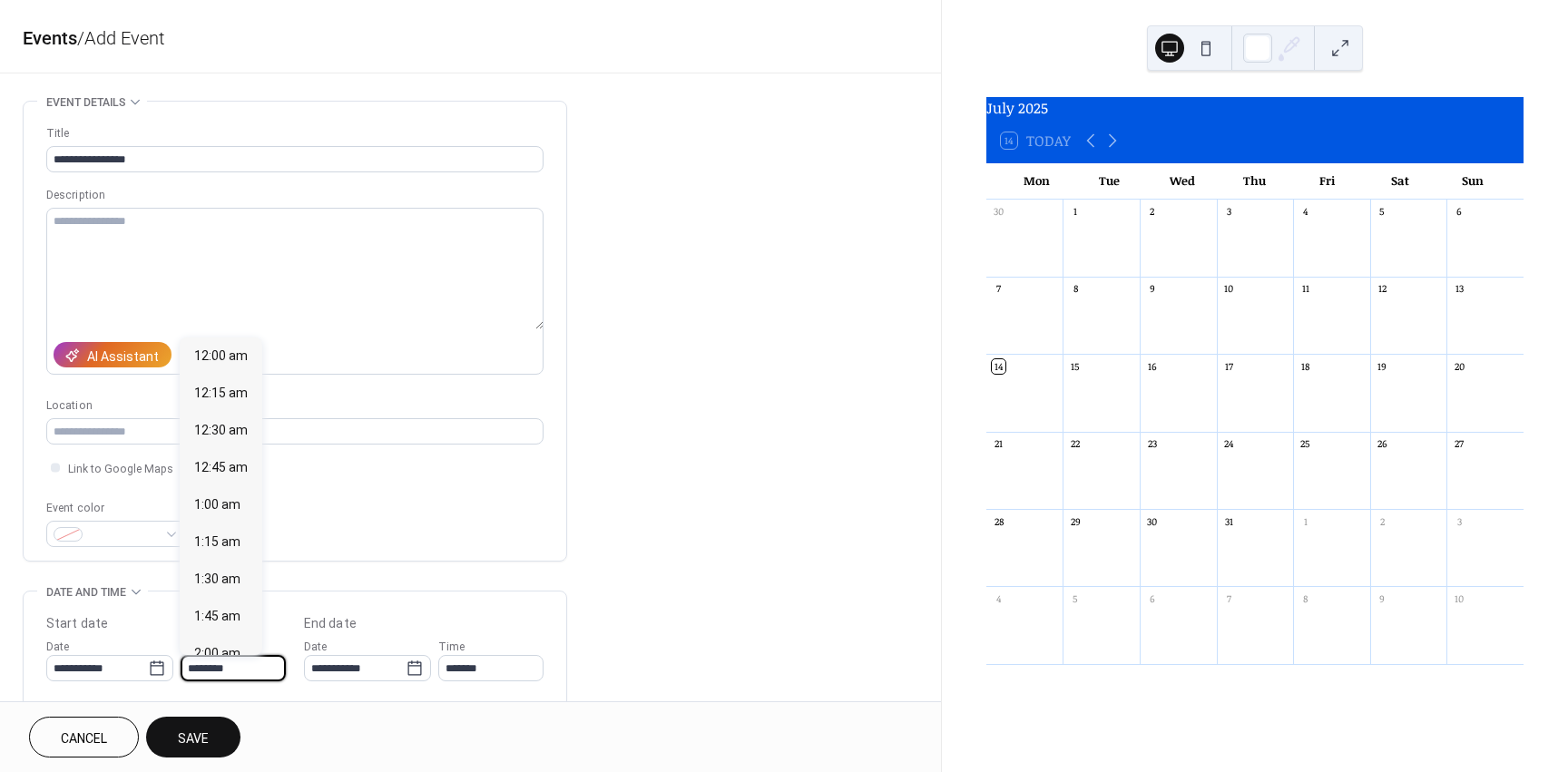 scroll, scrollTop: 1785, scrollLeft: 0, axis: vertical 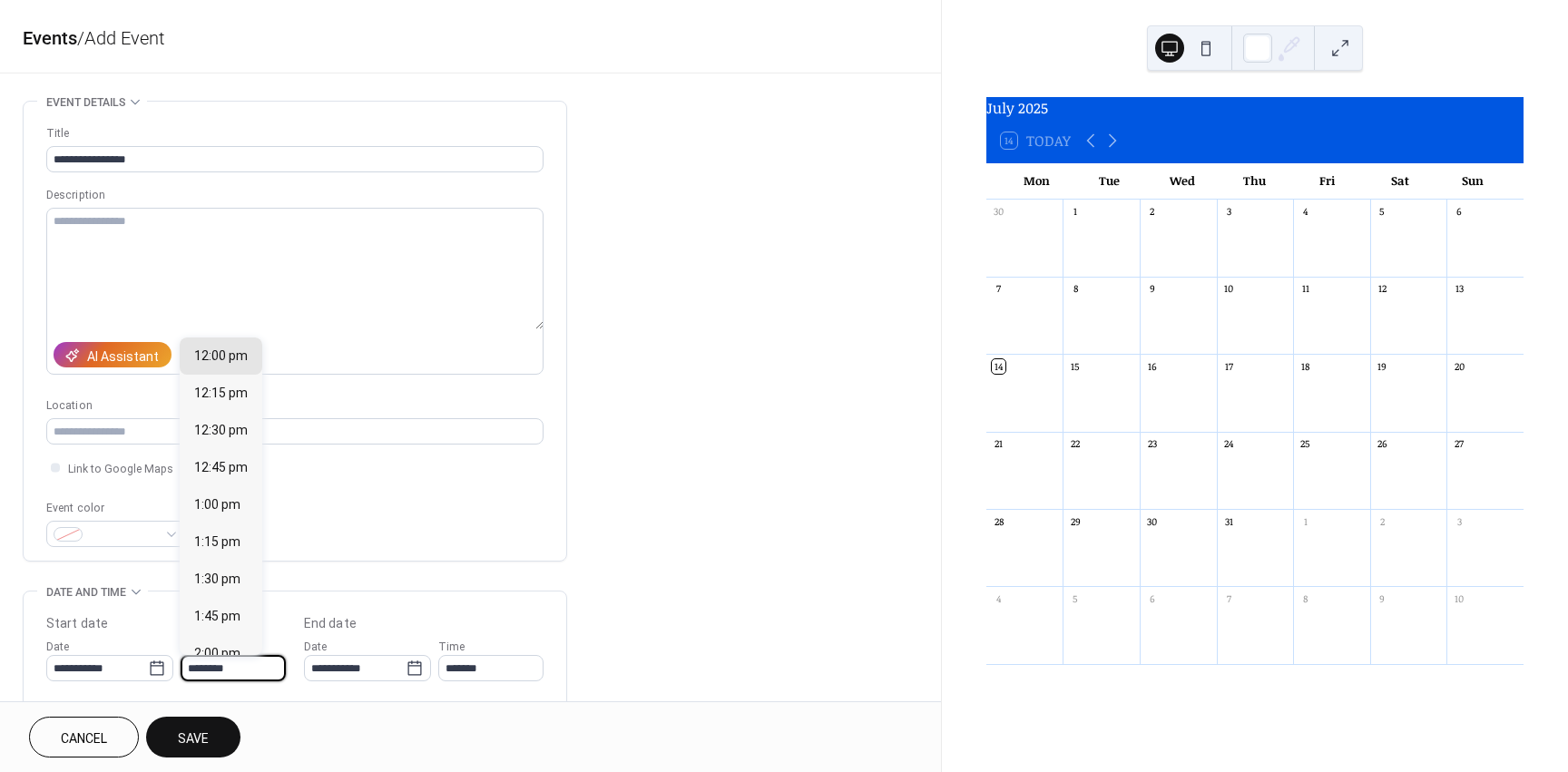 click on "********" at bounding box center [233, 668] 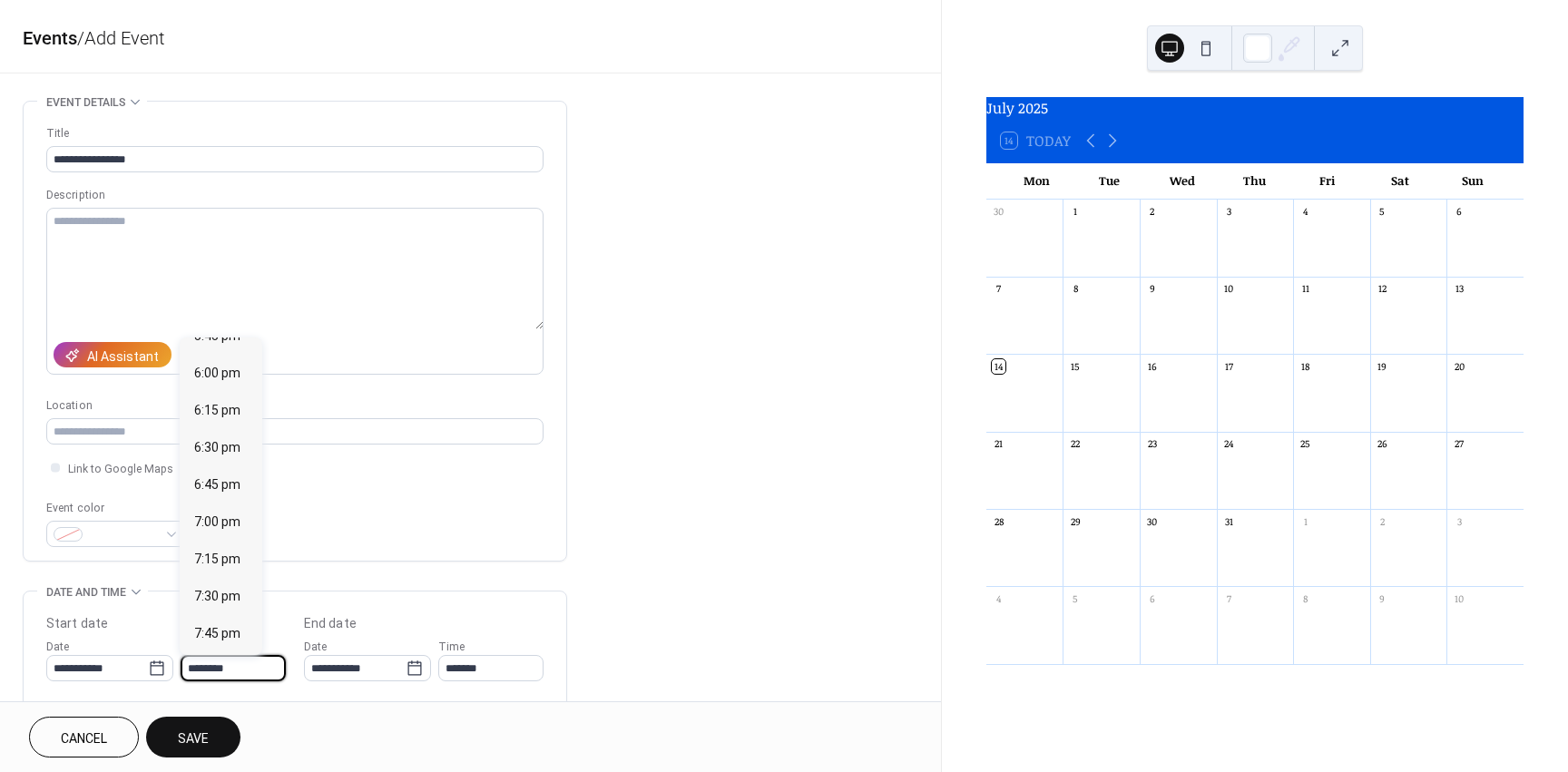 scroll, scrollTop: 2692, scrollLeft: 0, axis: vertical 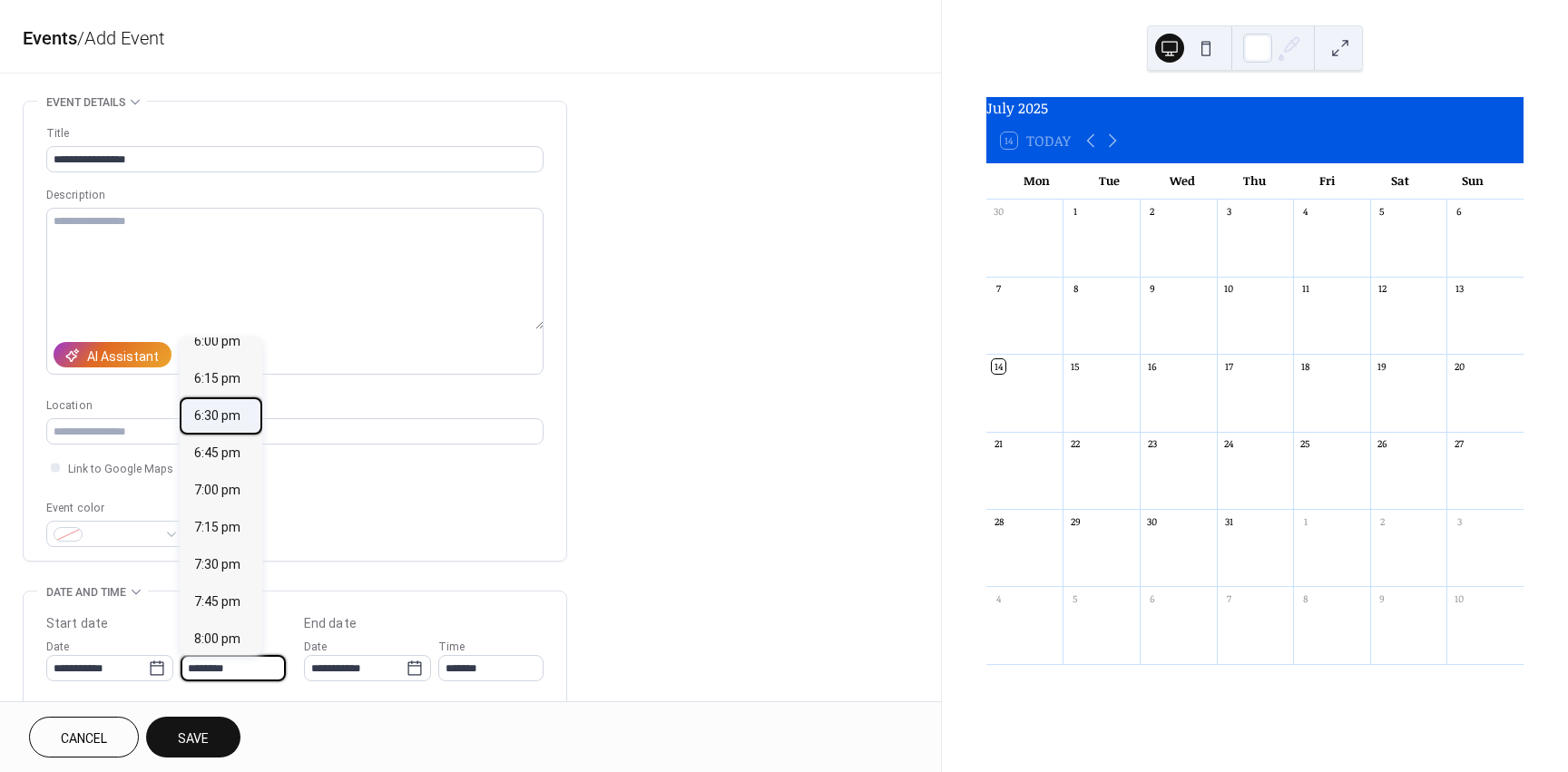 click on "6:30 pm" at bounding box center (217, 415) 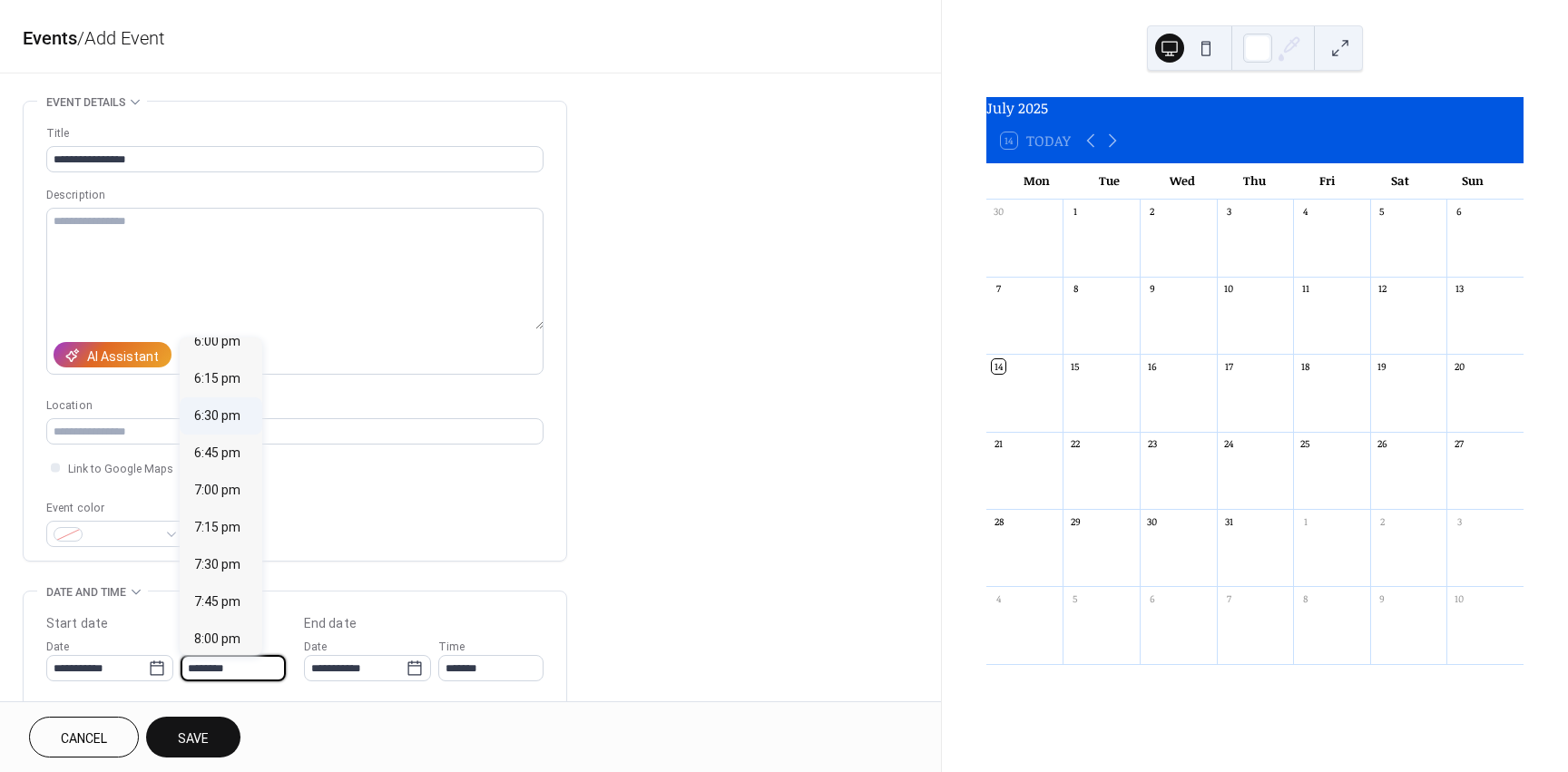 type on "*******" 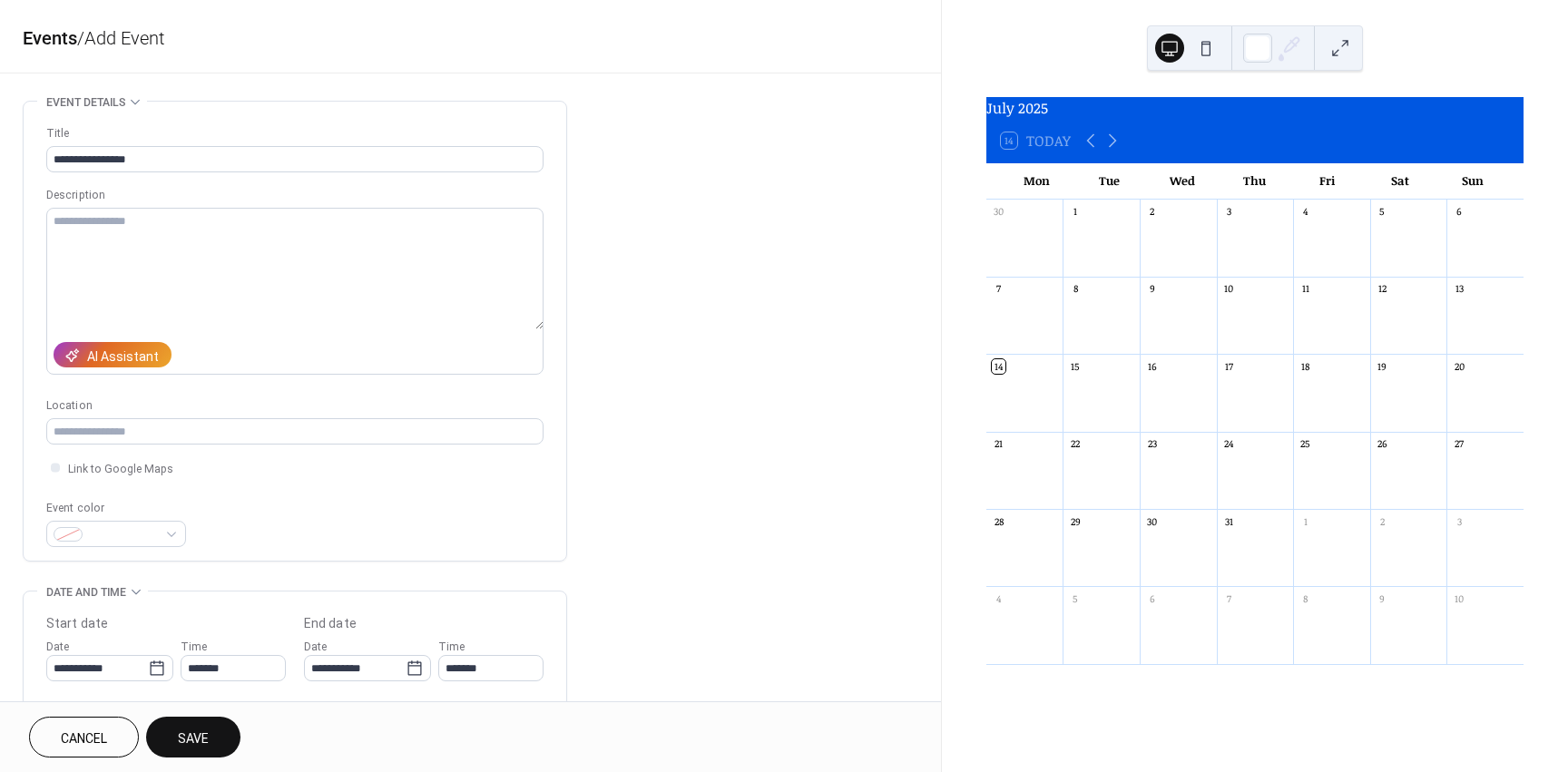 click on "Save" at bounding box center [193, 738] 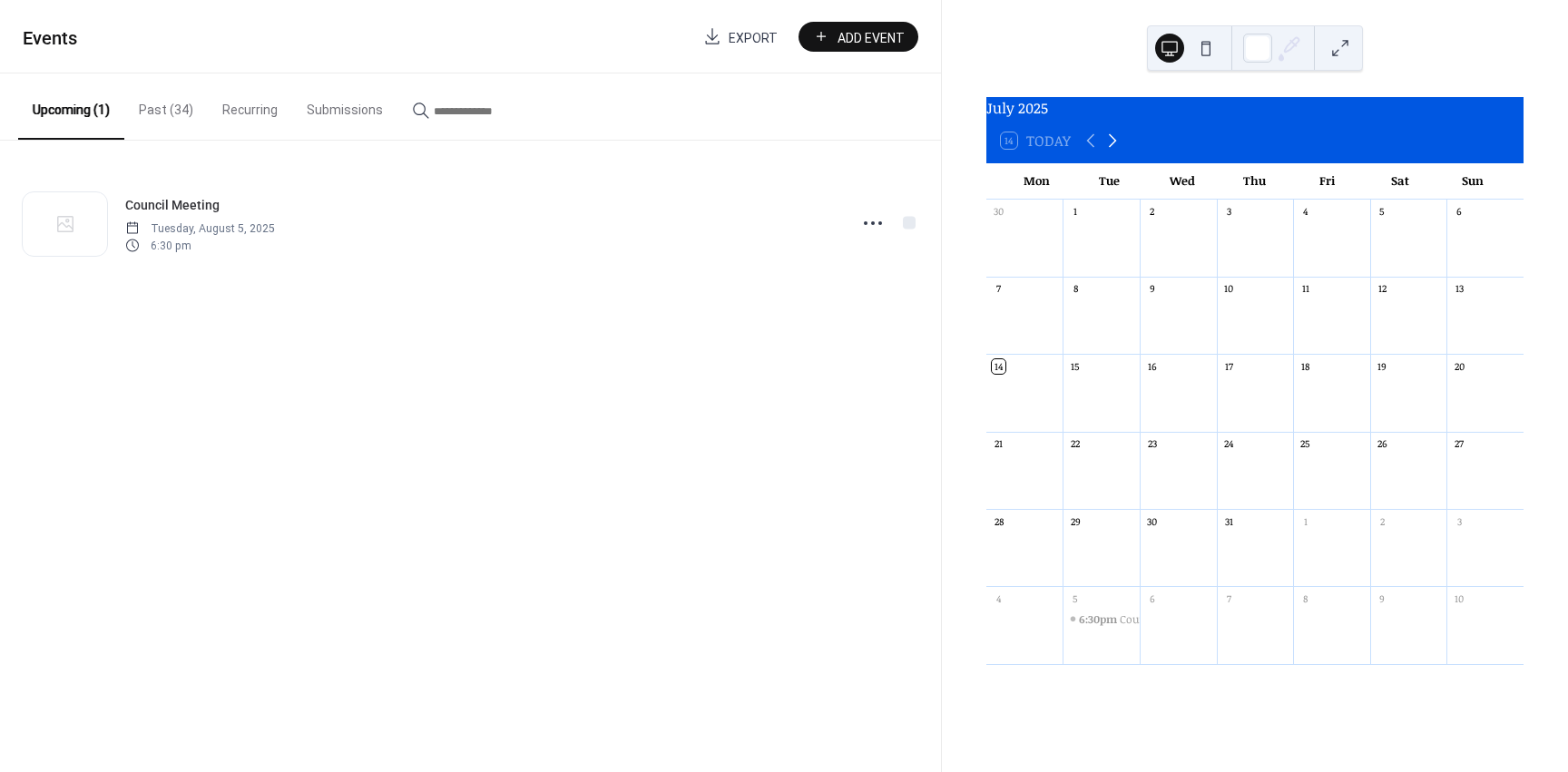 click 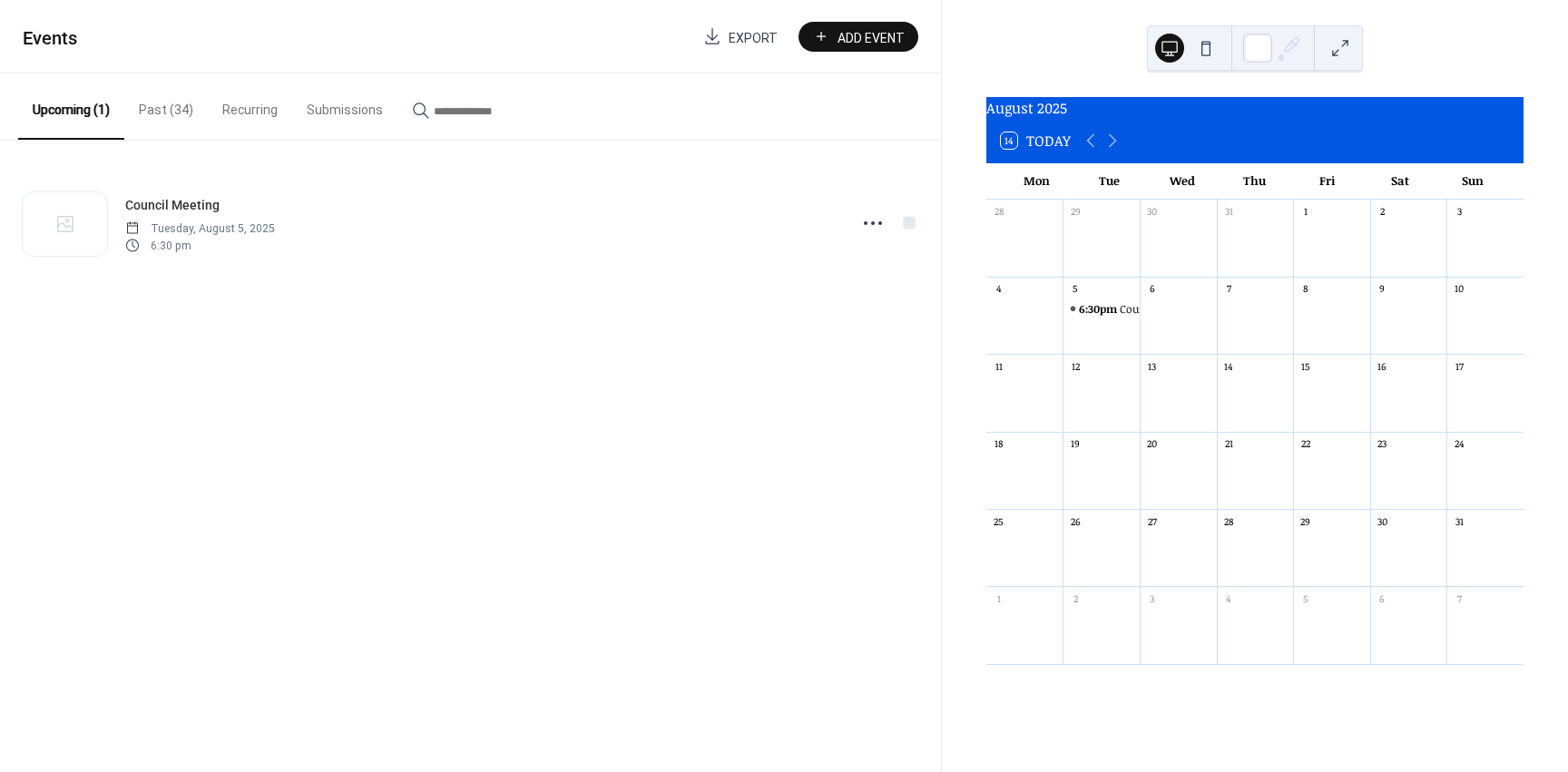 click on "Add Event" at bounding box center (871, 37) 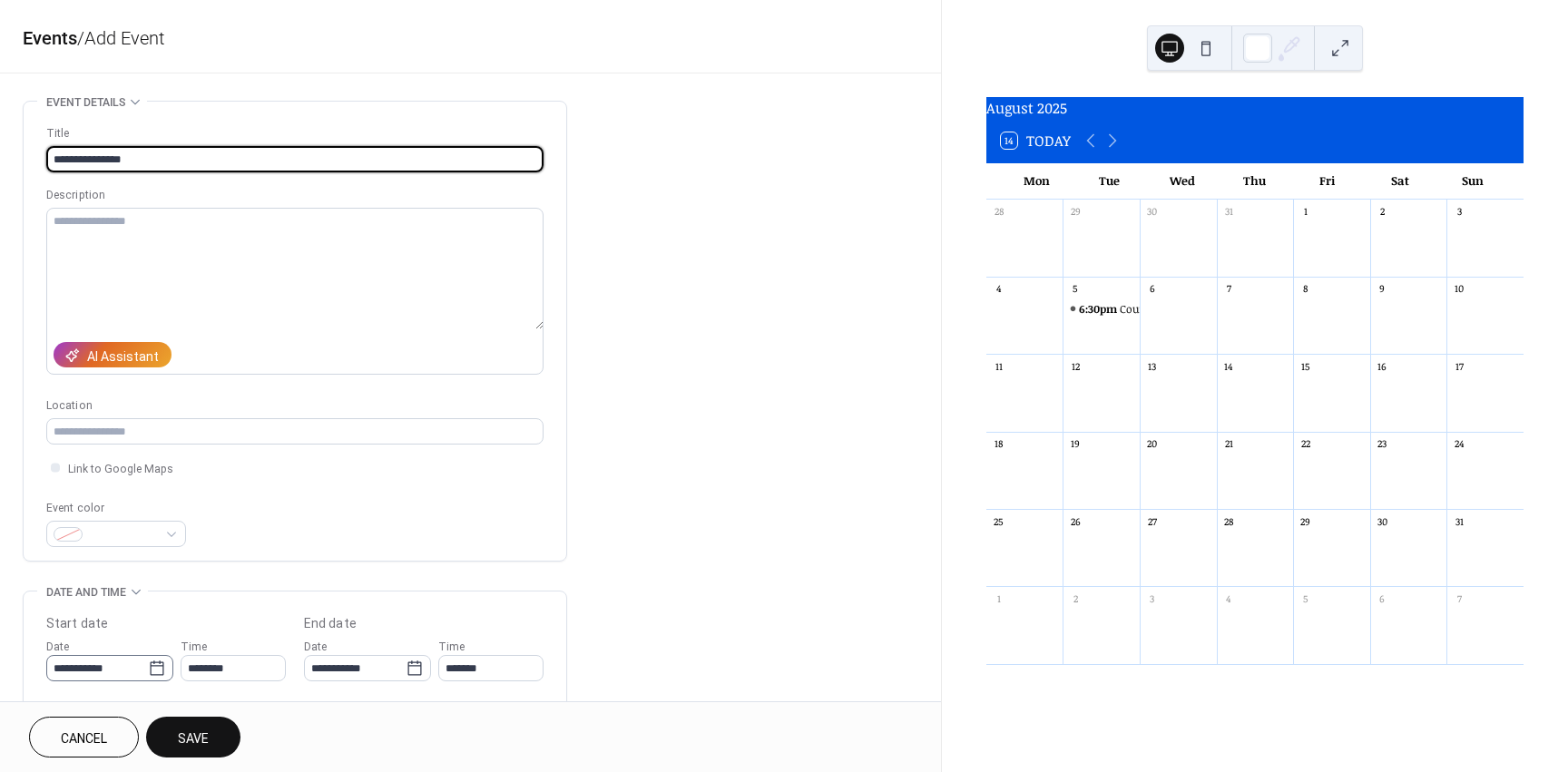 type on "**********" 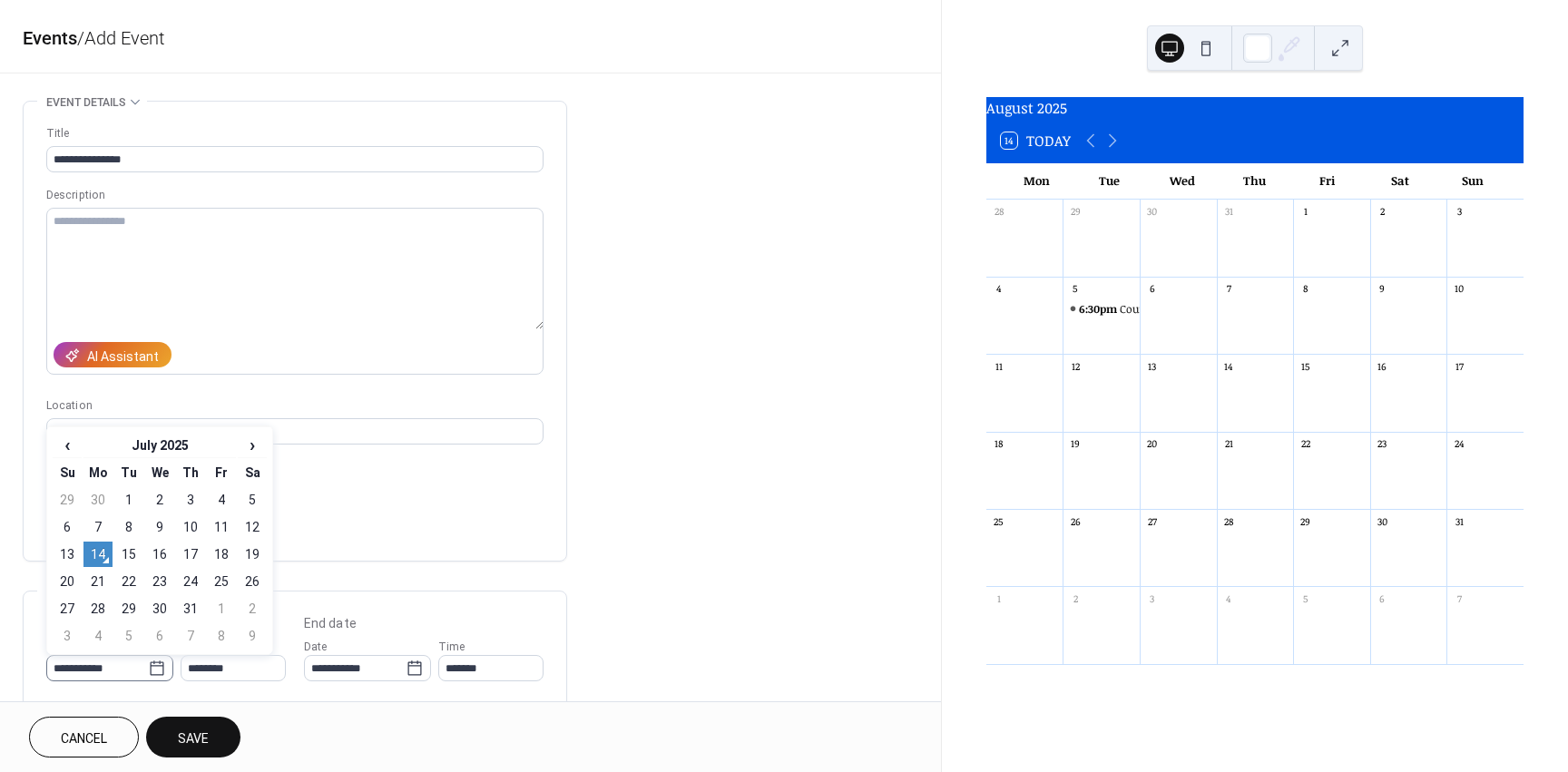 click 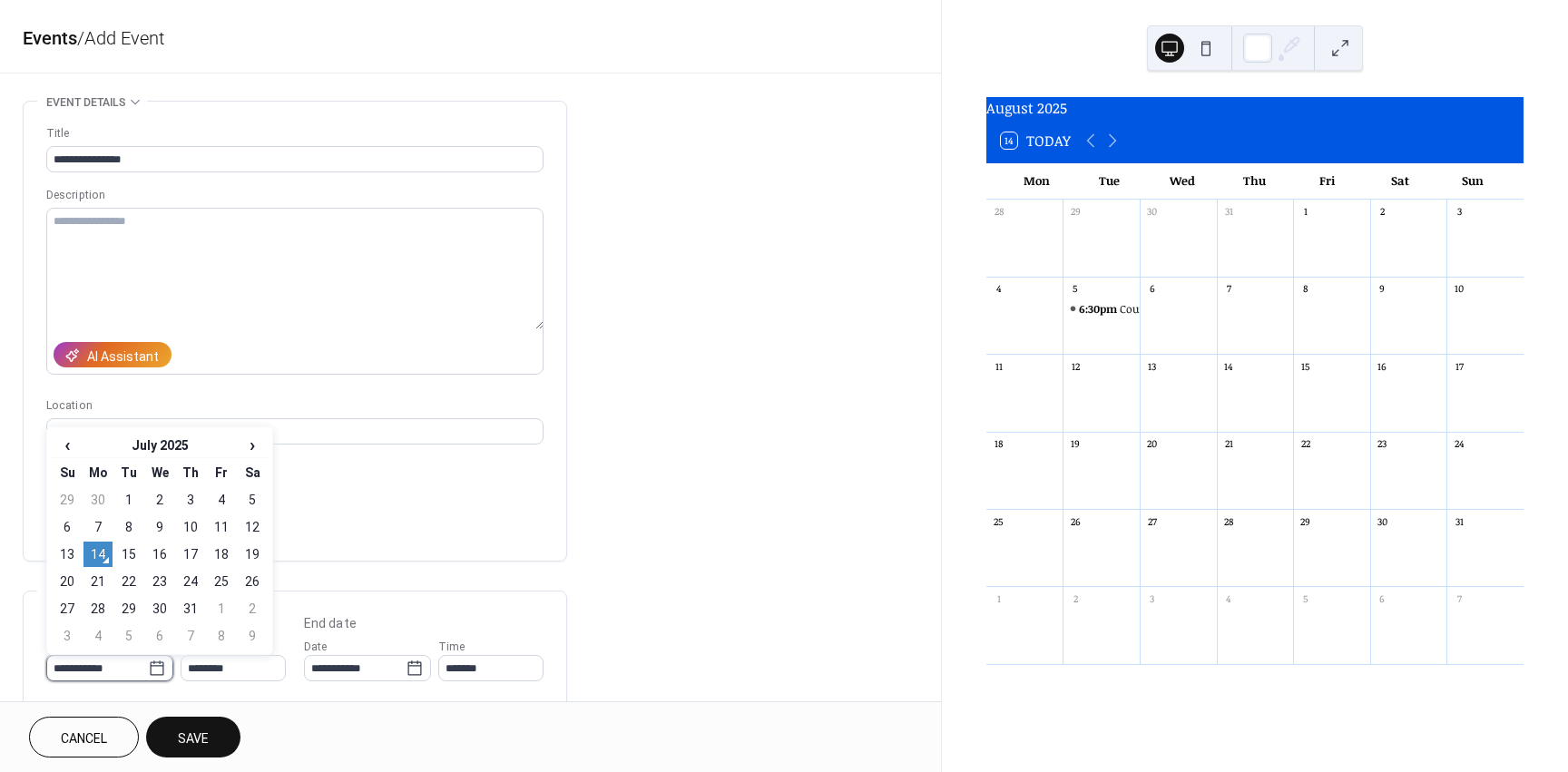 click on "**********" at bounding box center [97, 668] 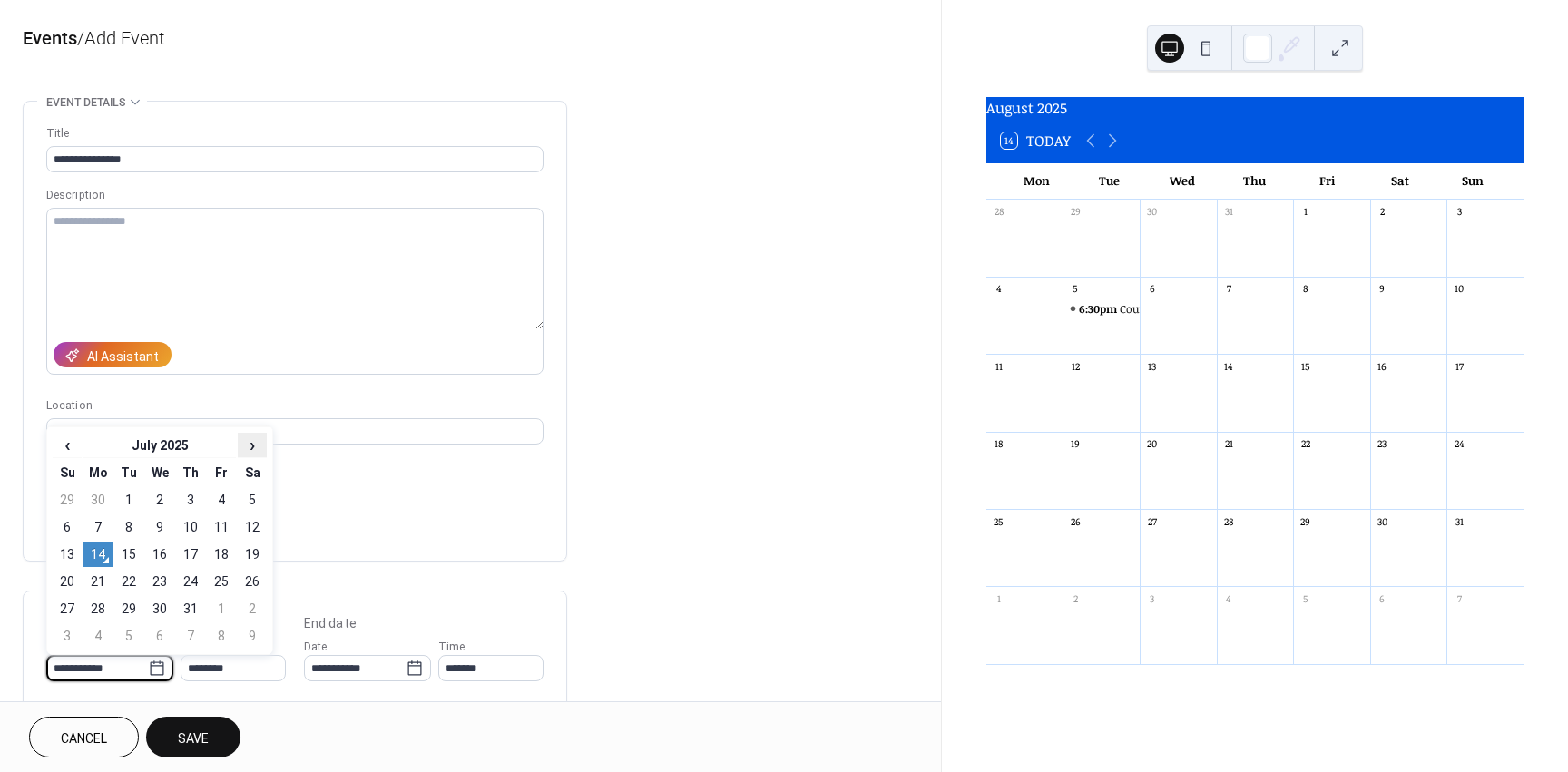 click on "›" at bounding box center (252, 445) 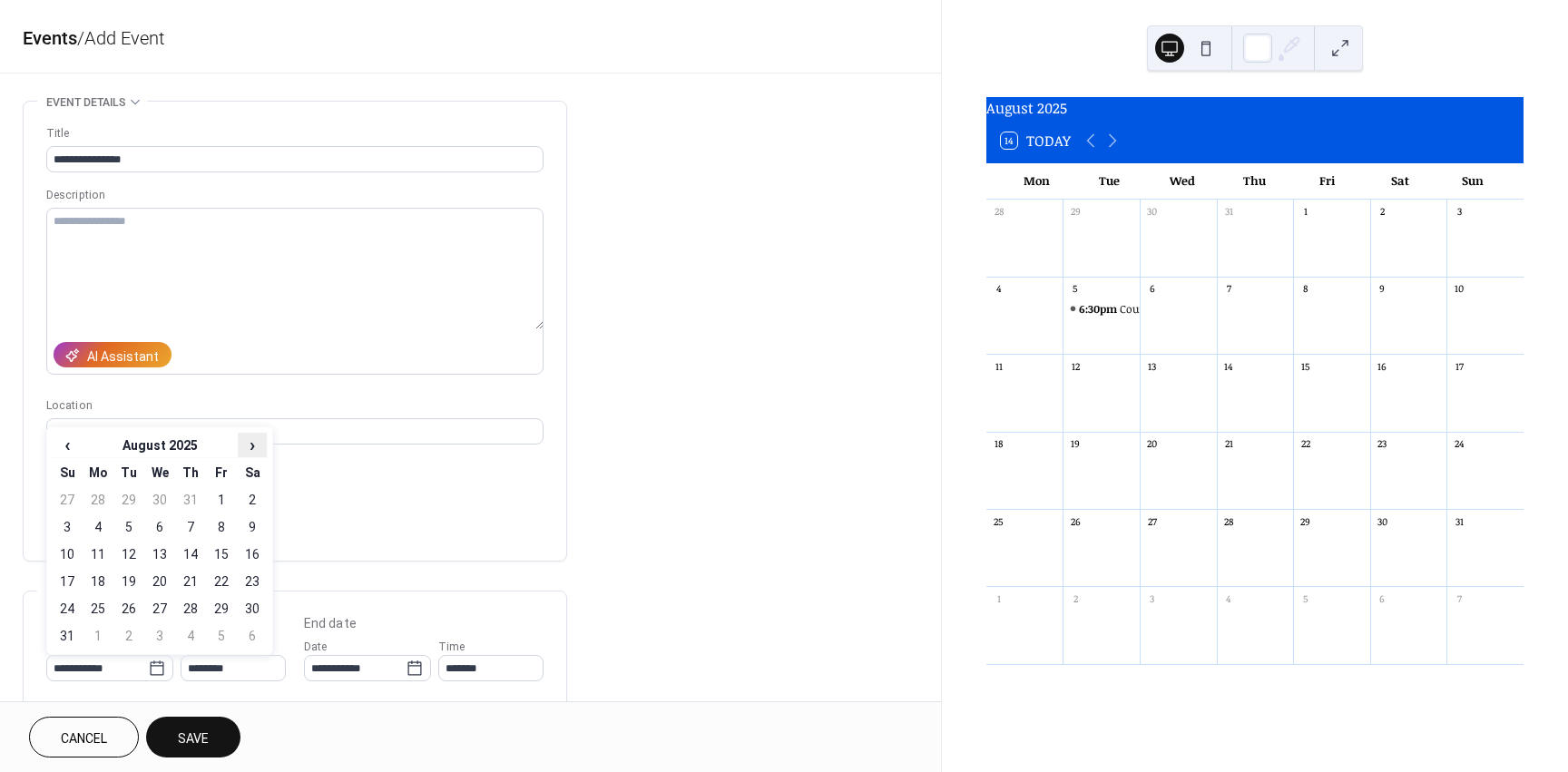 click on "›" at bounding box center [252, 445] 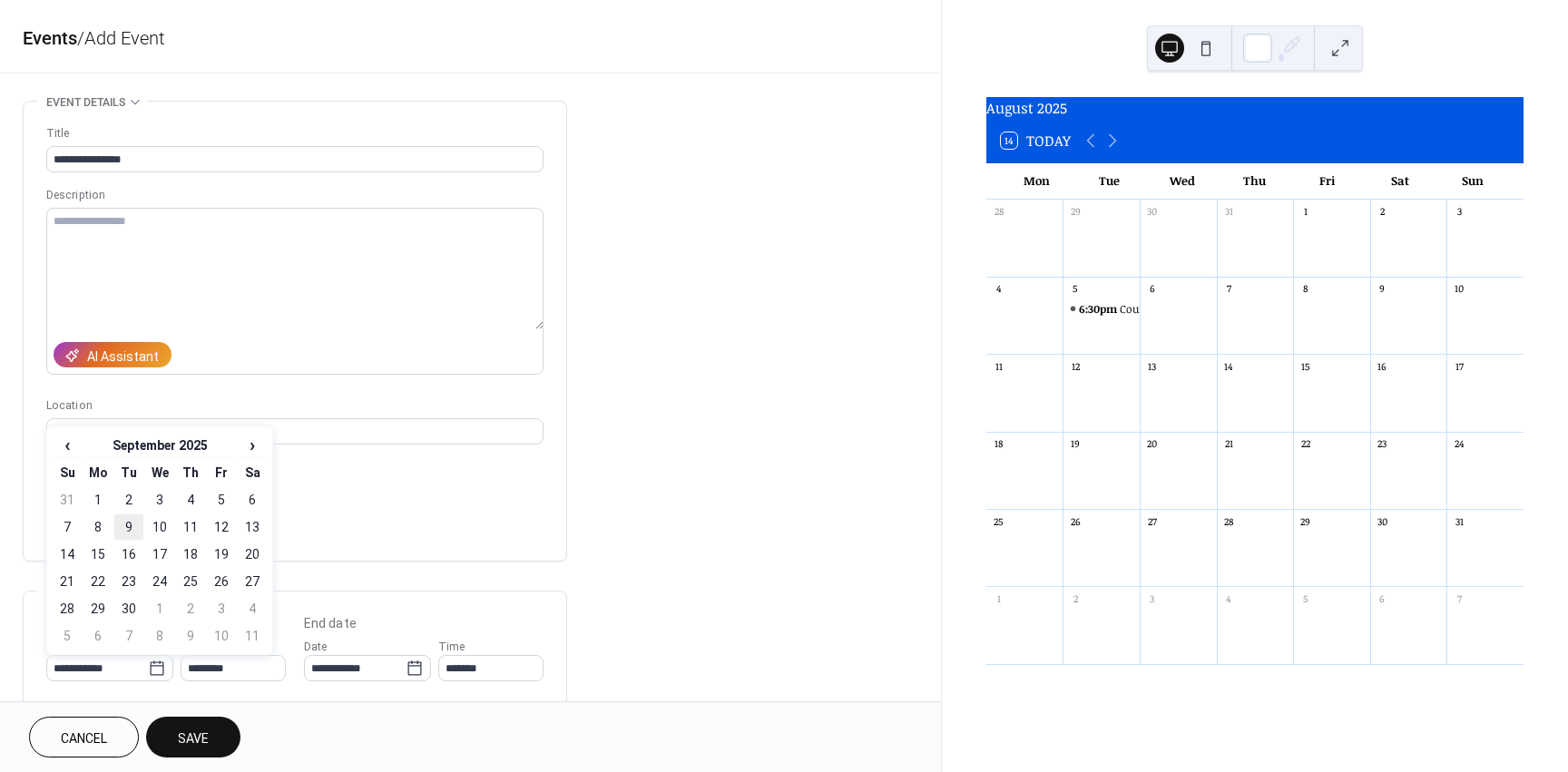 click on "9" at bounding box center [129, 527] 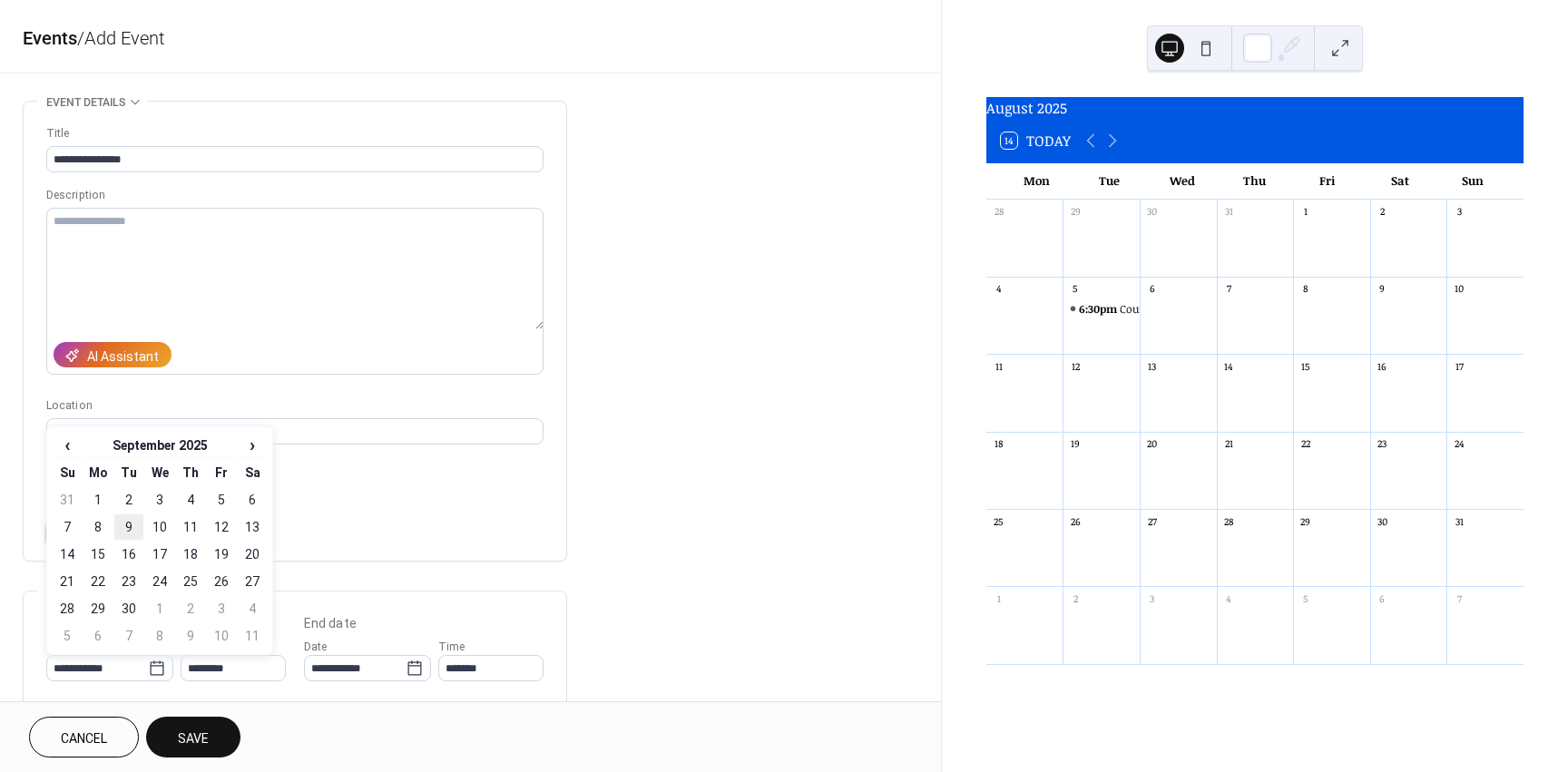 type on "**********" 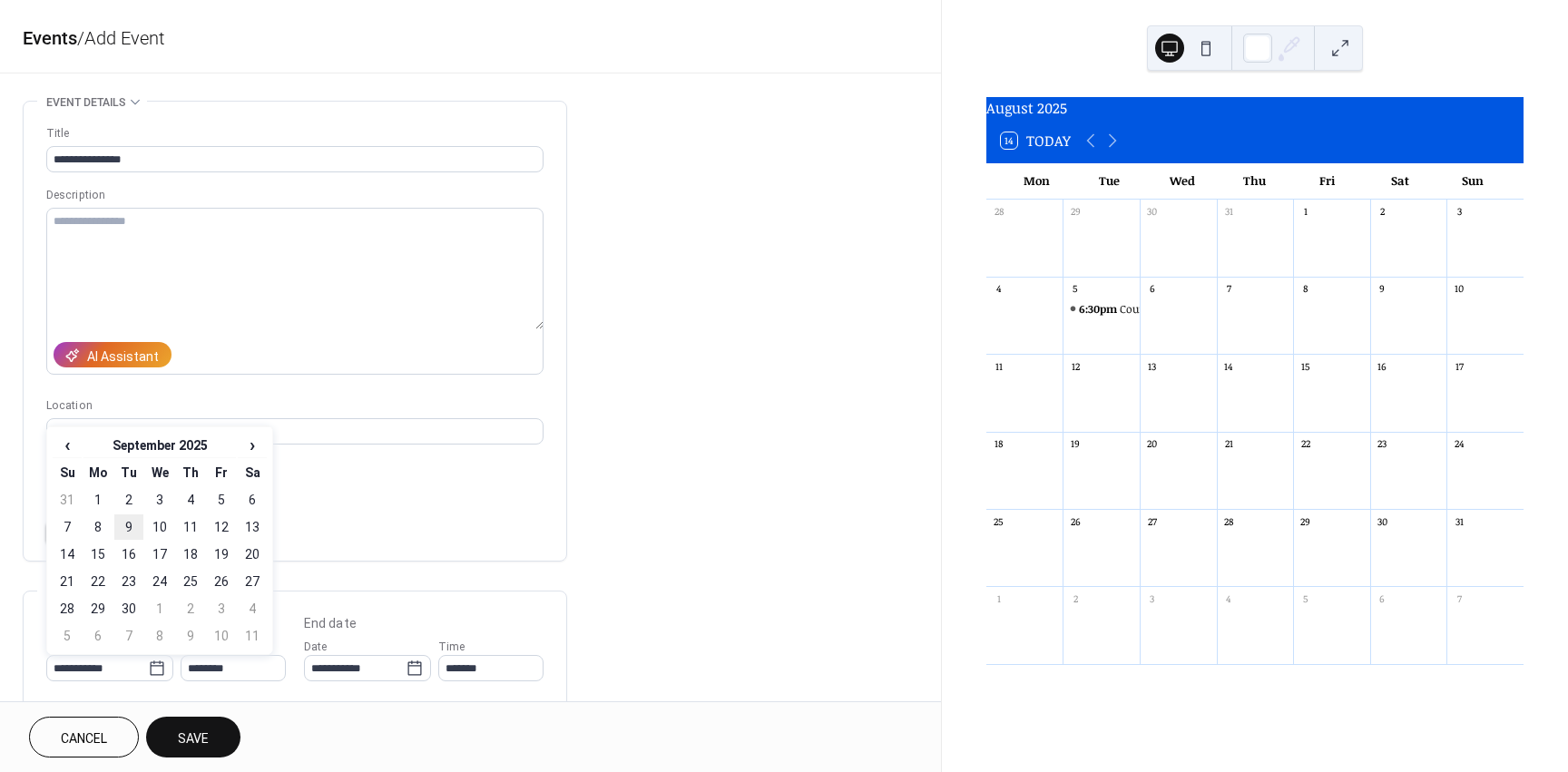 type on "**********" 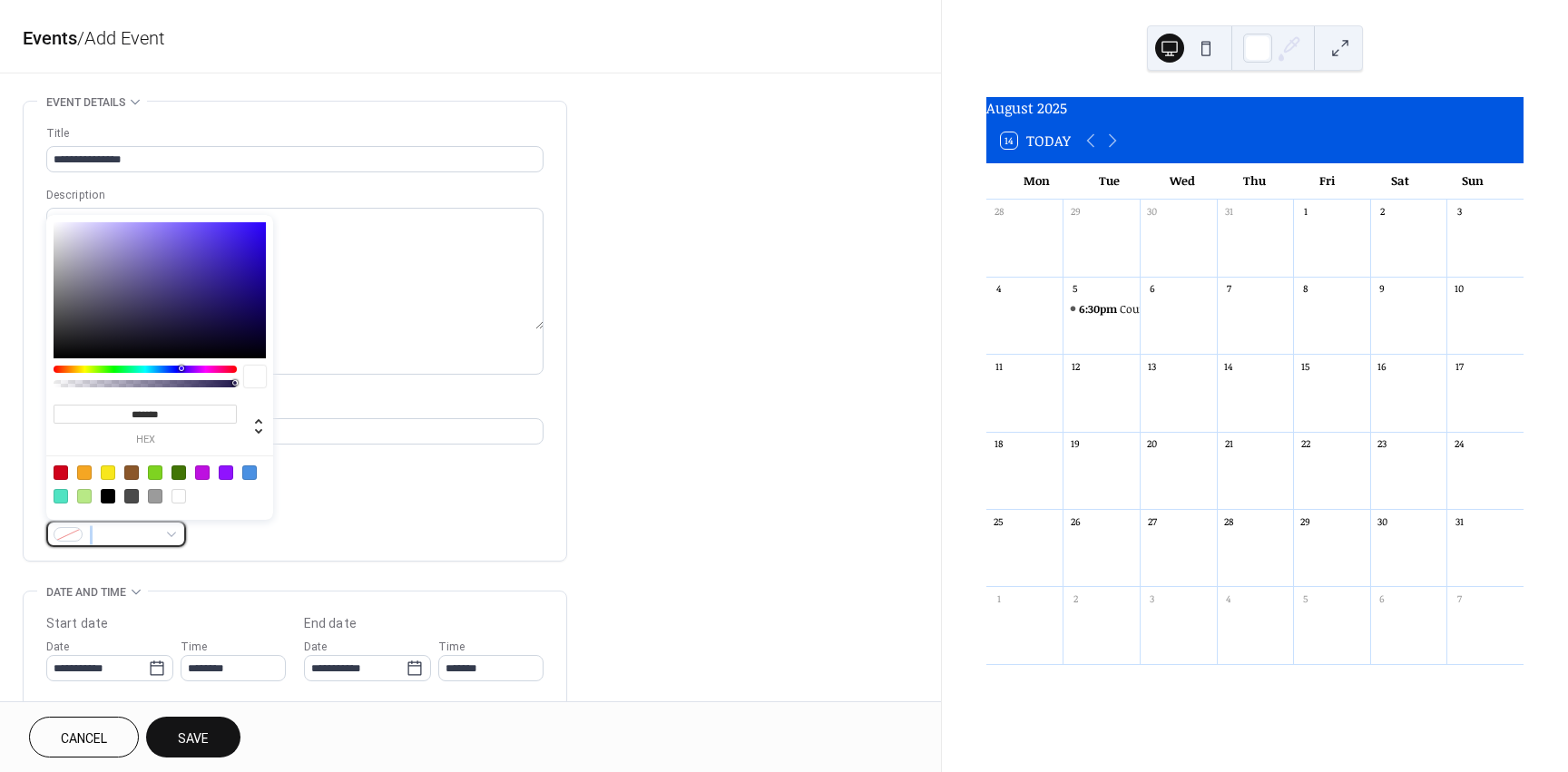 click at bounding box center (116, 533) 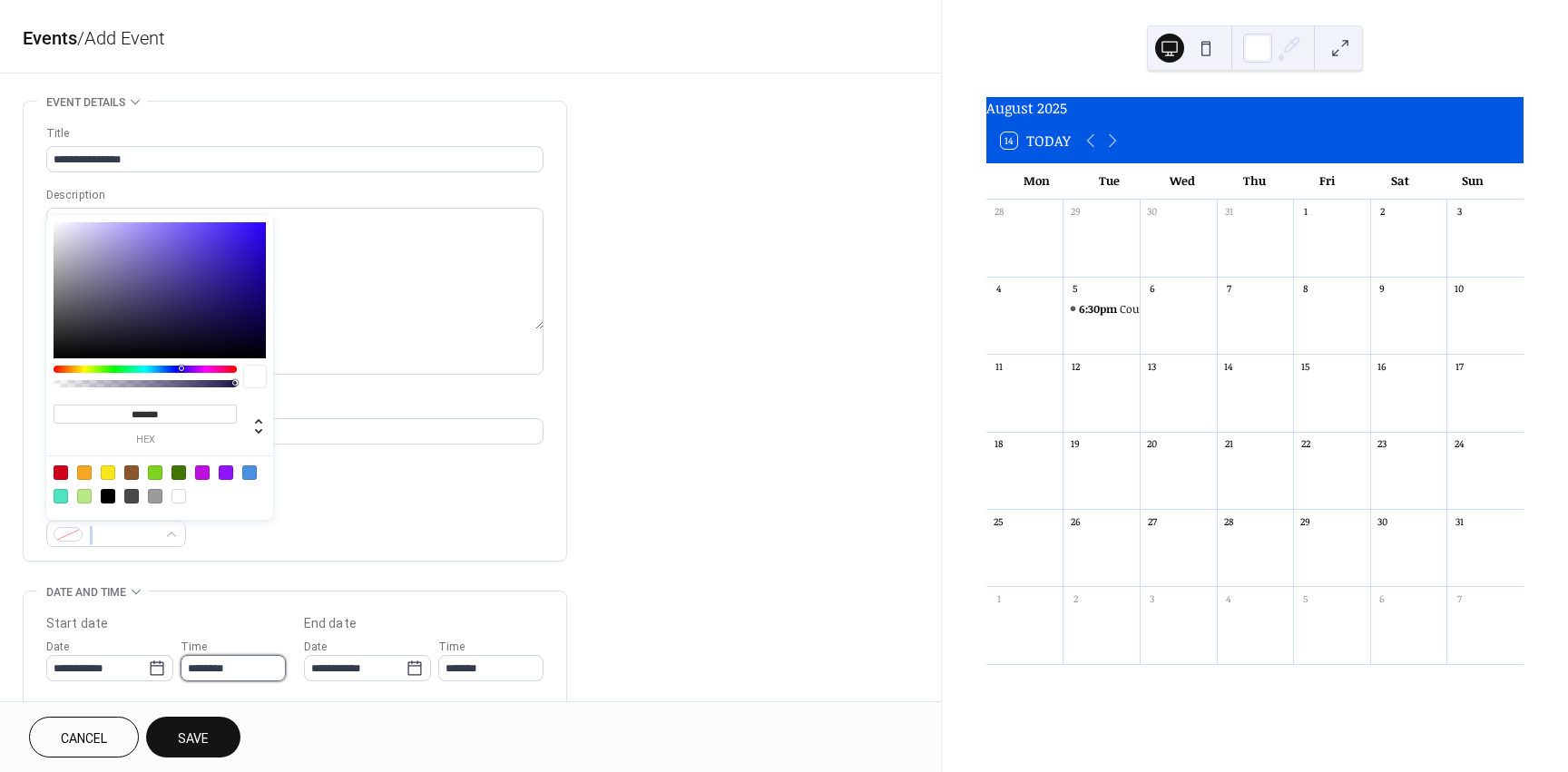 click on "********" at bounding box center [233, 668] 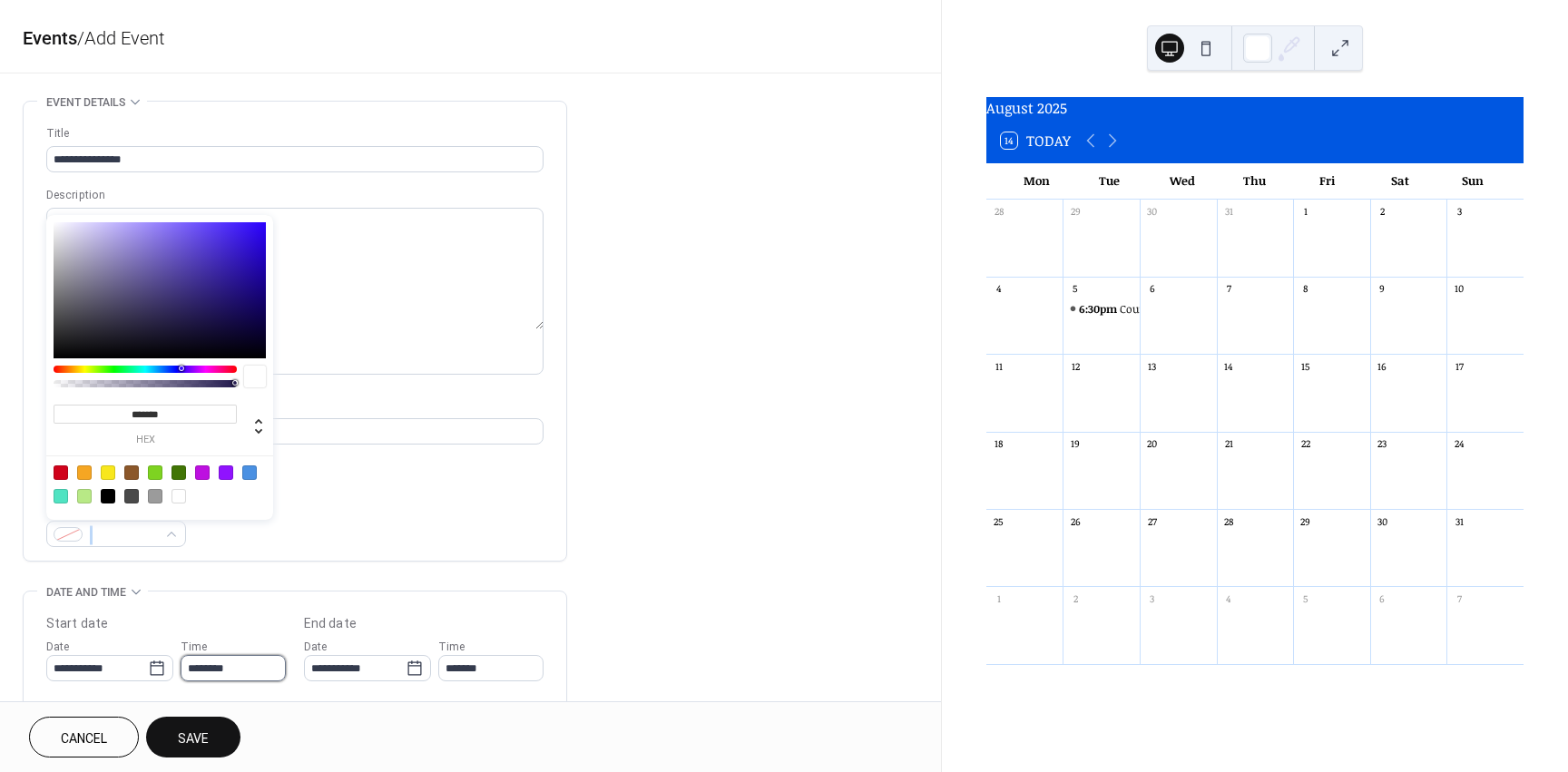 click on "********" at bounding box center (233, 668) 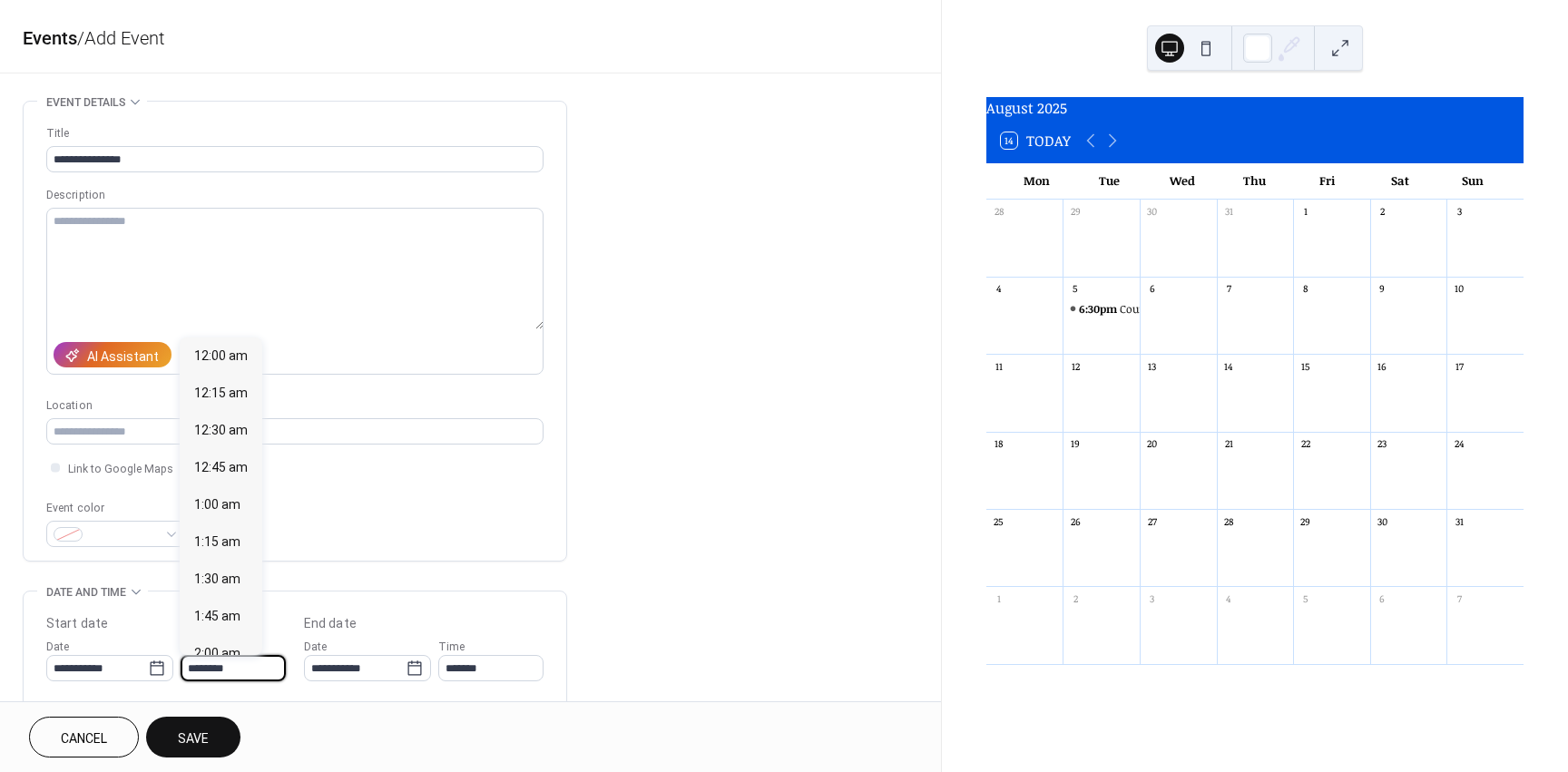 scroll, scrollTop: 1785, scrollLeft: 0, axis: vertical 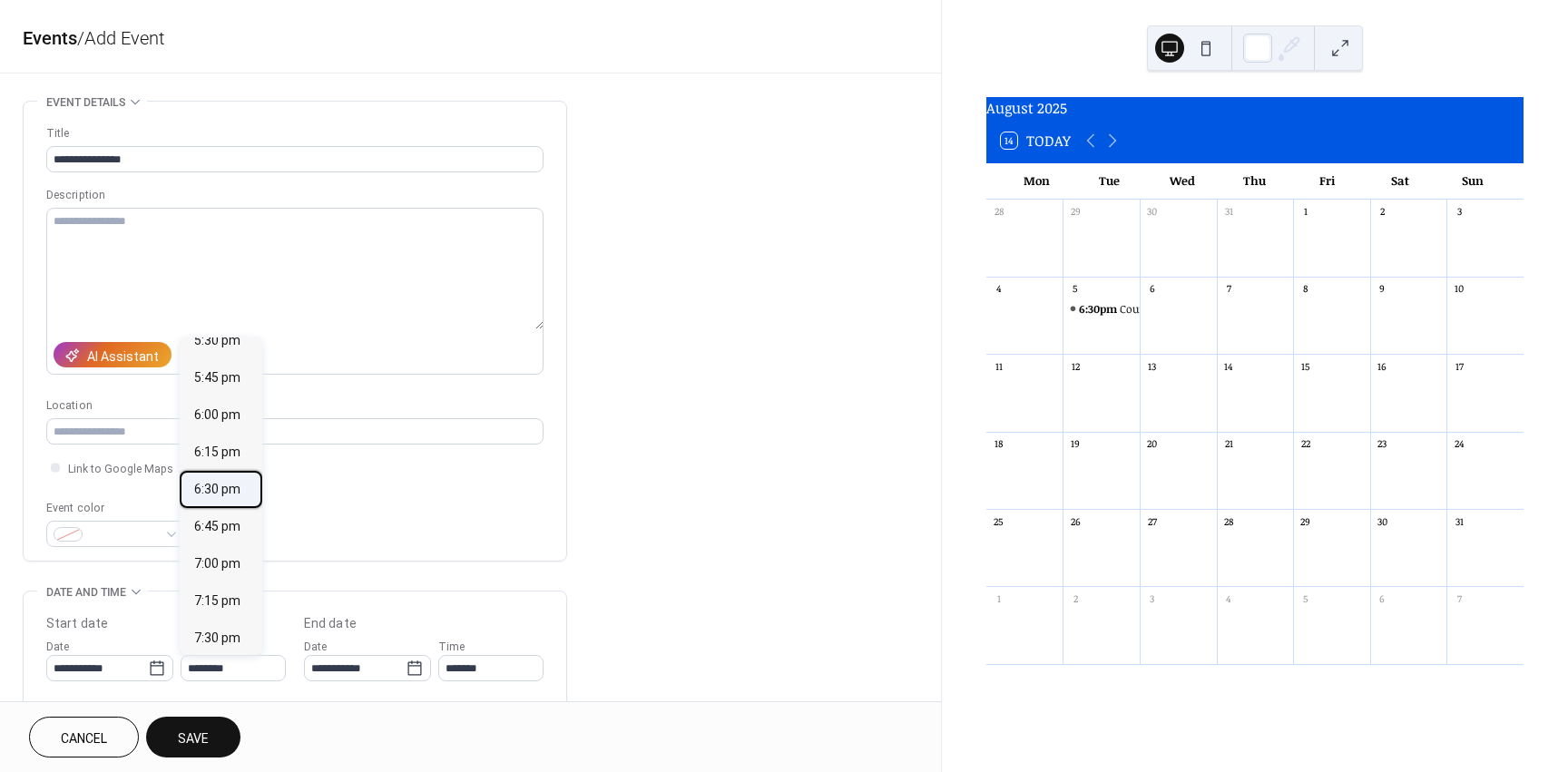 click on "6:30 pm" at bounding box center [217, 489] 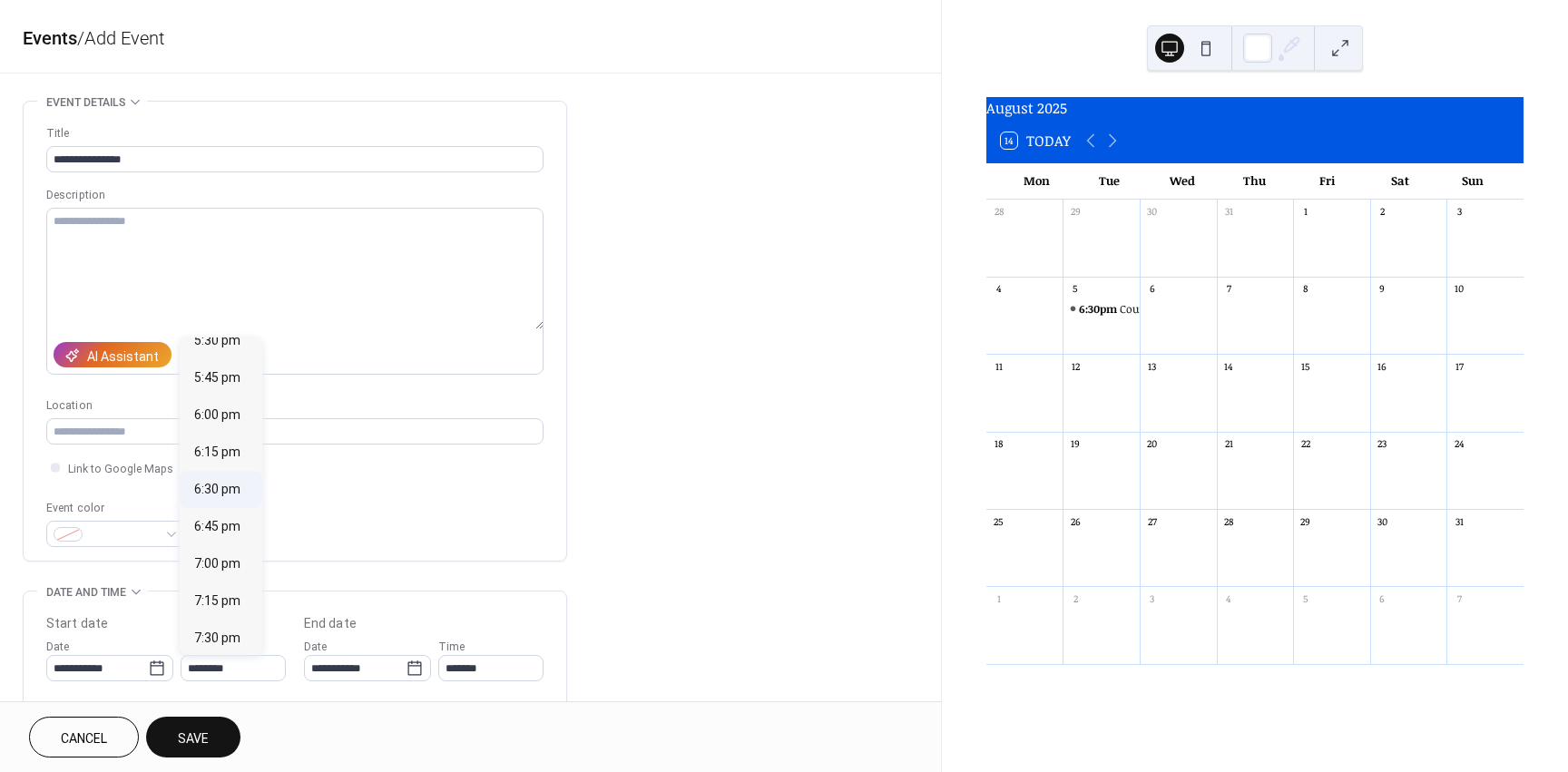 type on "*******" 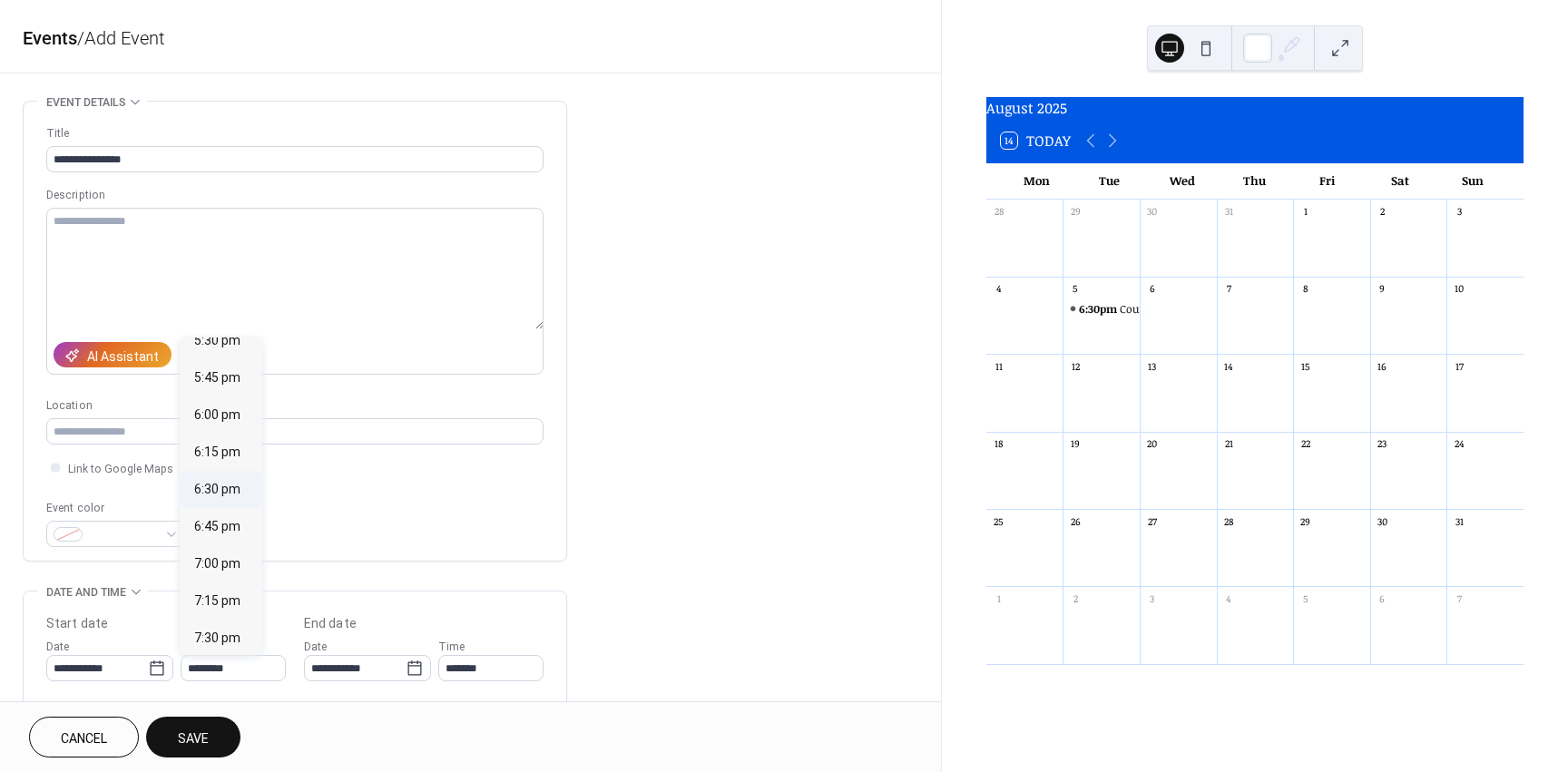 type on "*******" 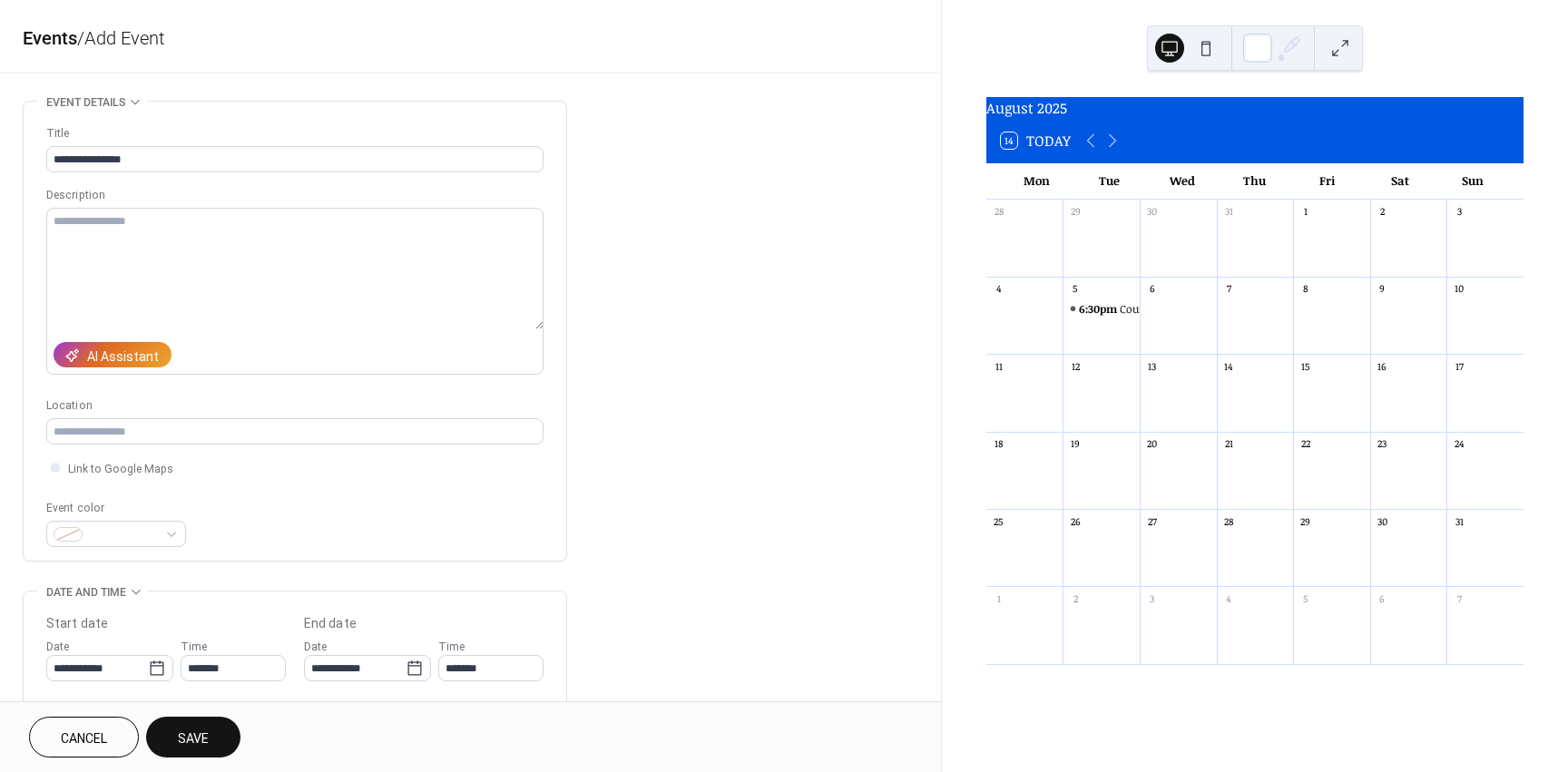 click on "**********" at bounding box center [295, 336] 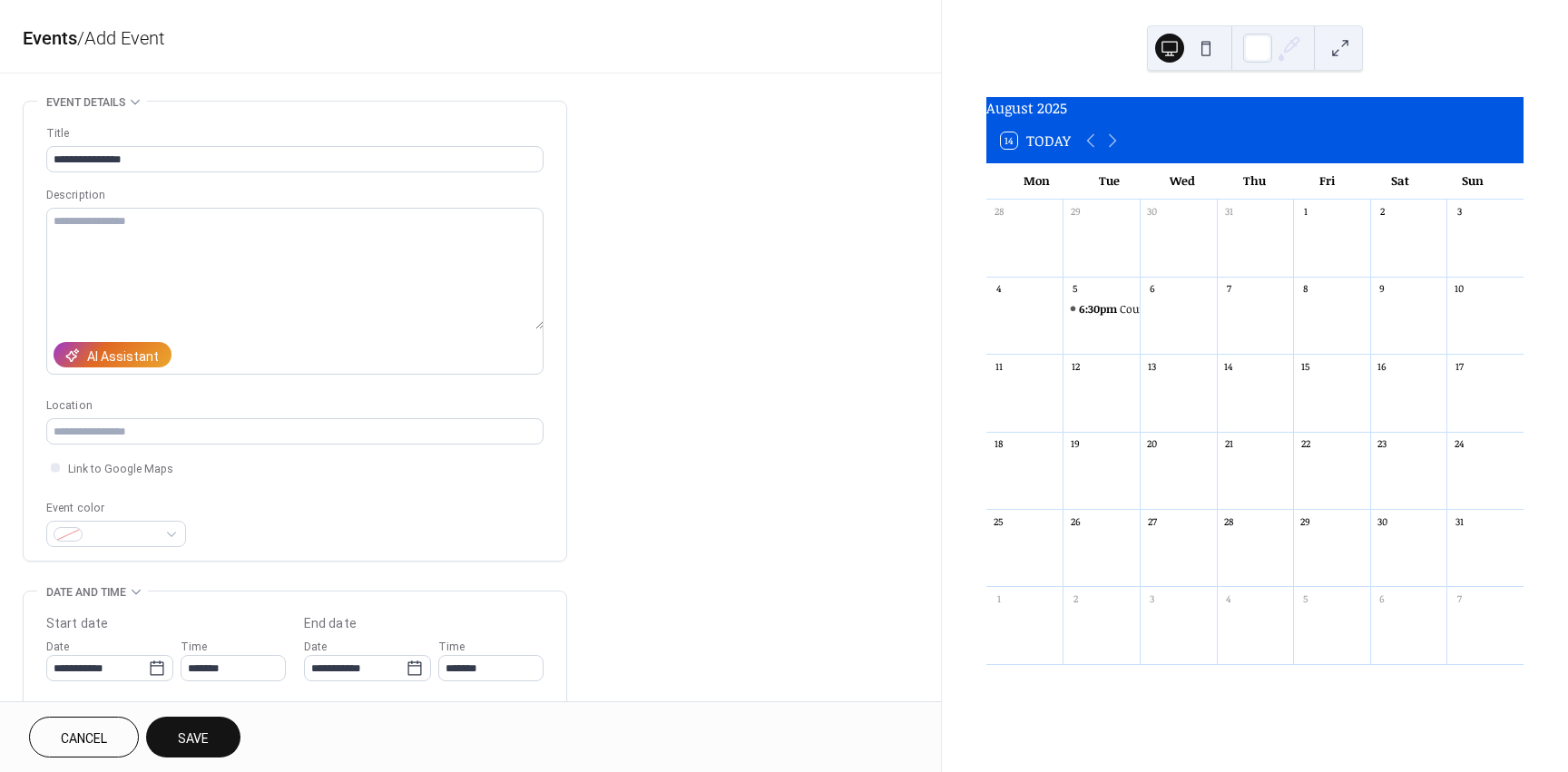 click on "Save" at bounding box center [193, 738] 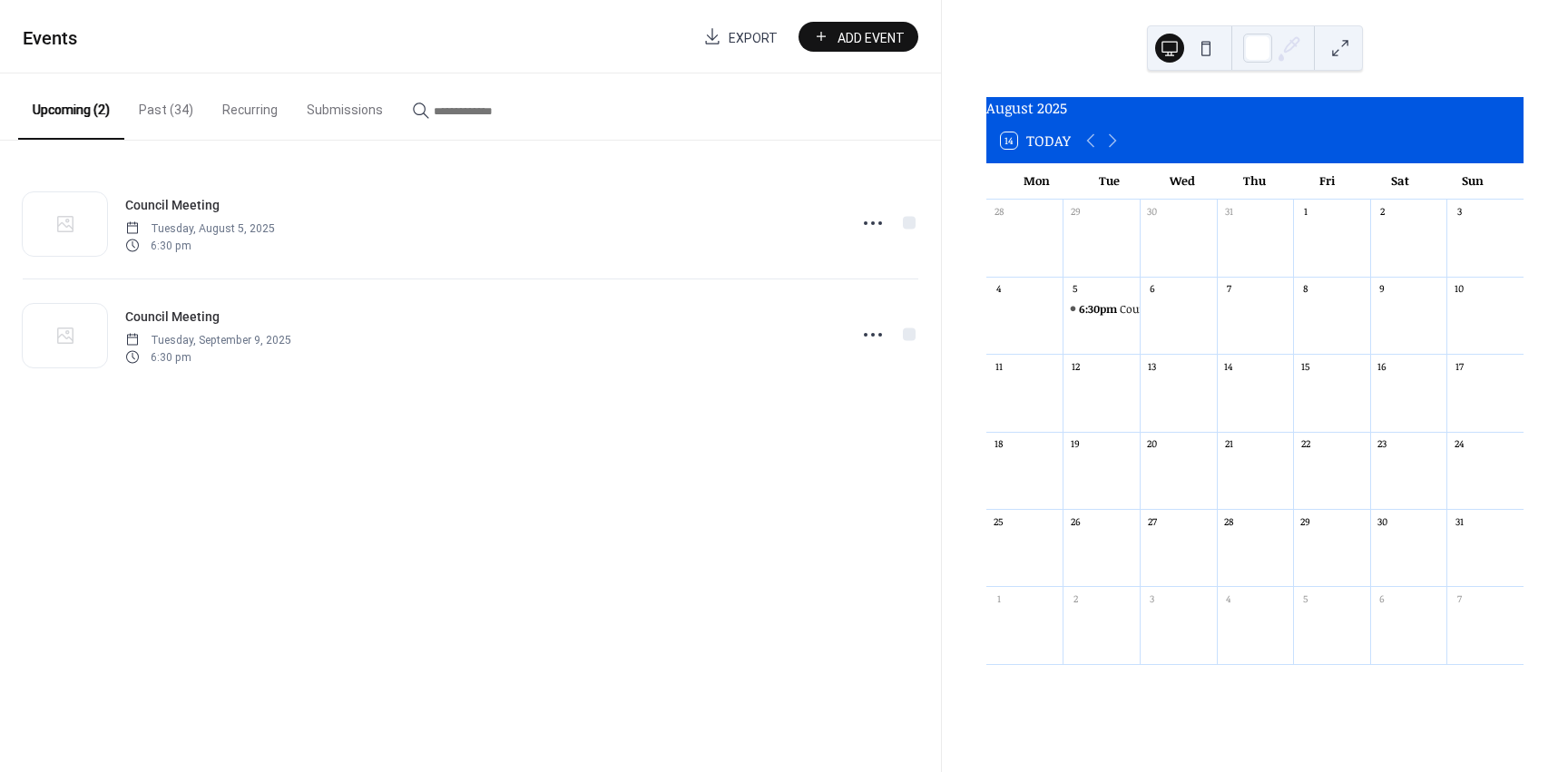 click on "Add Event" at bounding box center [871, 37] 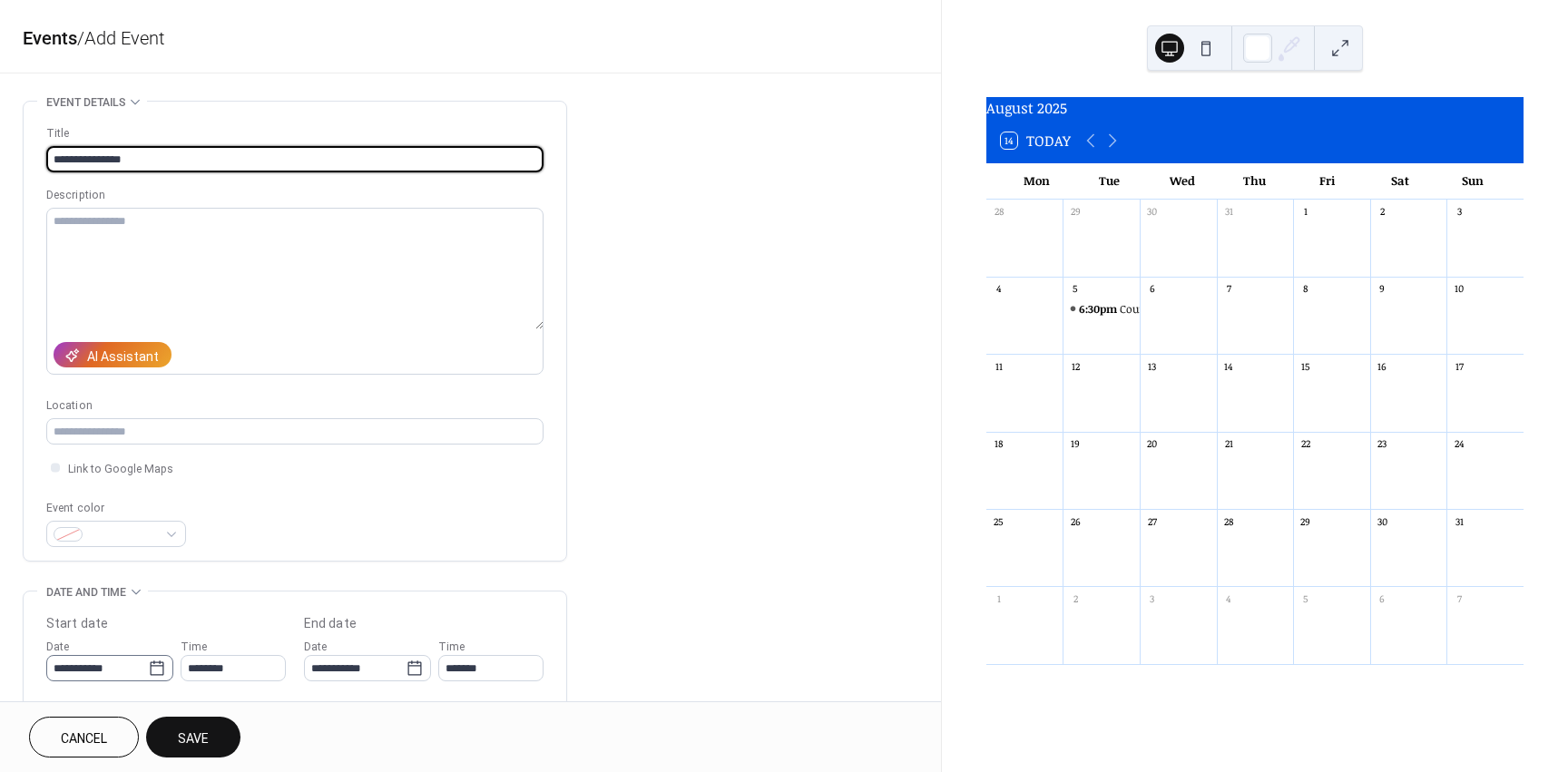 type on "**********" 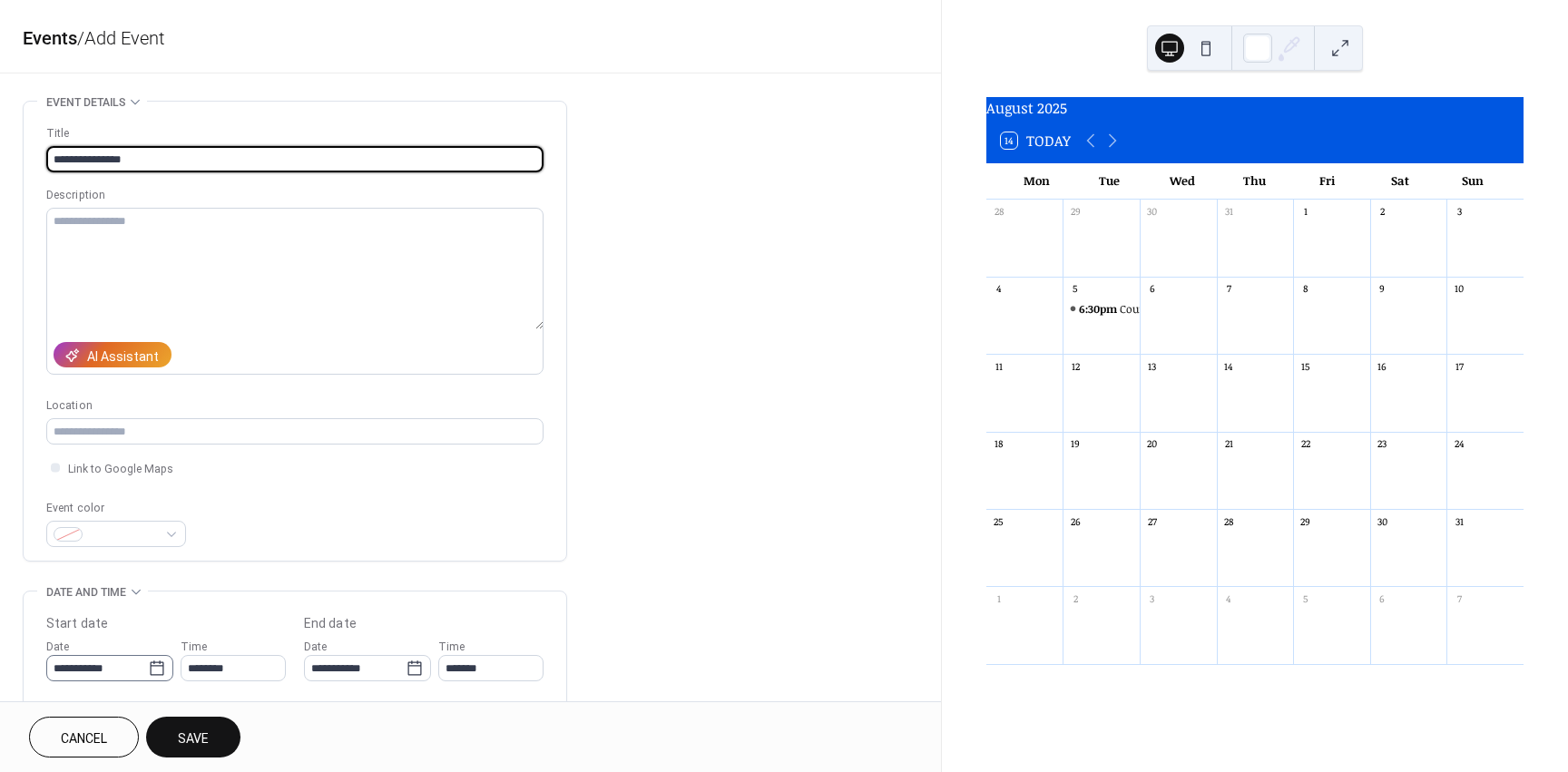 click 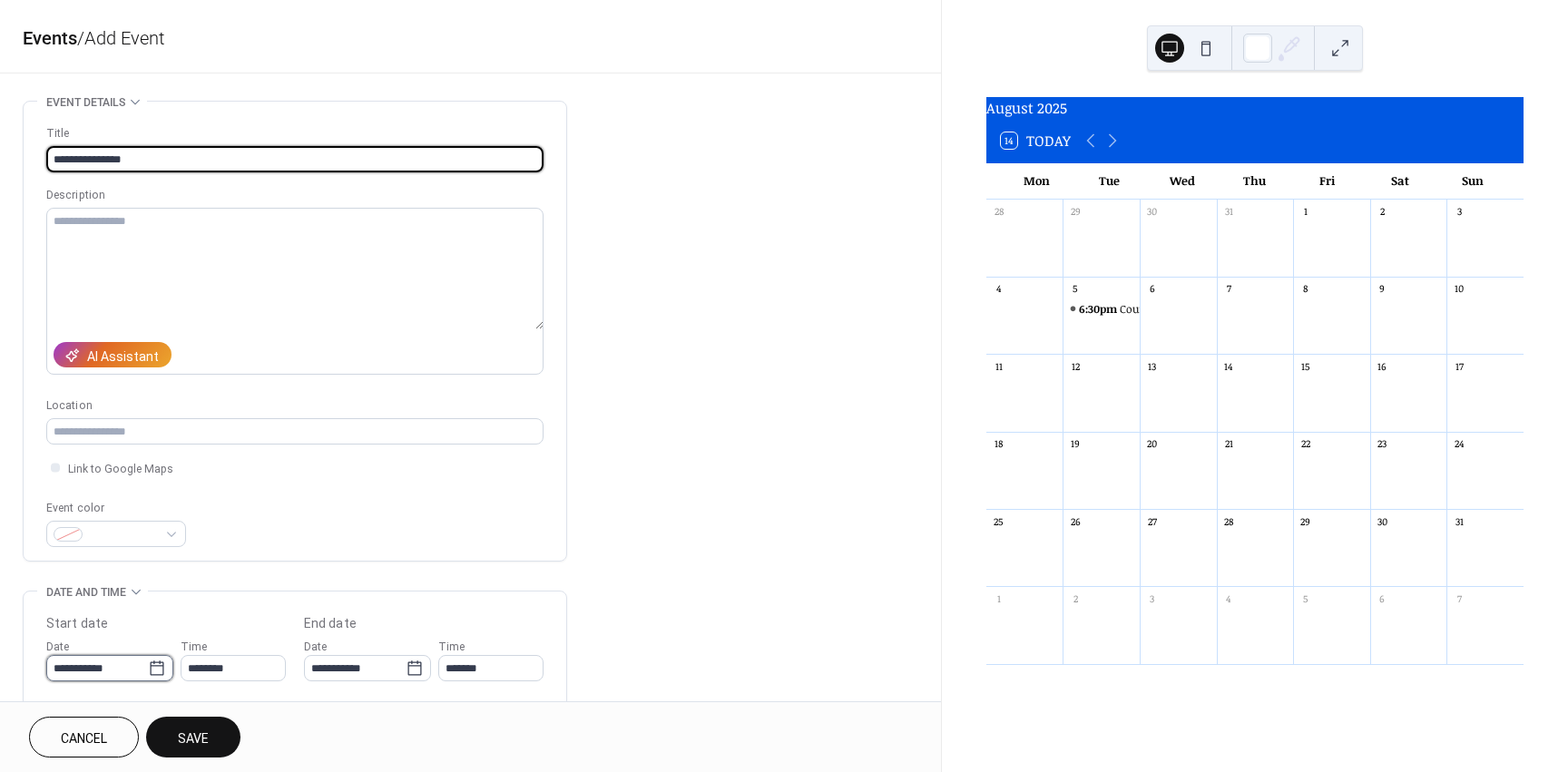 click on "**********" at bounding box center [97, 668] 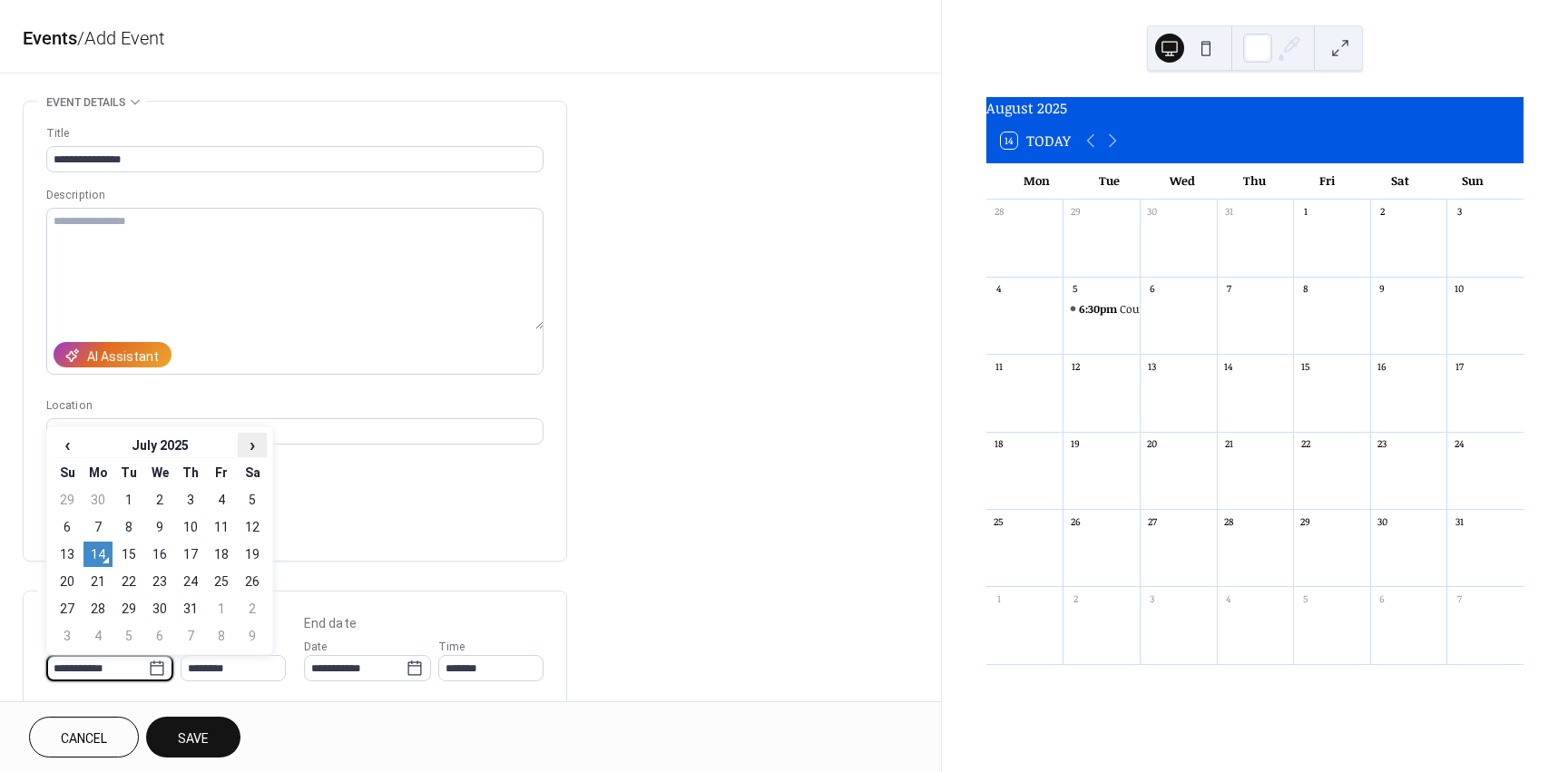 click on "›" at bounding box center (252, 445) 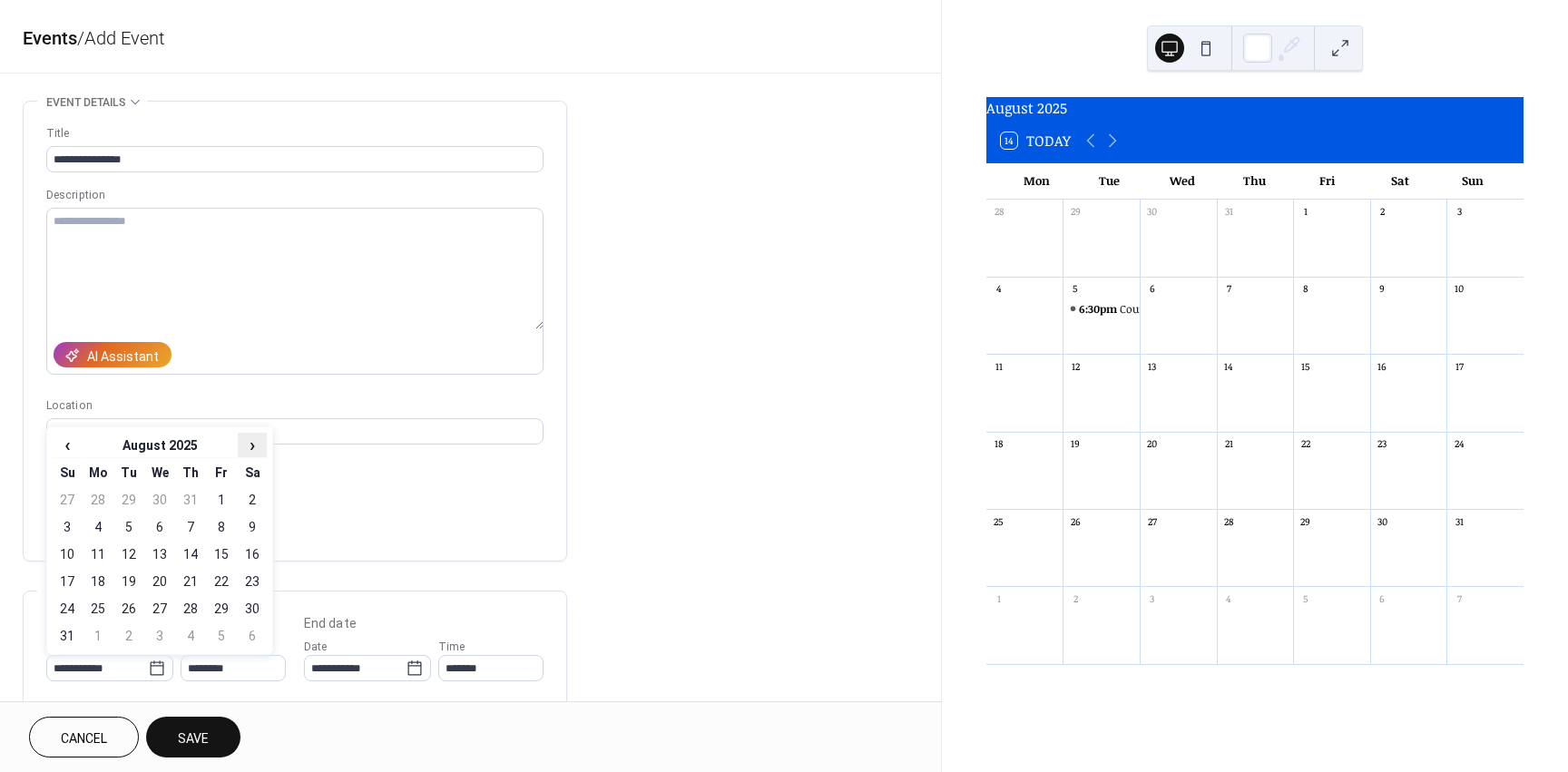 click on "›" at bounding box center [252, 445] 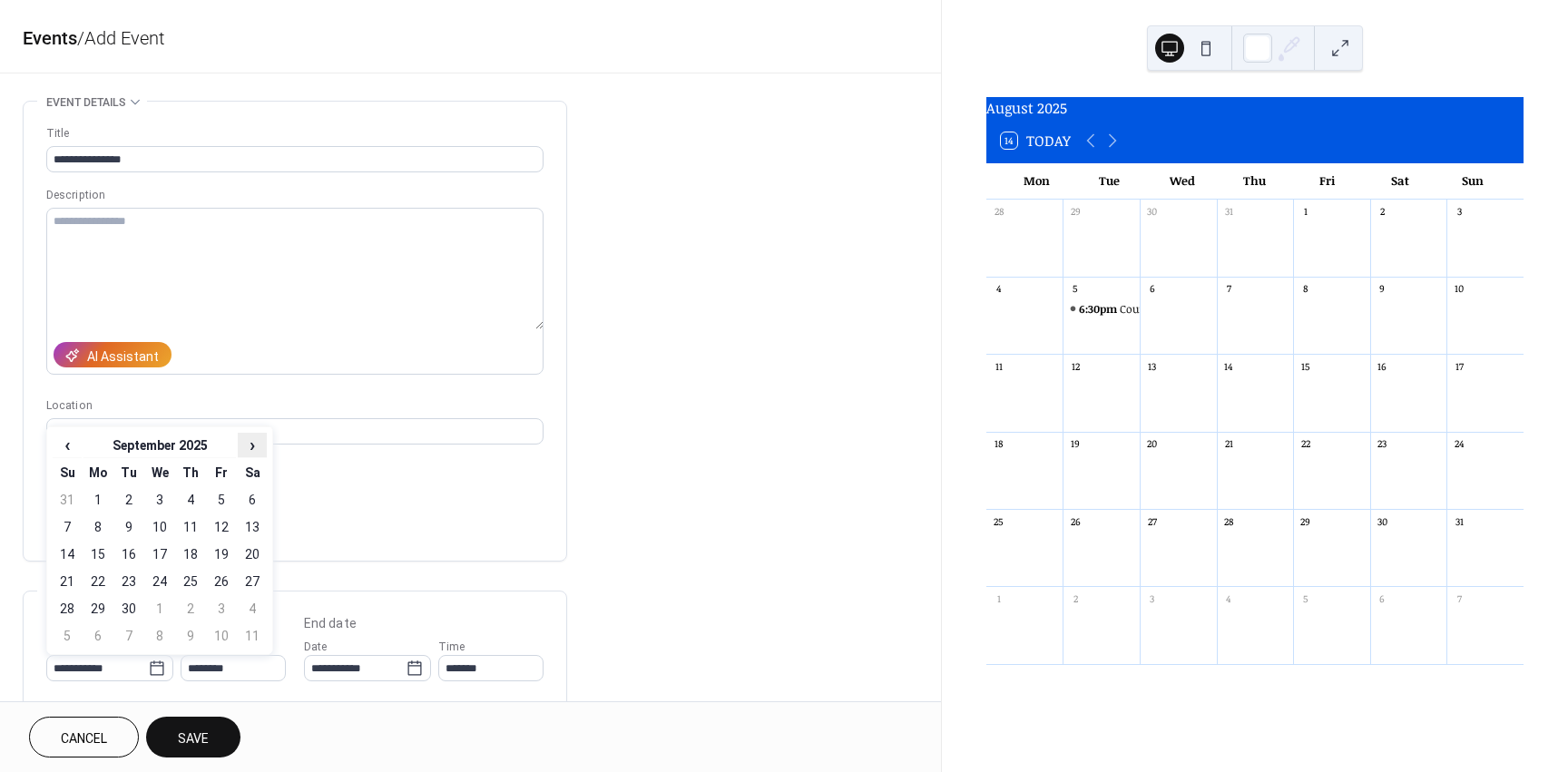 click on "›" at bounding box center [252, 445] 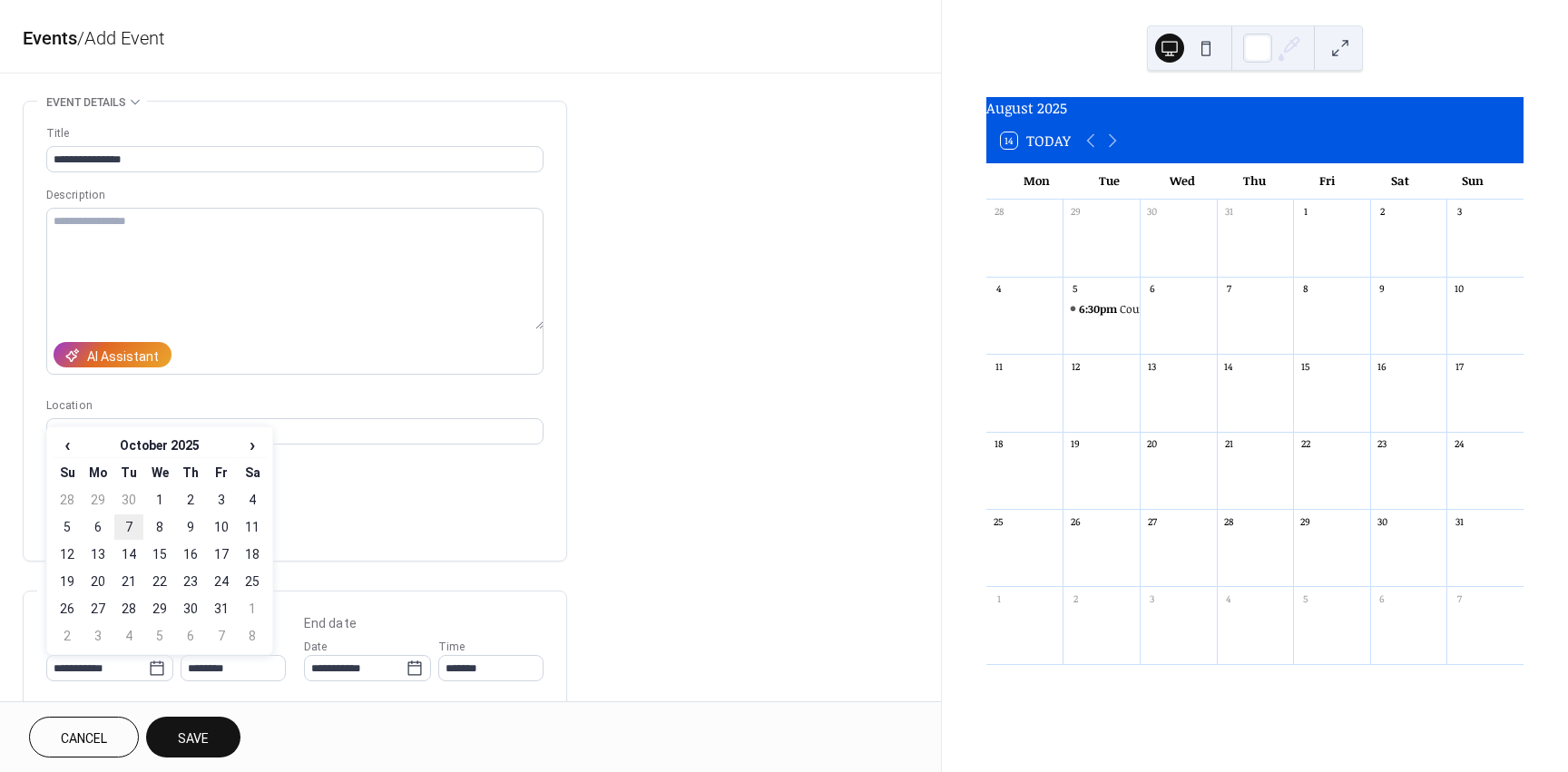 click on "7" at bounding box center (129, 527) 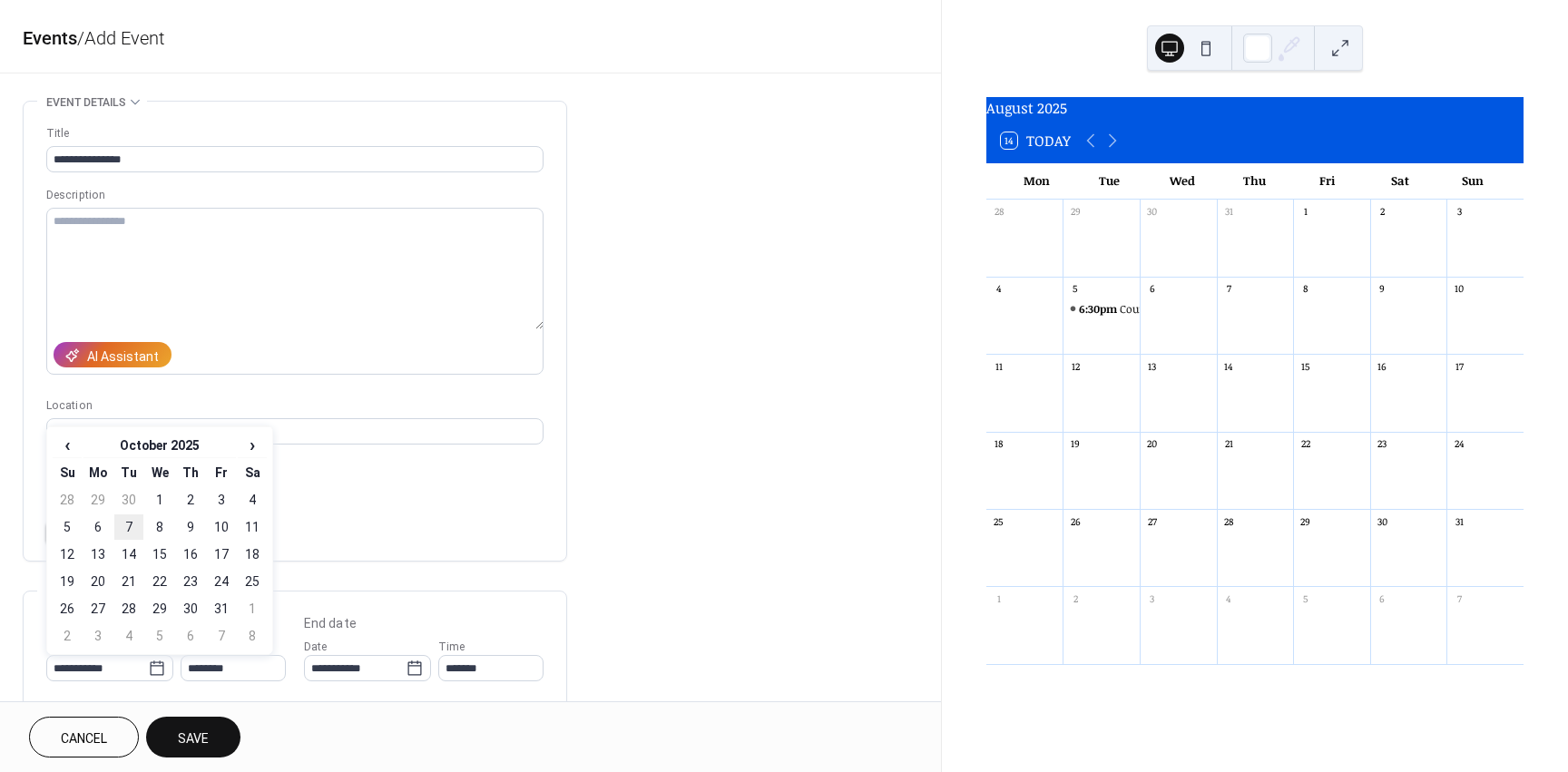 type on "**********" 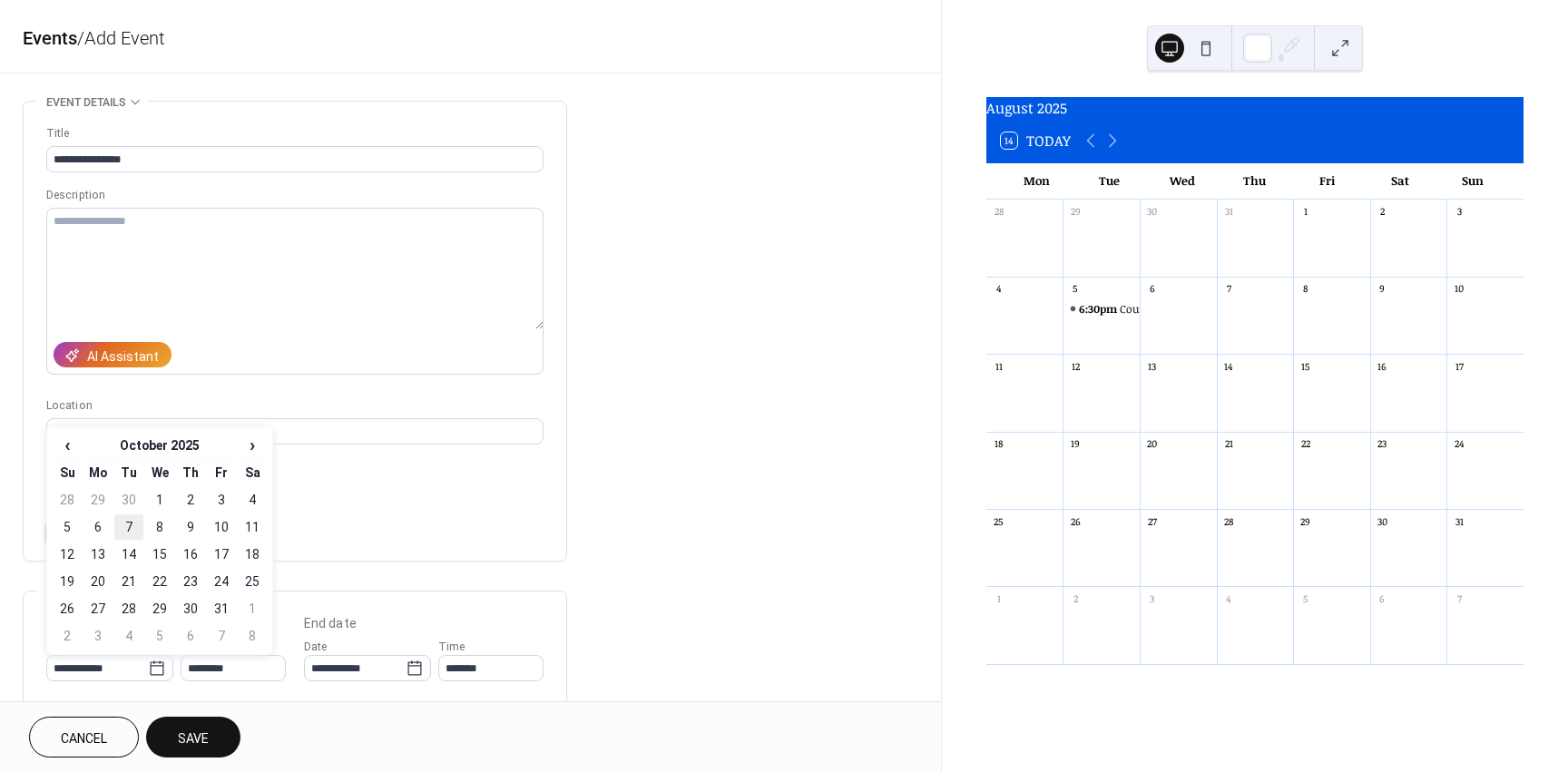 type on "**********" 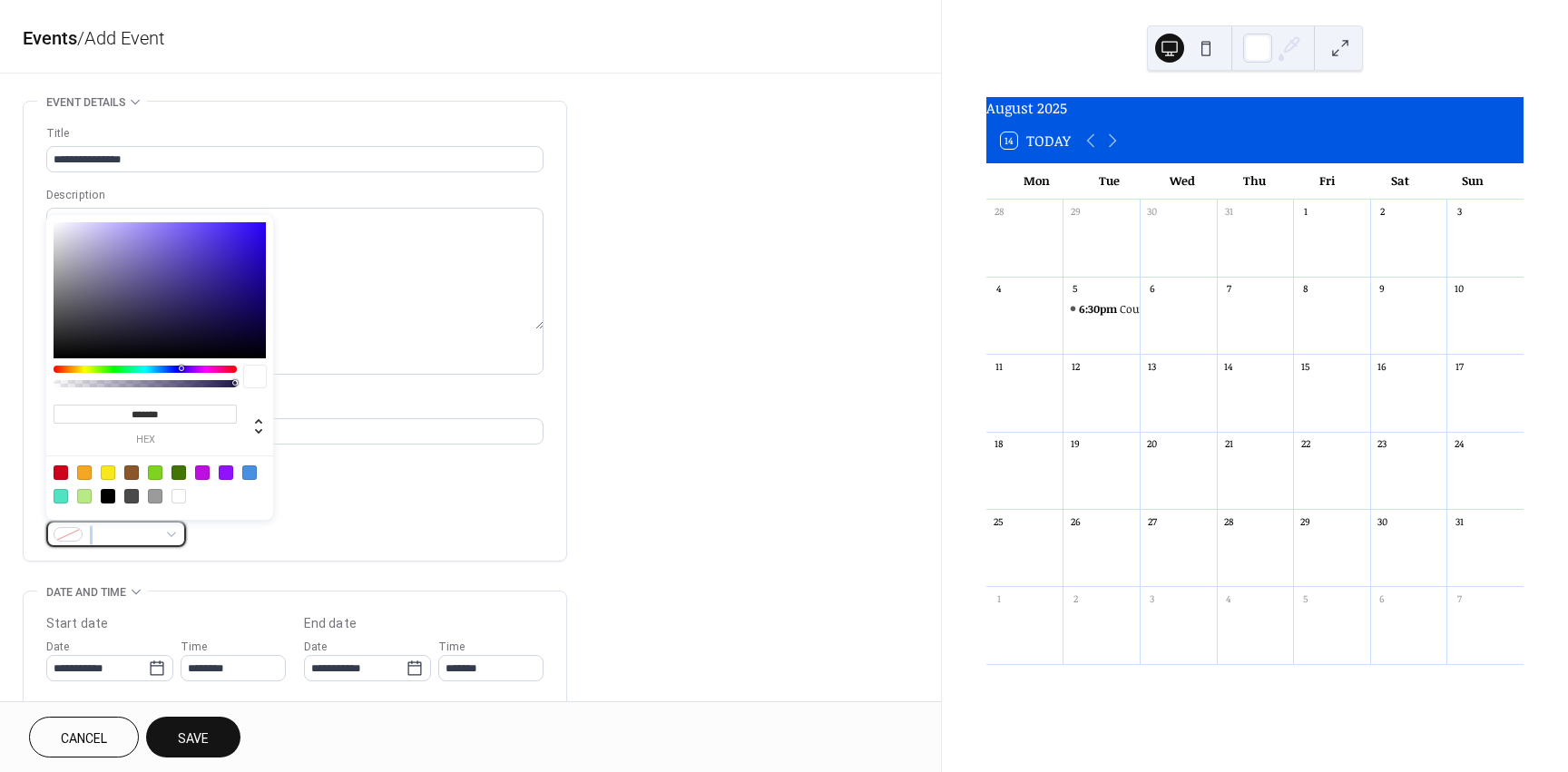 click at bounding box center (116, 533) 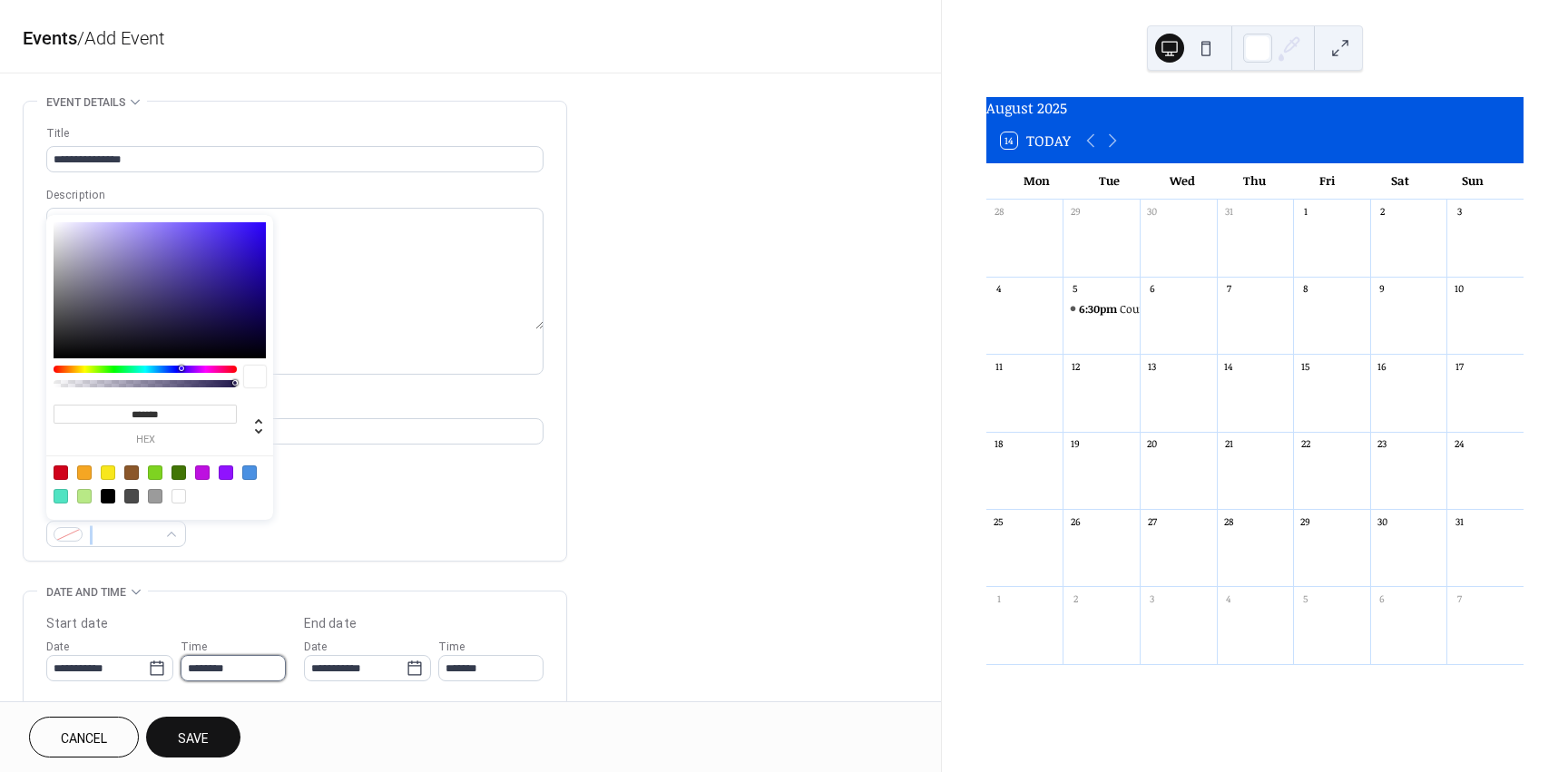 click on "********" at bounding box center (233, 668) 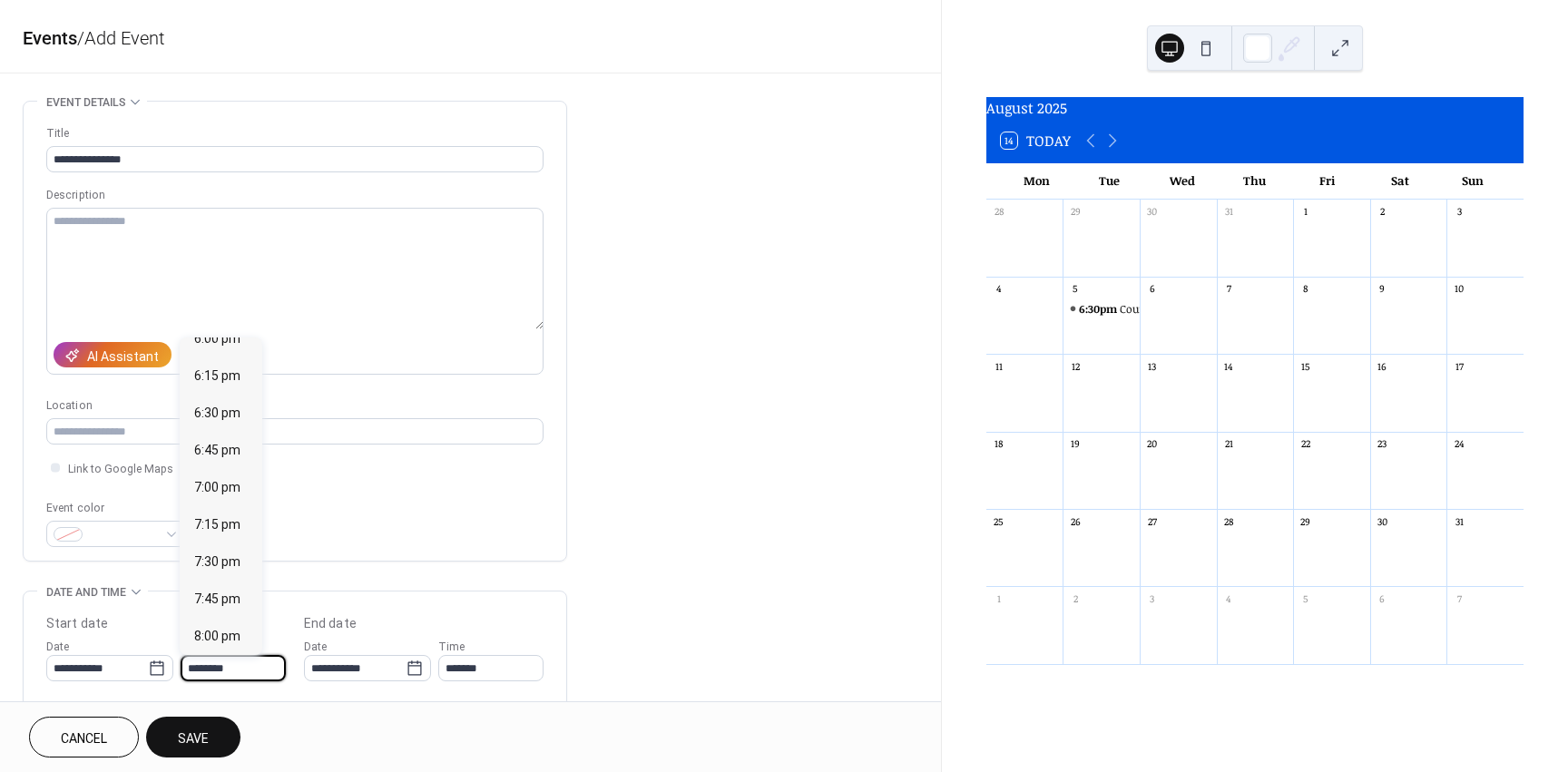 scroll, scrollTop: 2692, scrollLeft: 0, axis: vertical 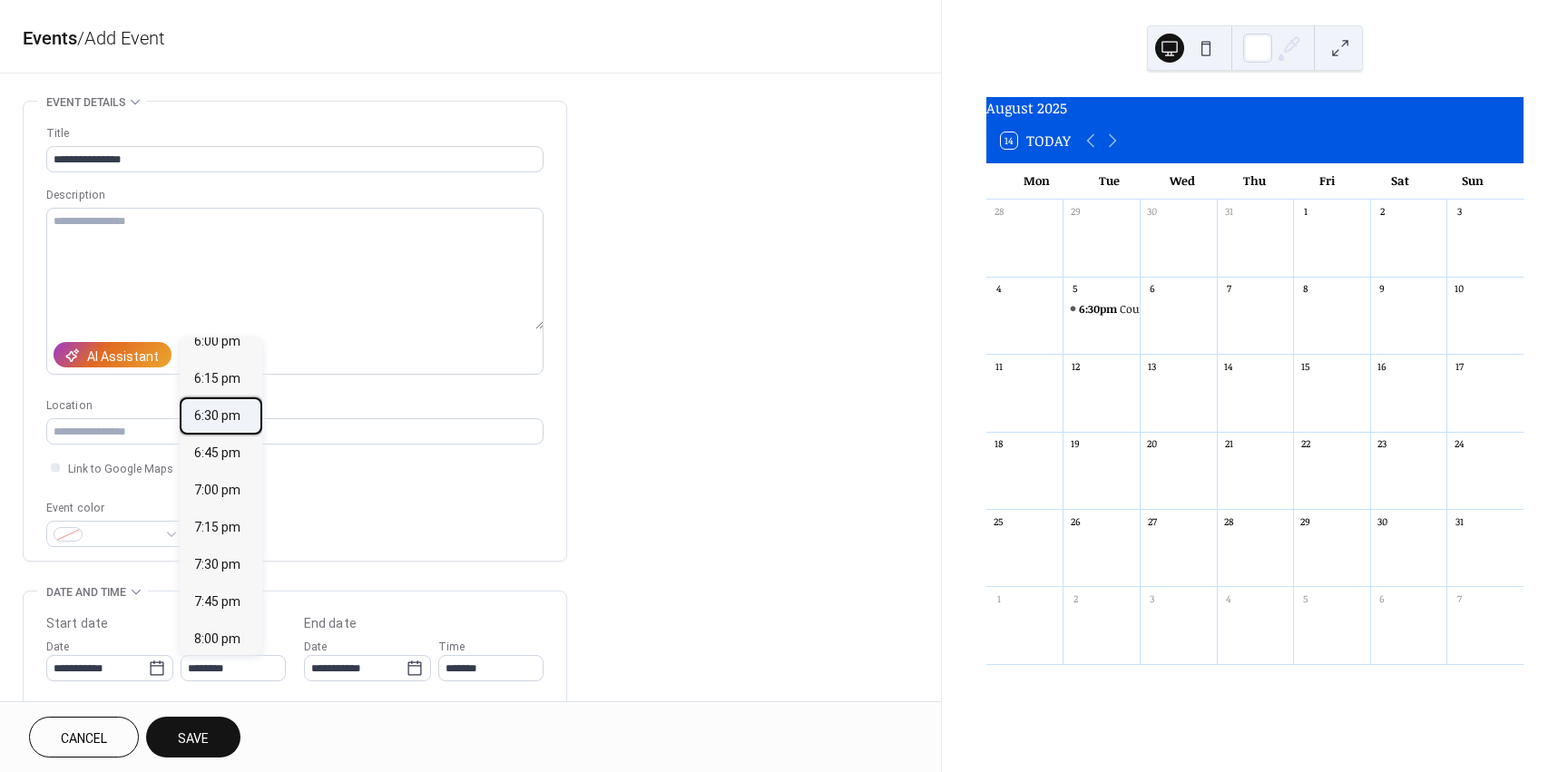 click on "6:30 pm" at bounding box center [217, 415] 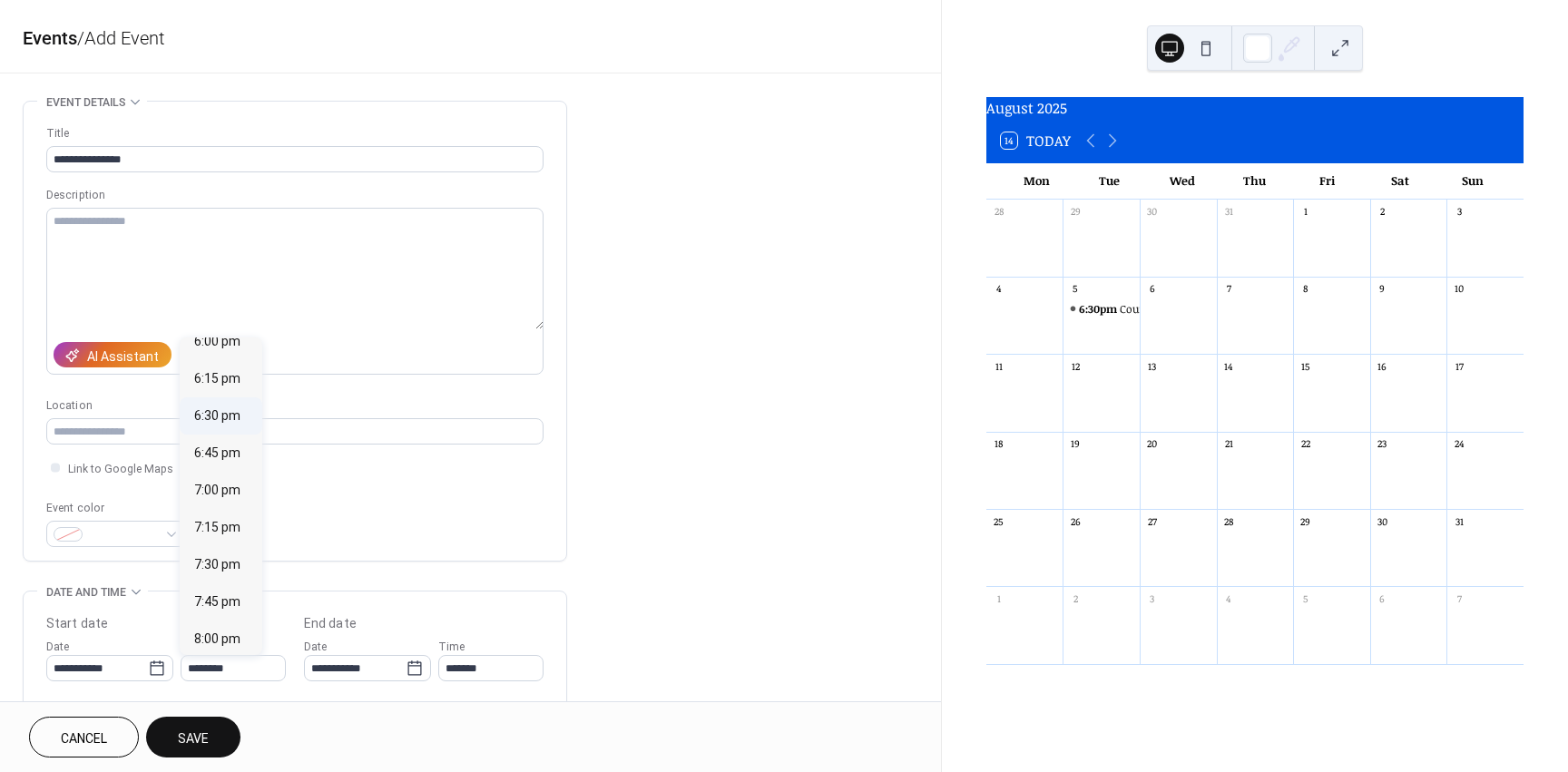 type on "*******" 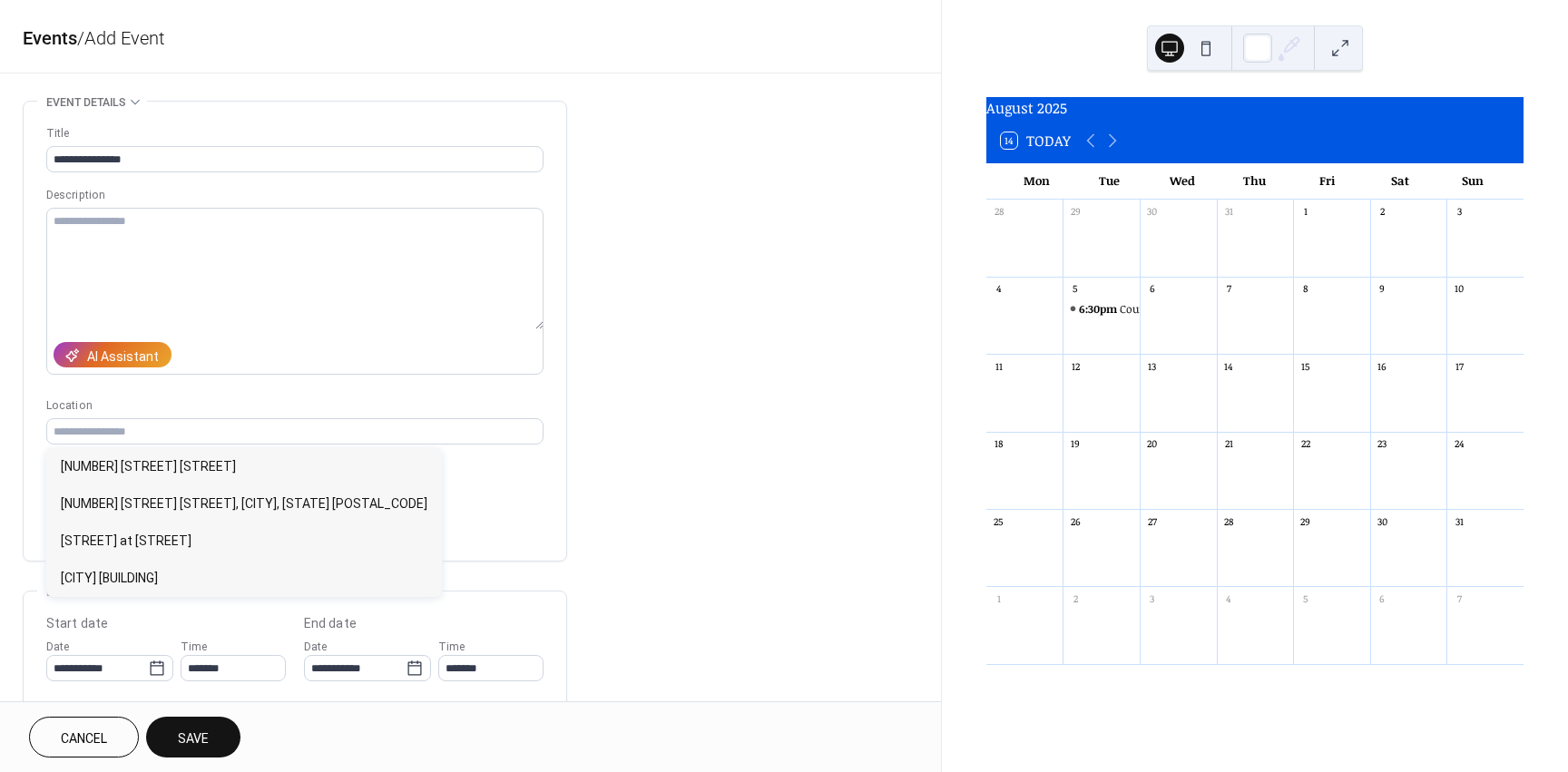 click on "Location" at bounding box center (293, 406) 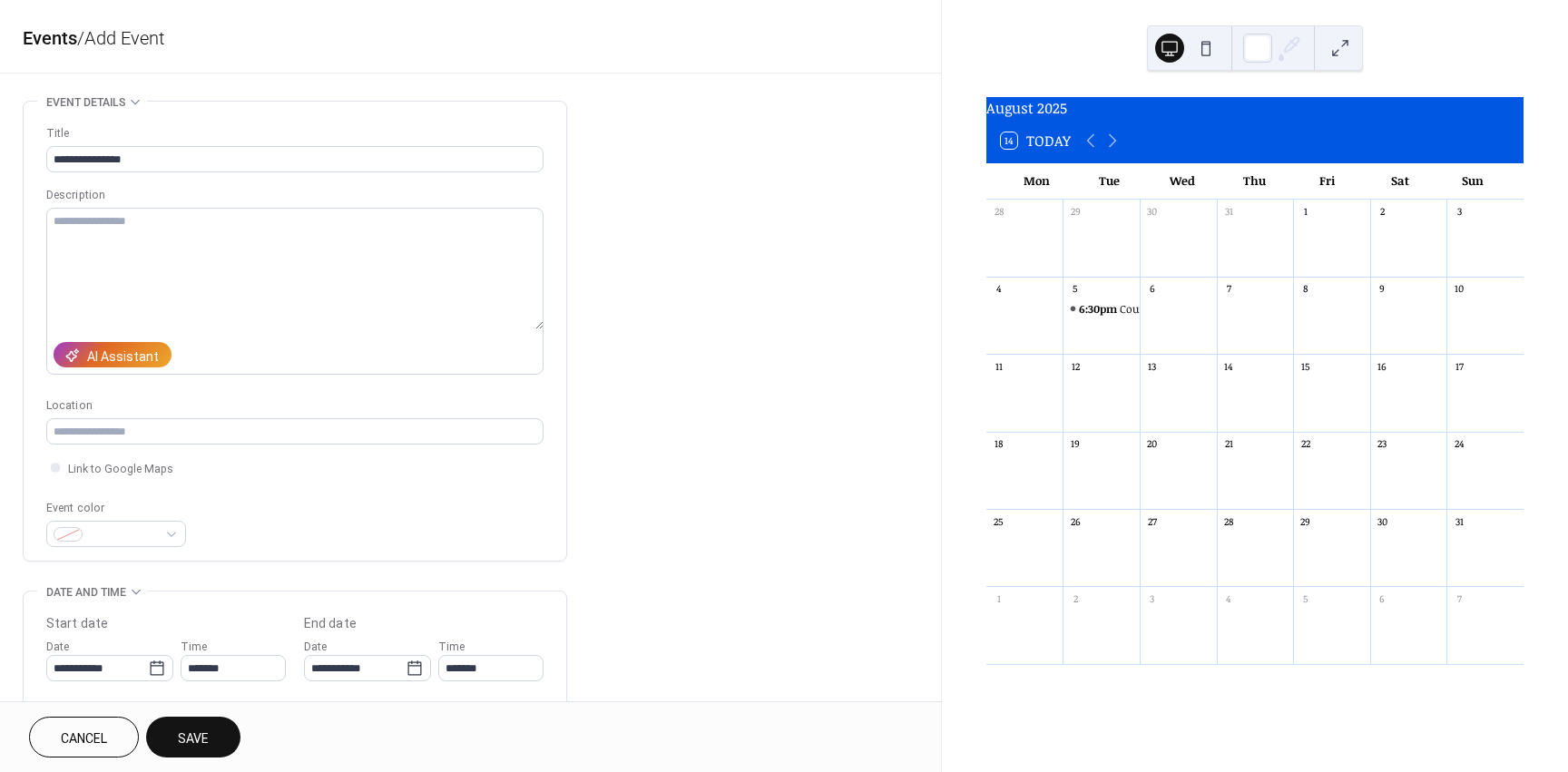 click on "Save" at bounding box center [193, 737] 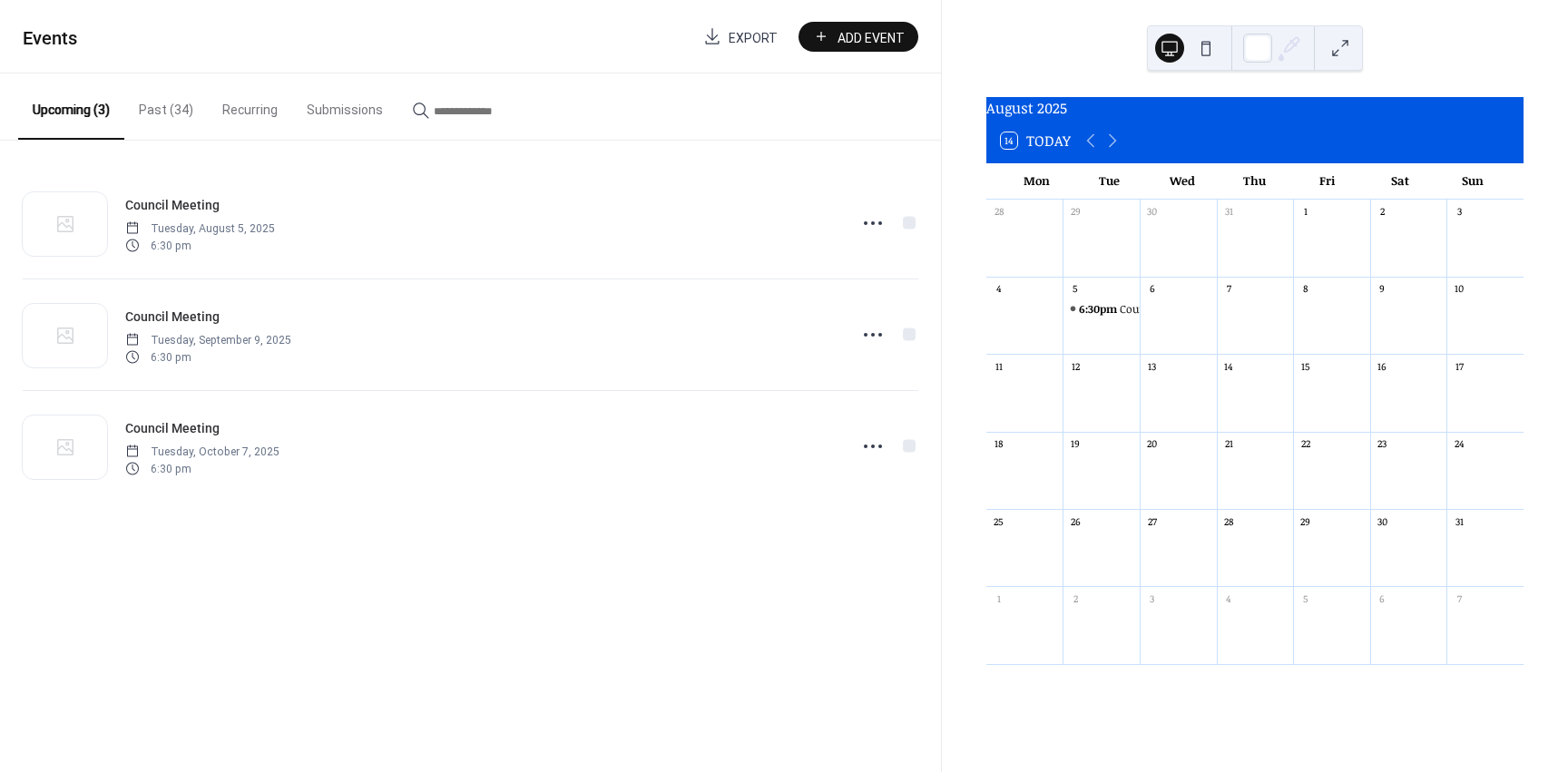 click on "Add Event" at bounding box center [871, 37] 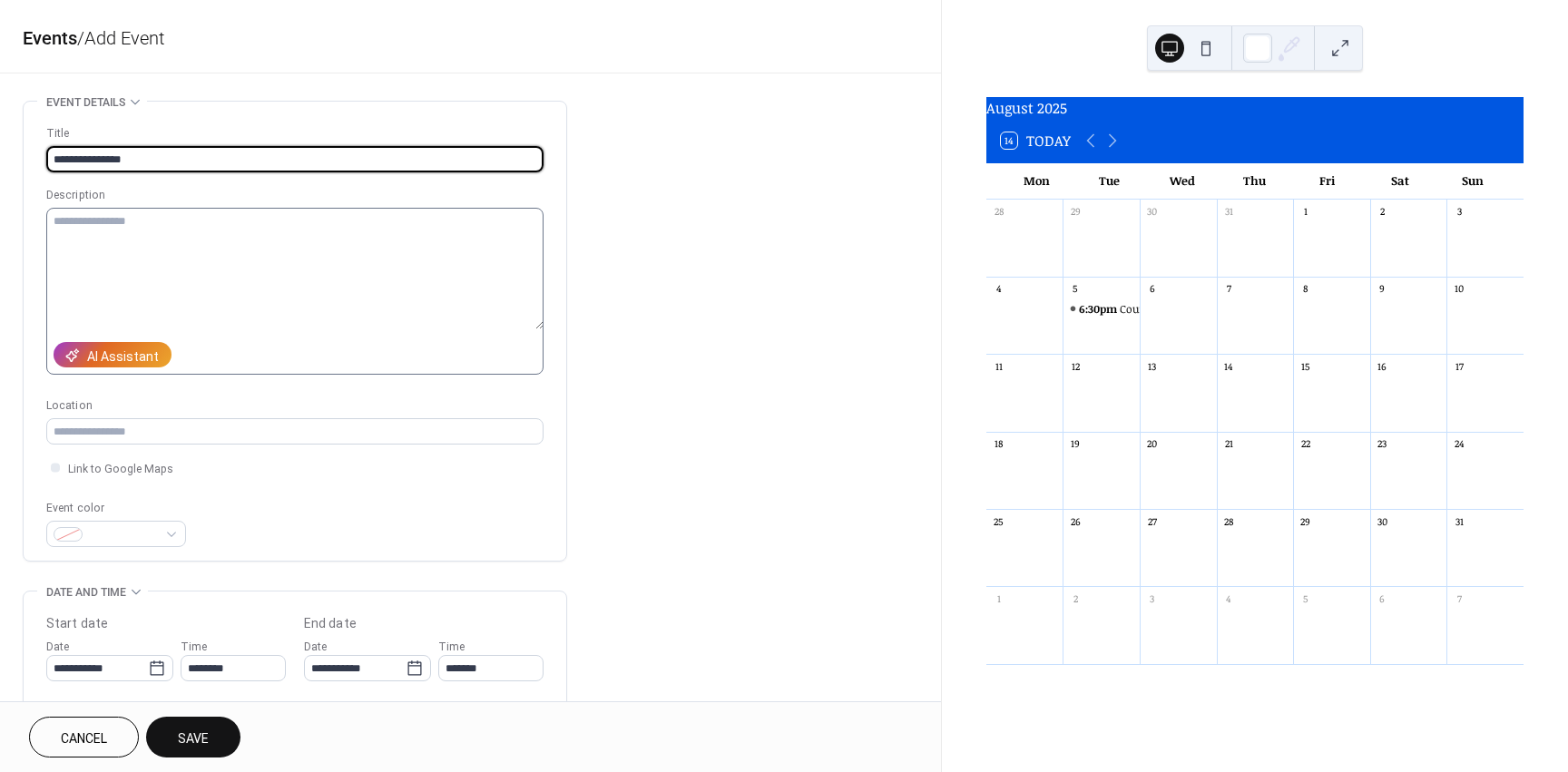 type on "**********" 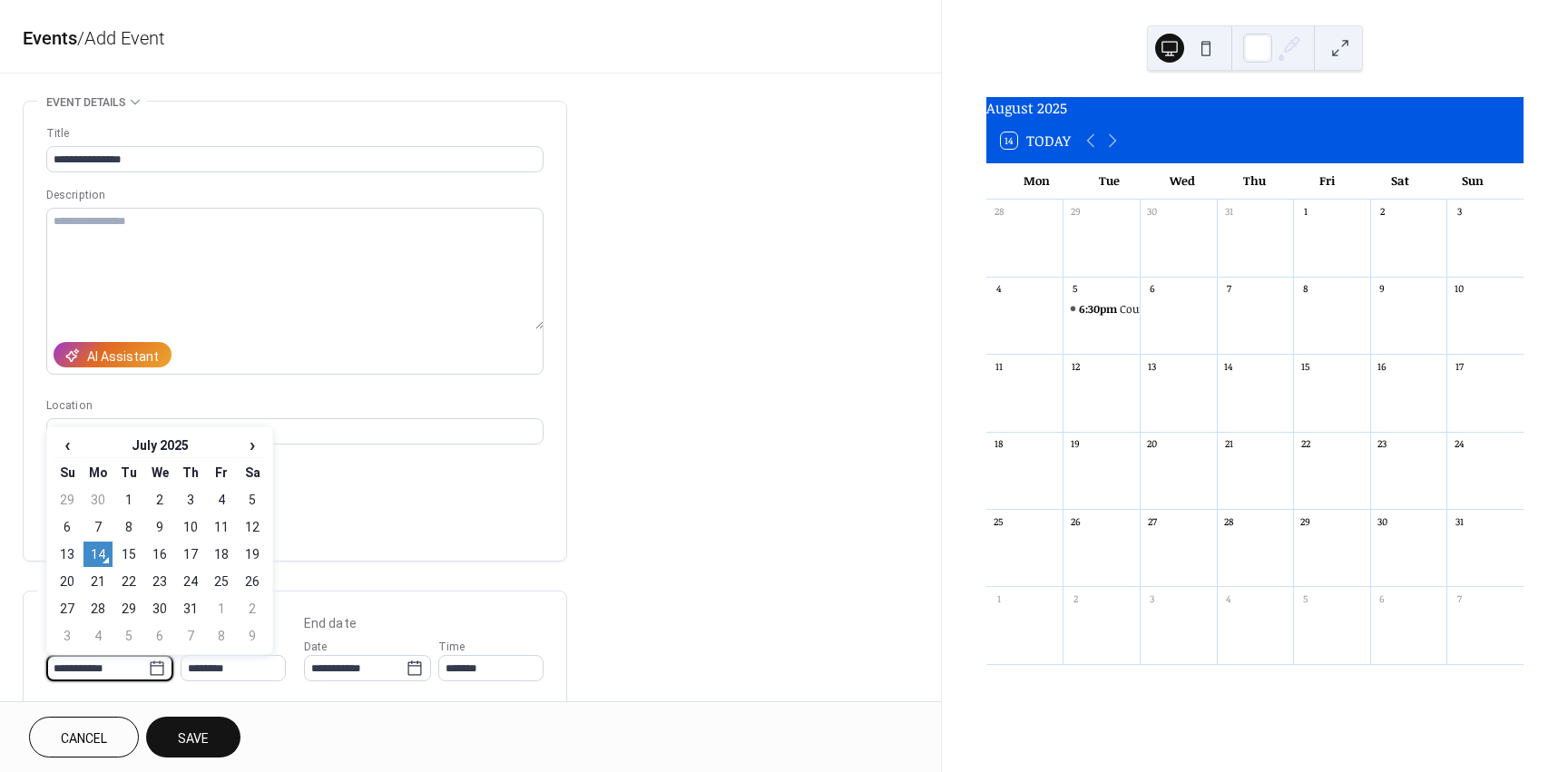 click on "**********" at bounding box center (97, 668) 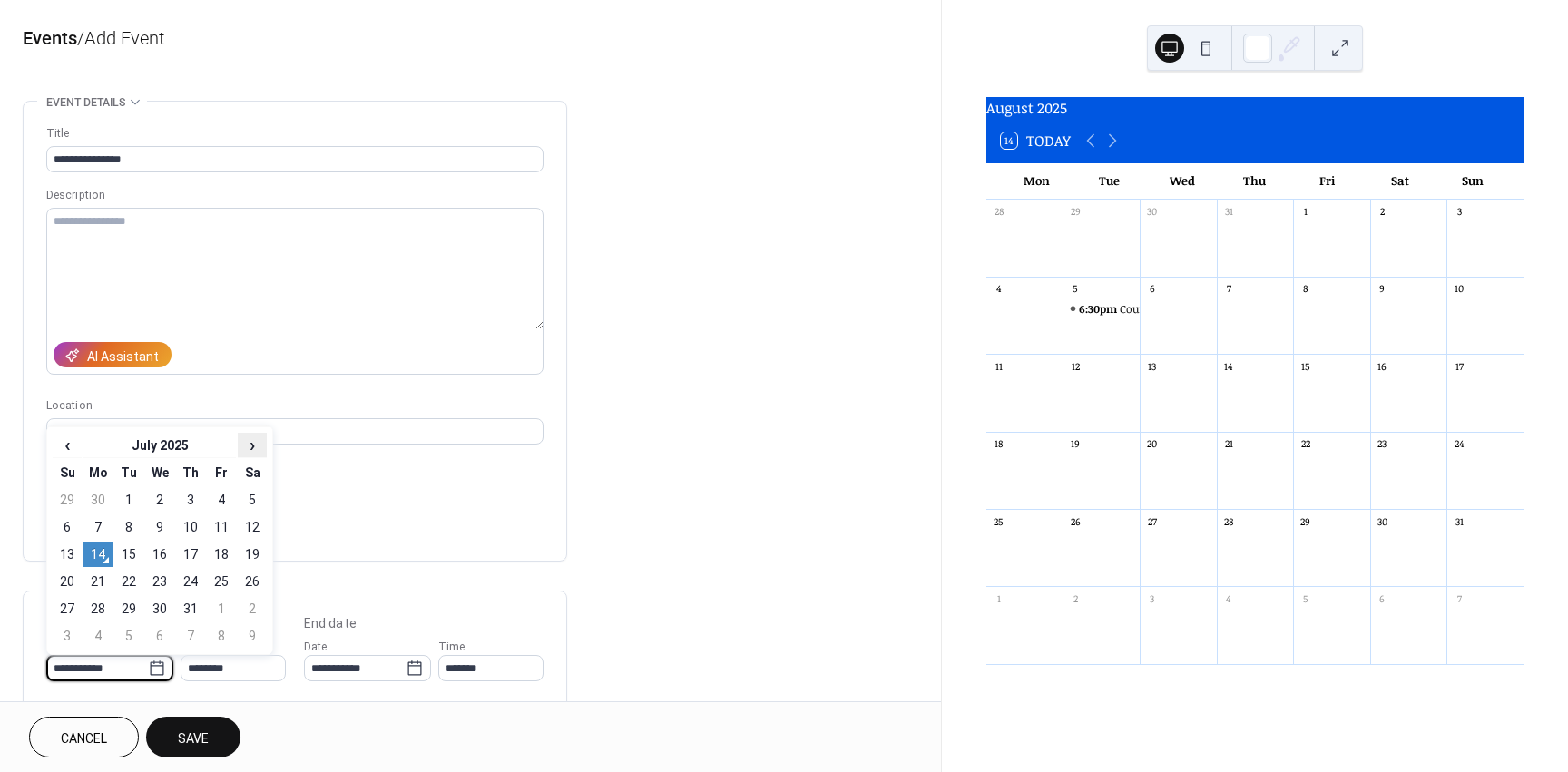click on "›" at bounding box center (252, 445) 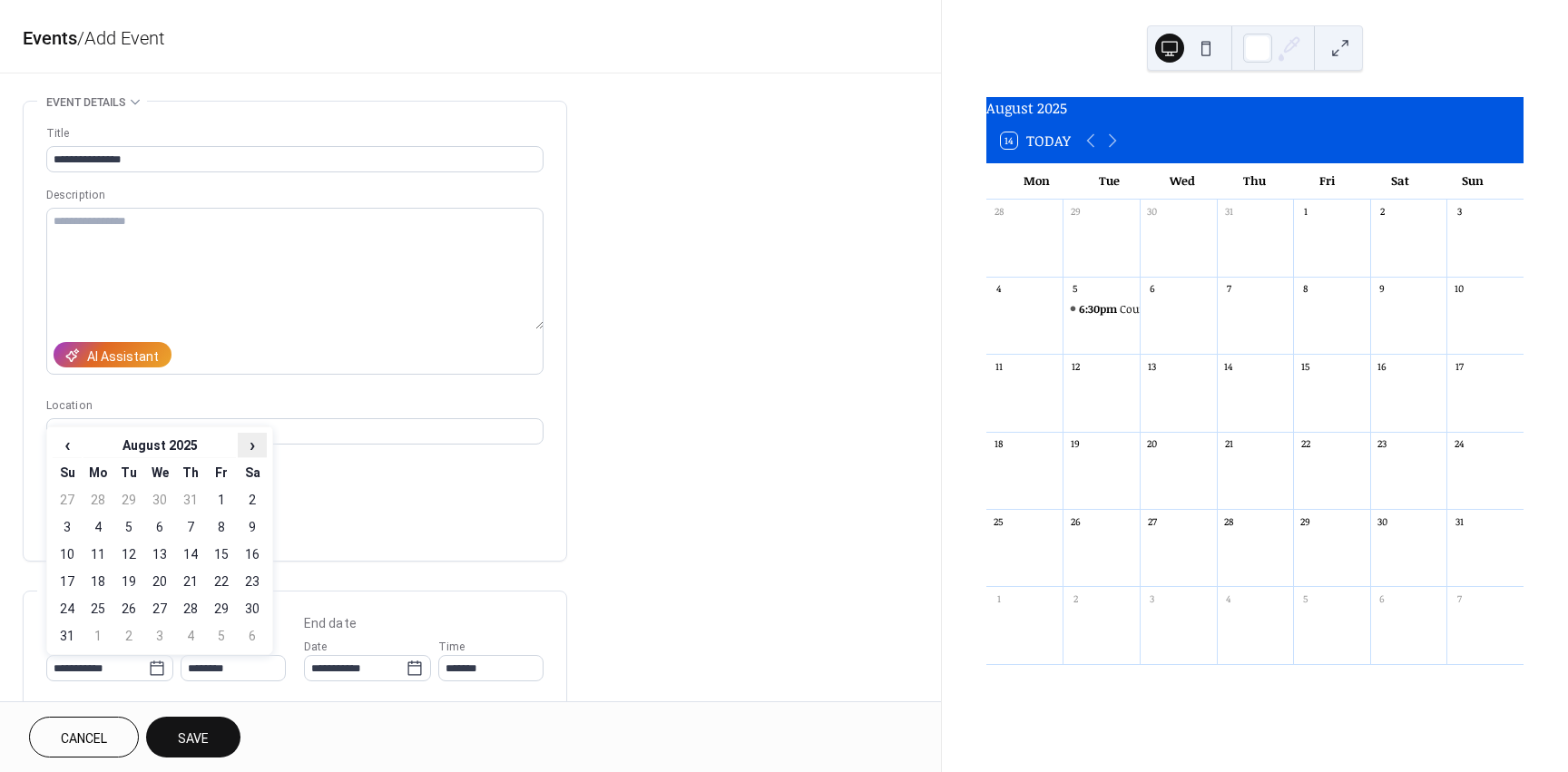 click on "›" at bounding box center [252, 445] 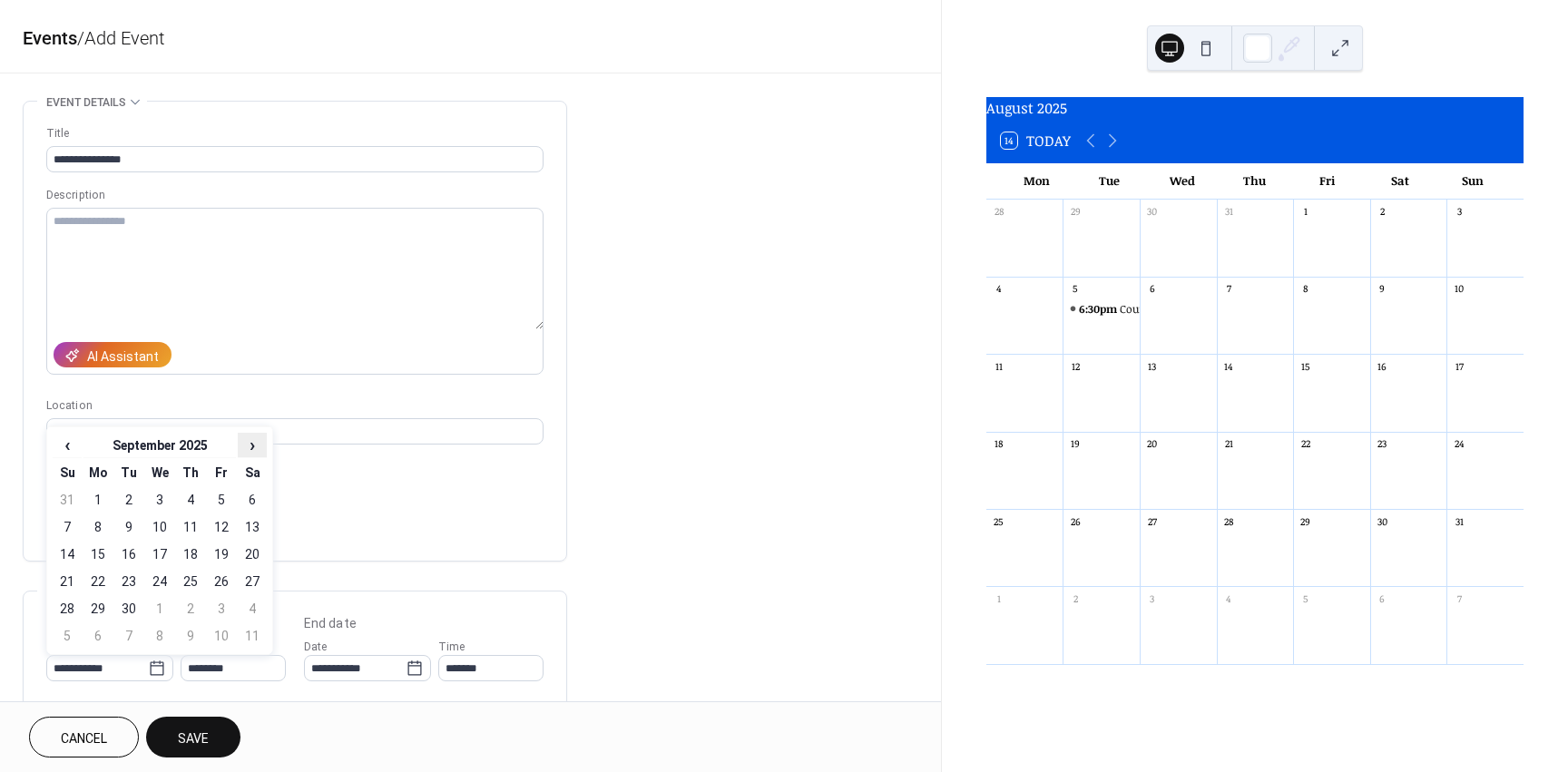 click on "›" at bounding box center (252, 445) 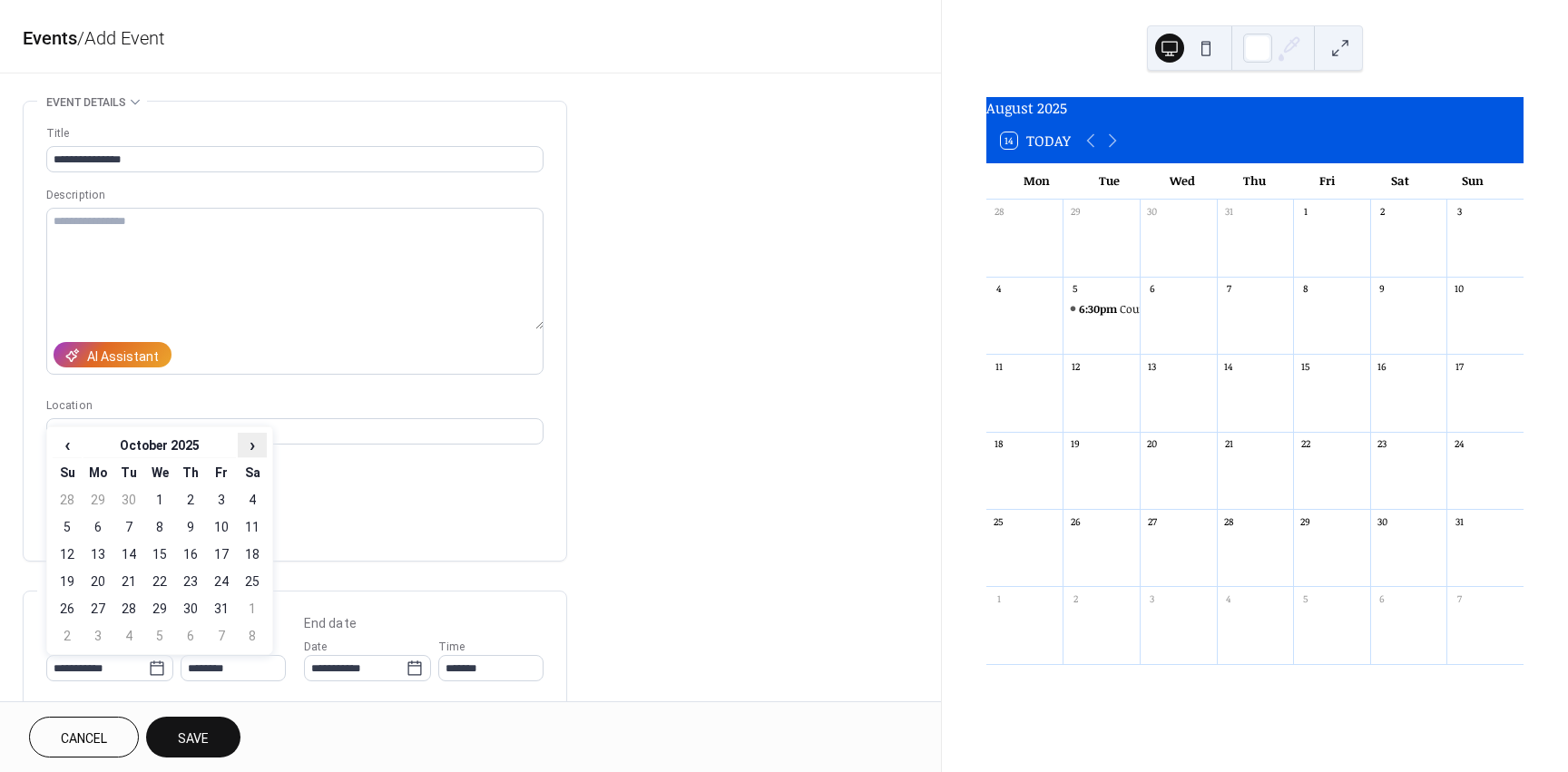 click on "›" at bounding box center (252, 445) 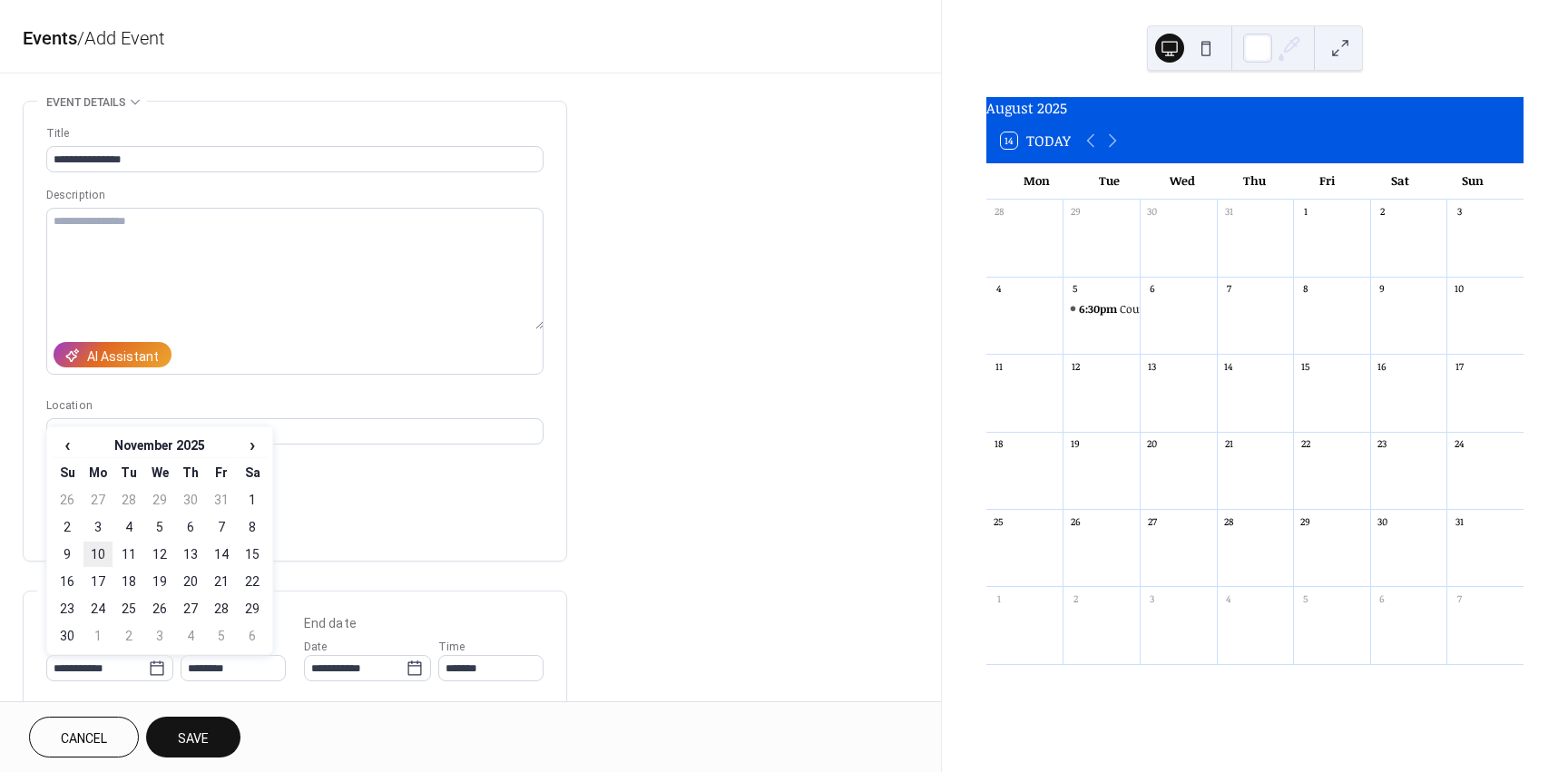 click on "10" at bounding box center (98, 554) 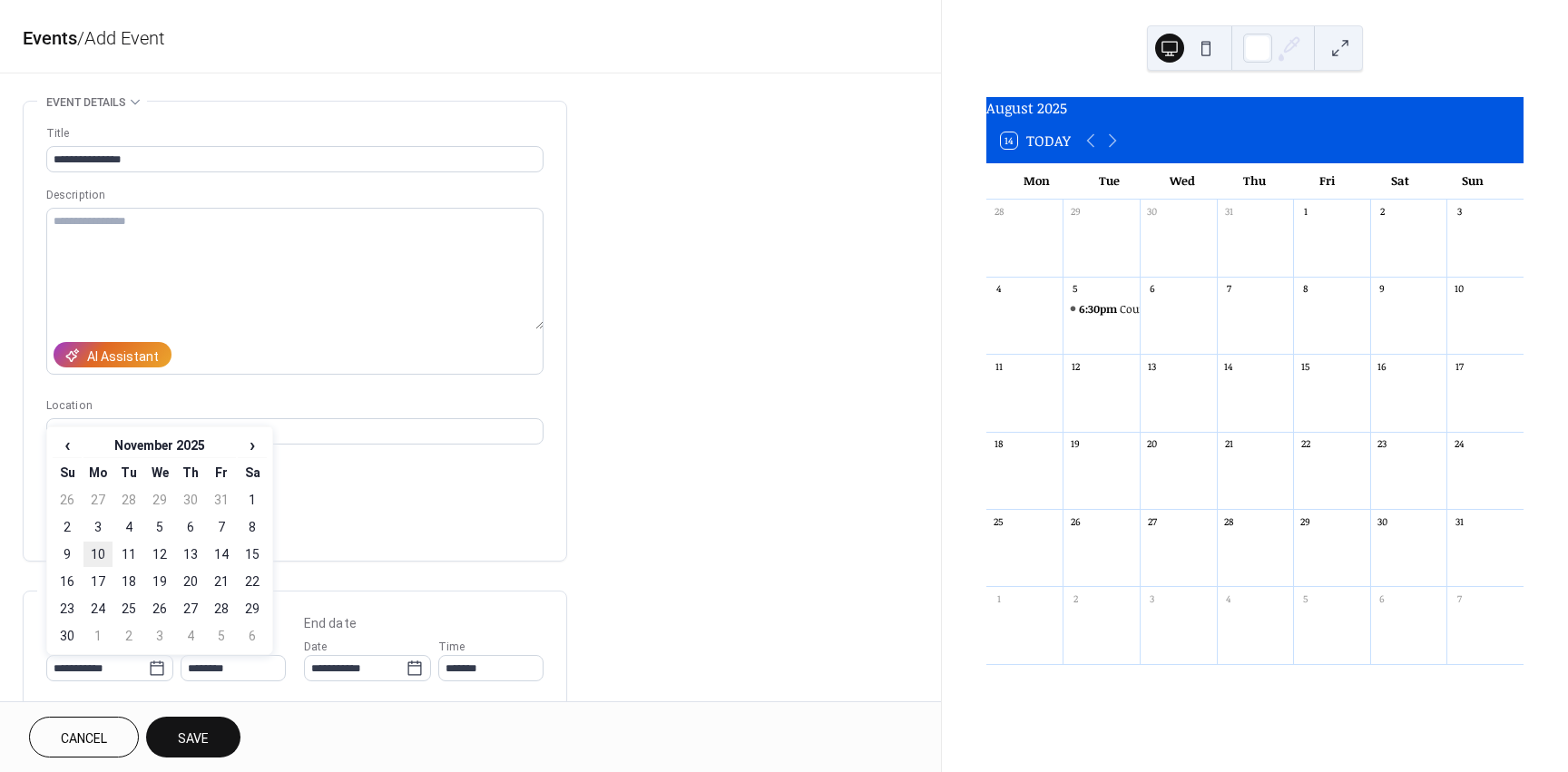 type on "**********" 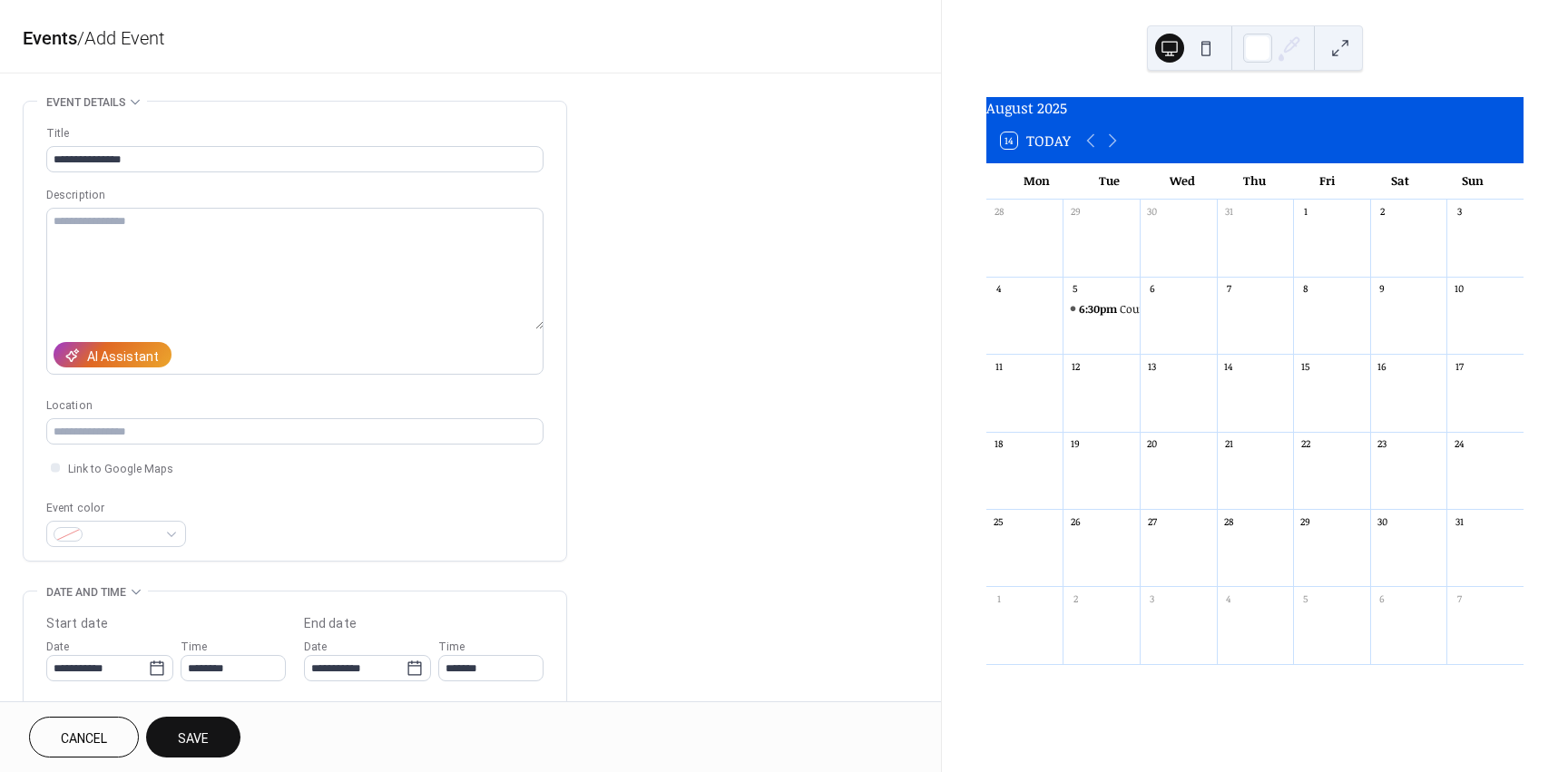 click on "**********" at bounding box center [295, 331] 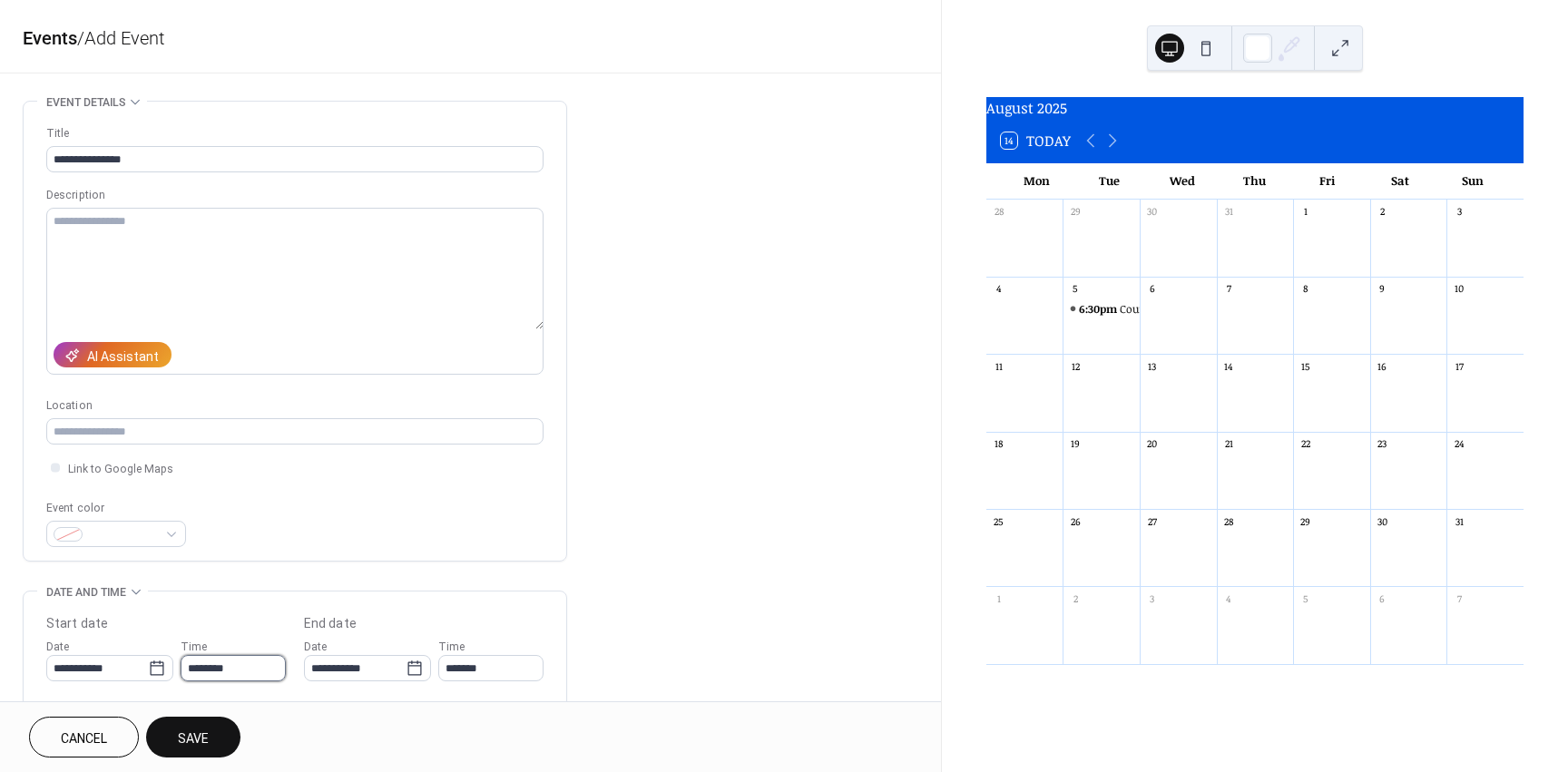 click on "********" at bounding box center [233, 668] 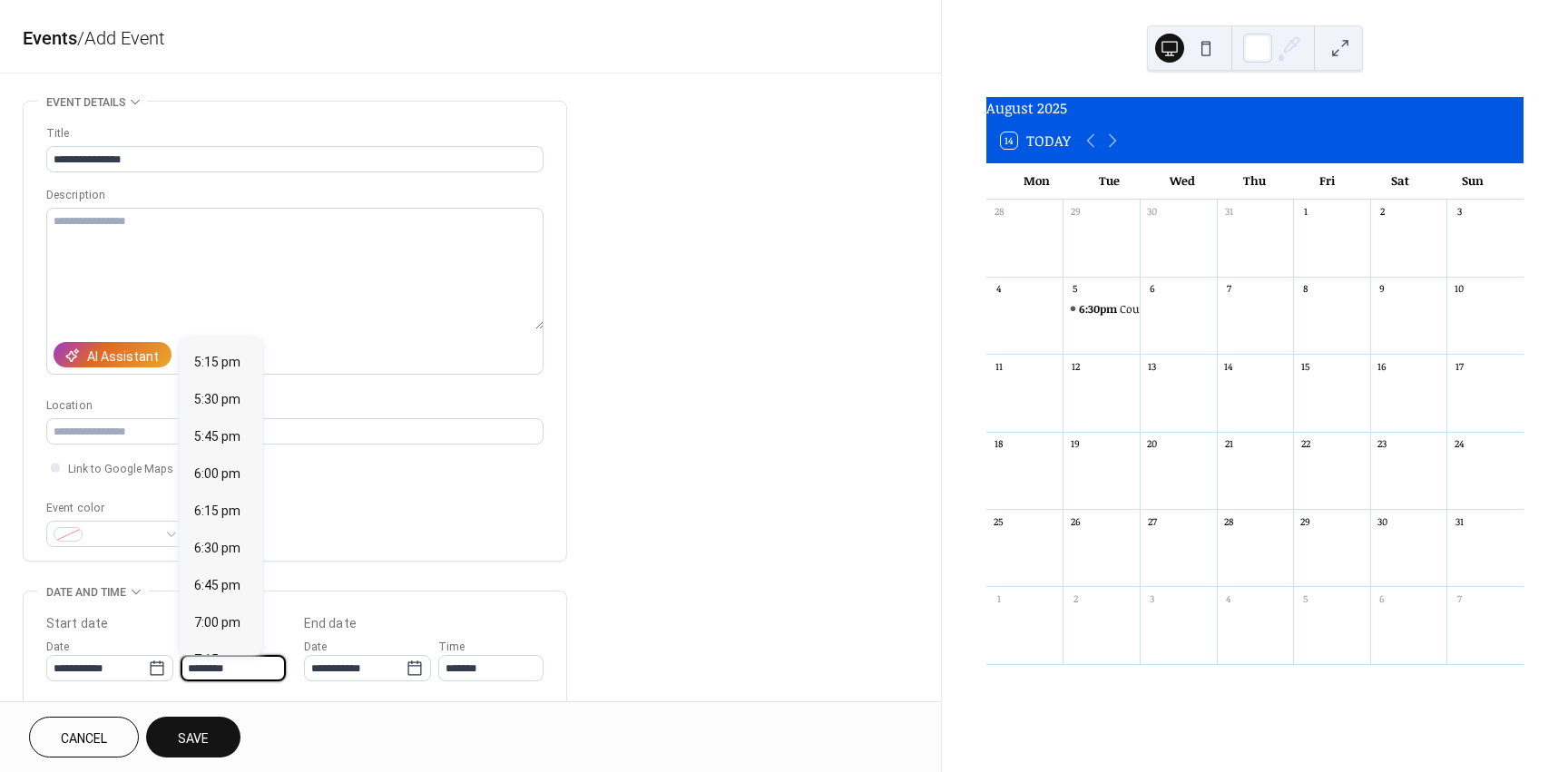 scroll, scrollTop: 2602, scrollLeft: 0, axis: vertical 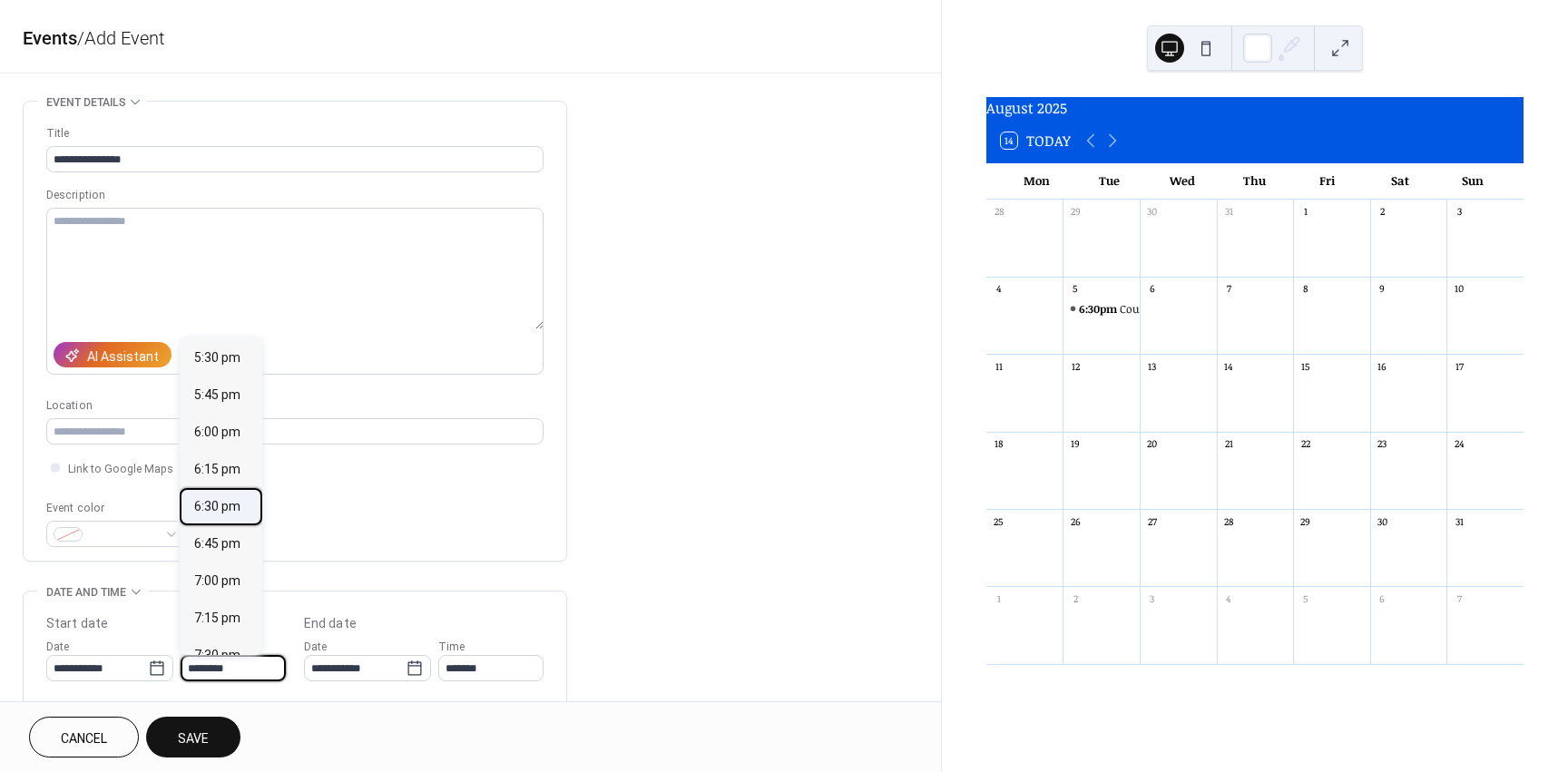 click on "6:30 pm" at bounding box center [217, 506] 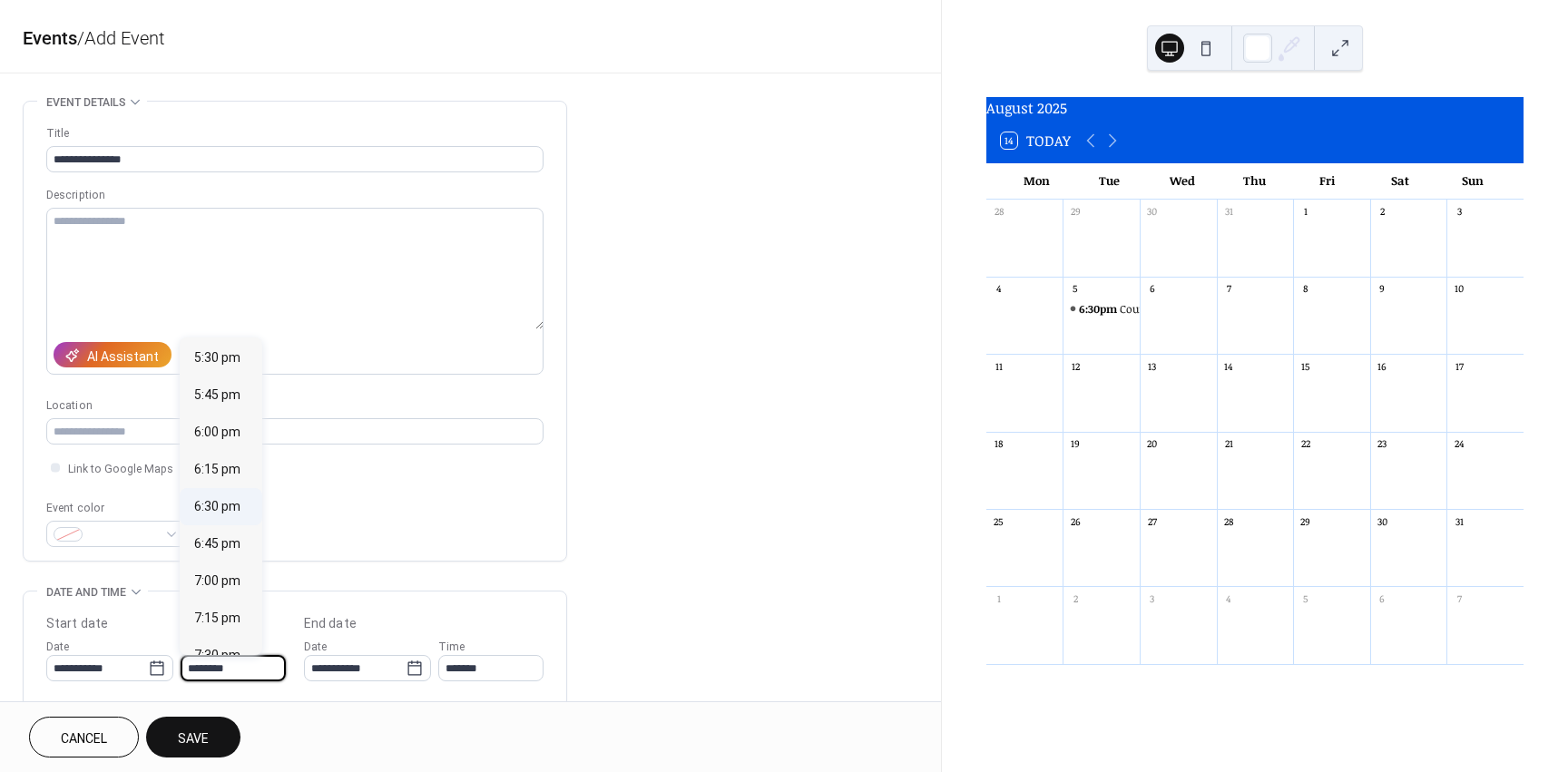 type on "*******" 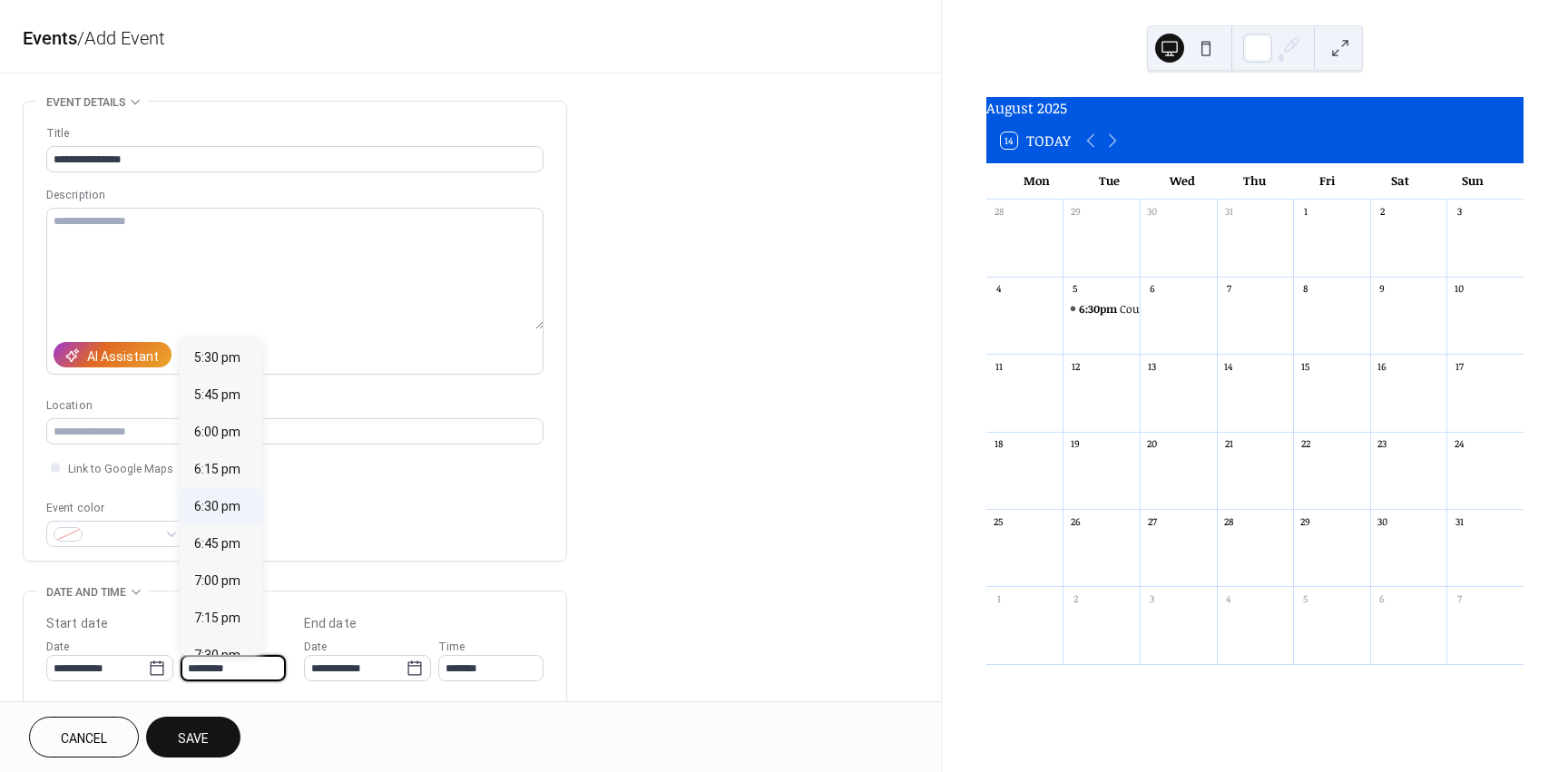 type on "*******" 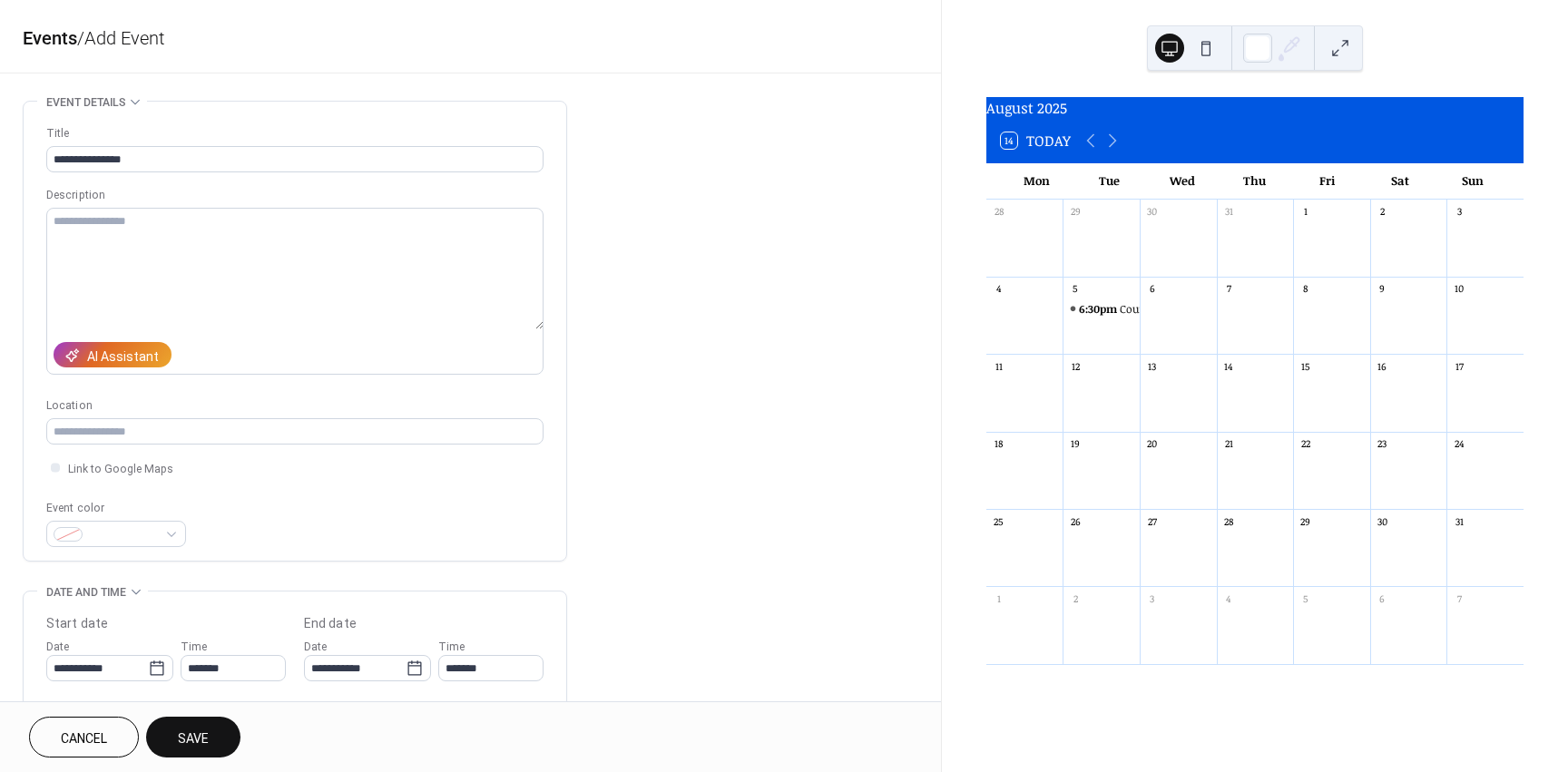 click on "Event color" at bounding box center (295, 523) 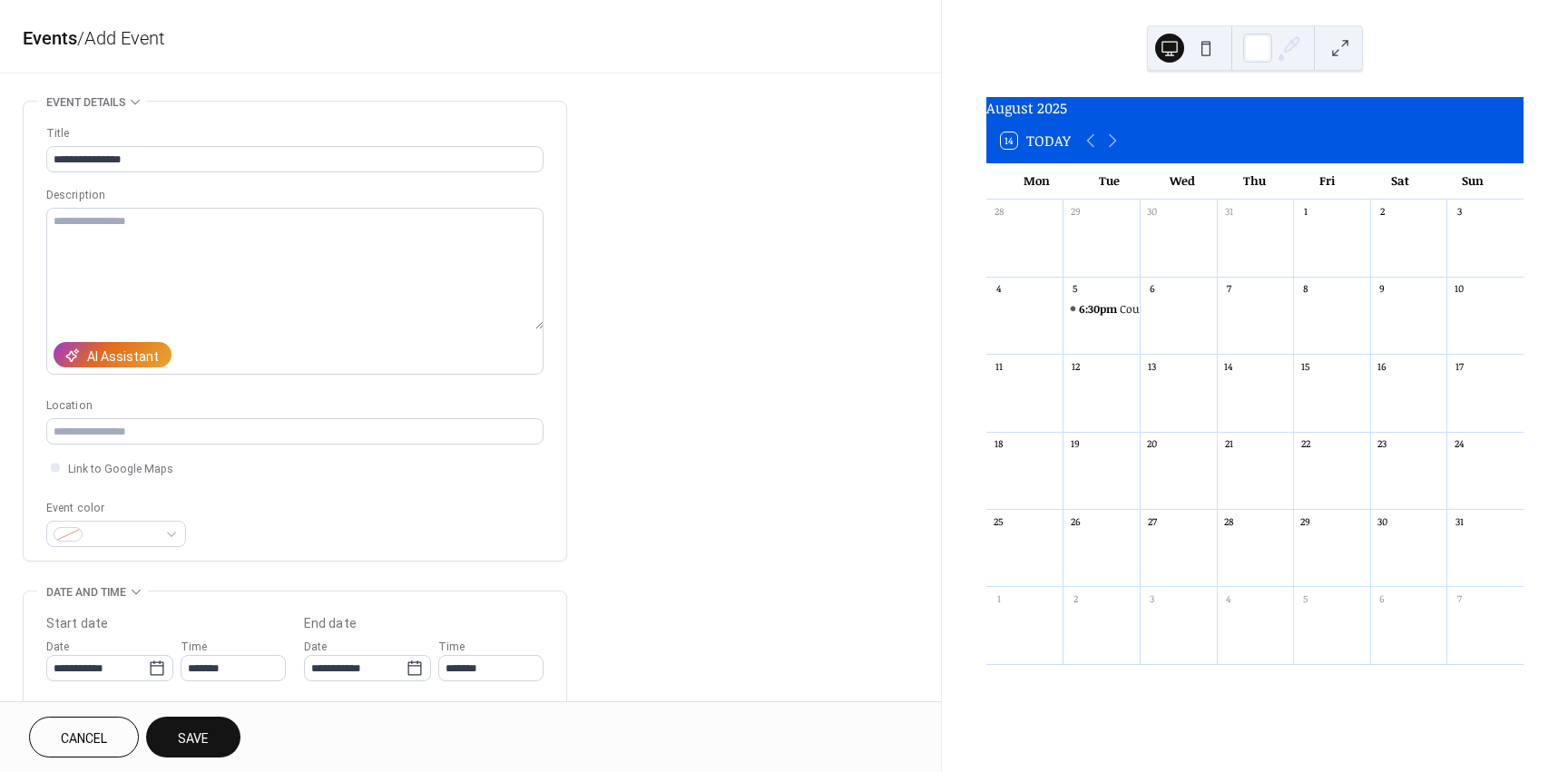 click on "Save" at bounding box center (193, 738) 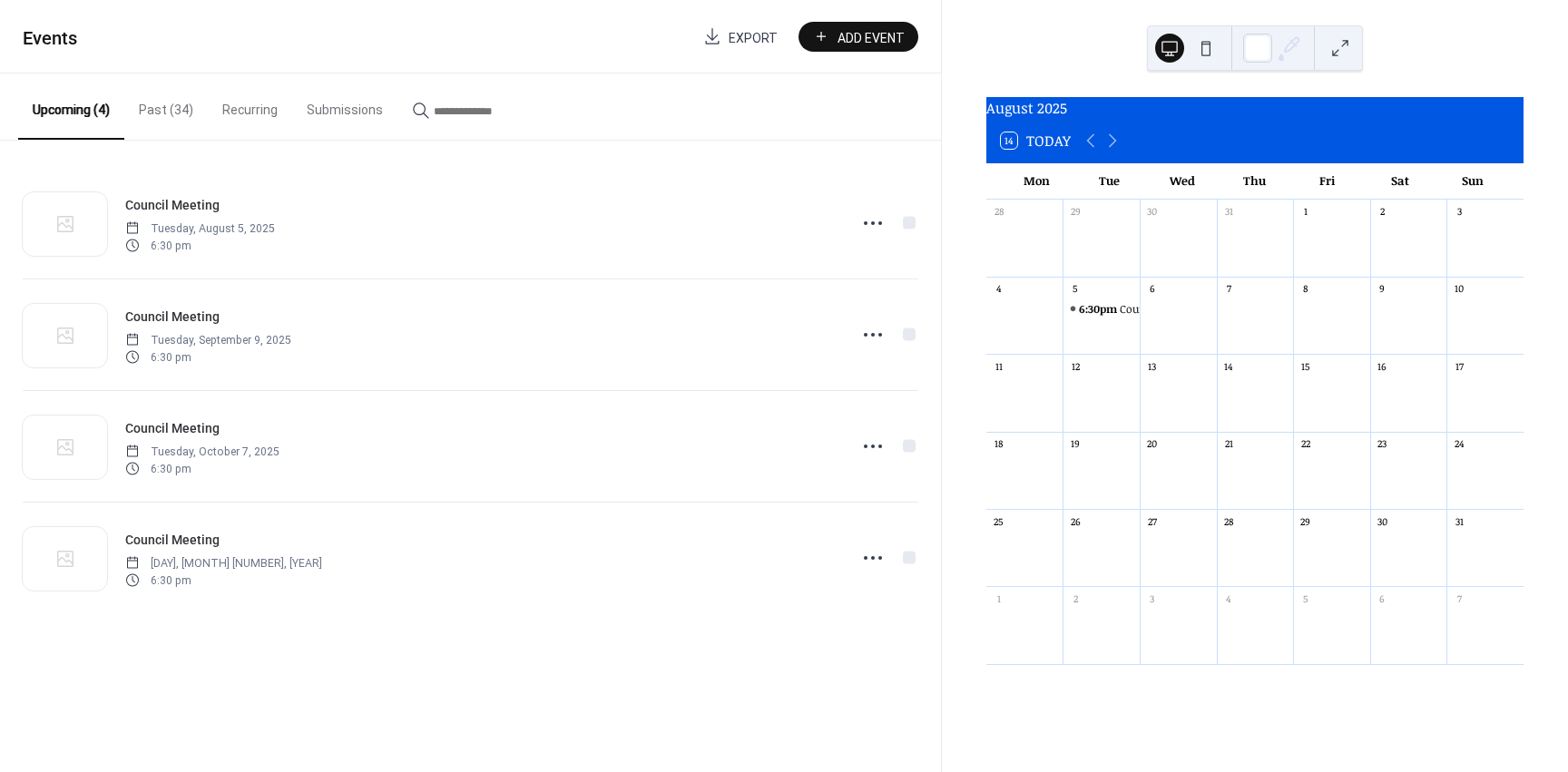 click on "Add Event" at bounding box center (871, 37) 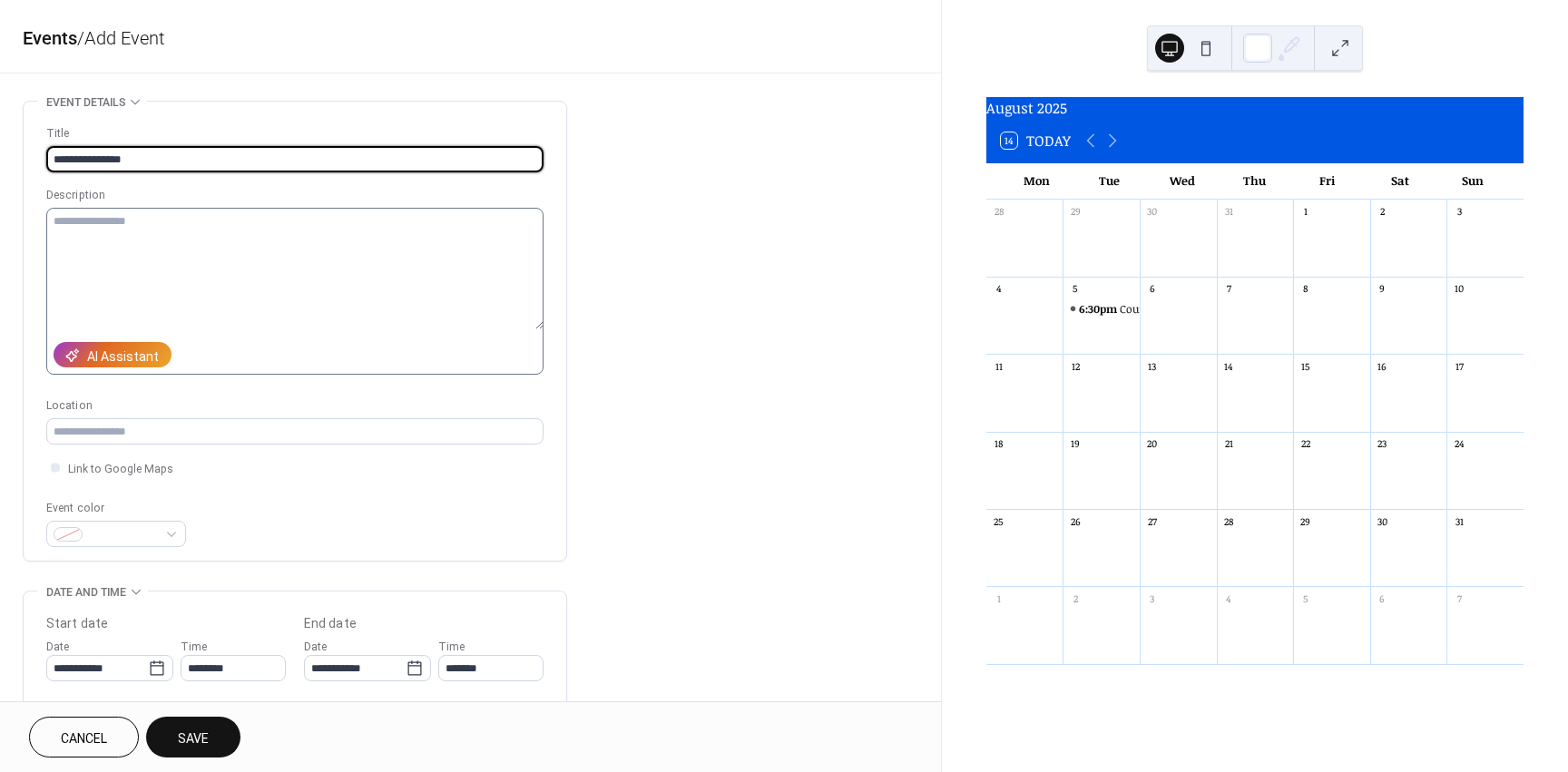 type on "**********" 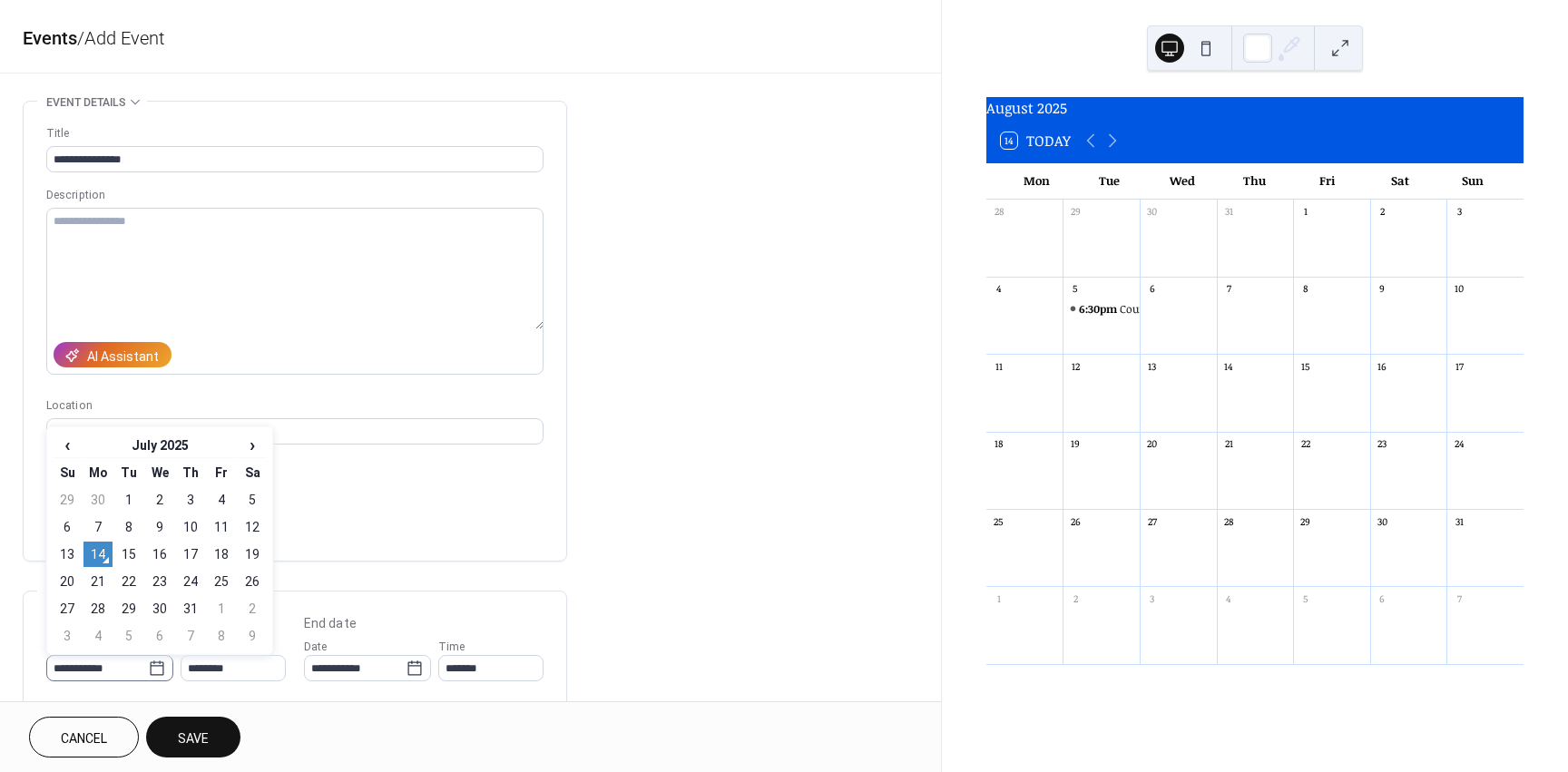 click 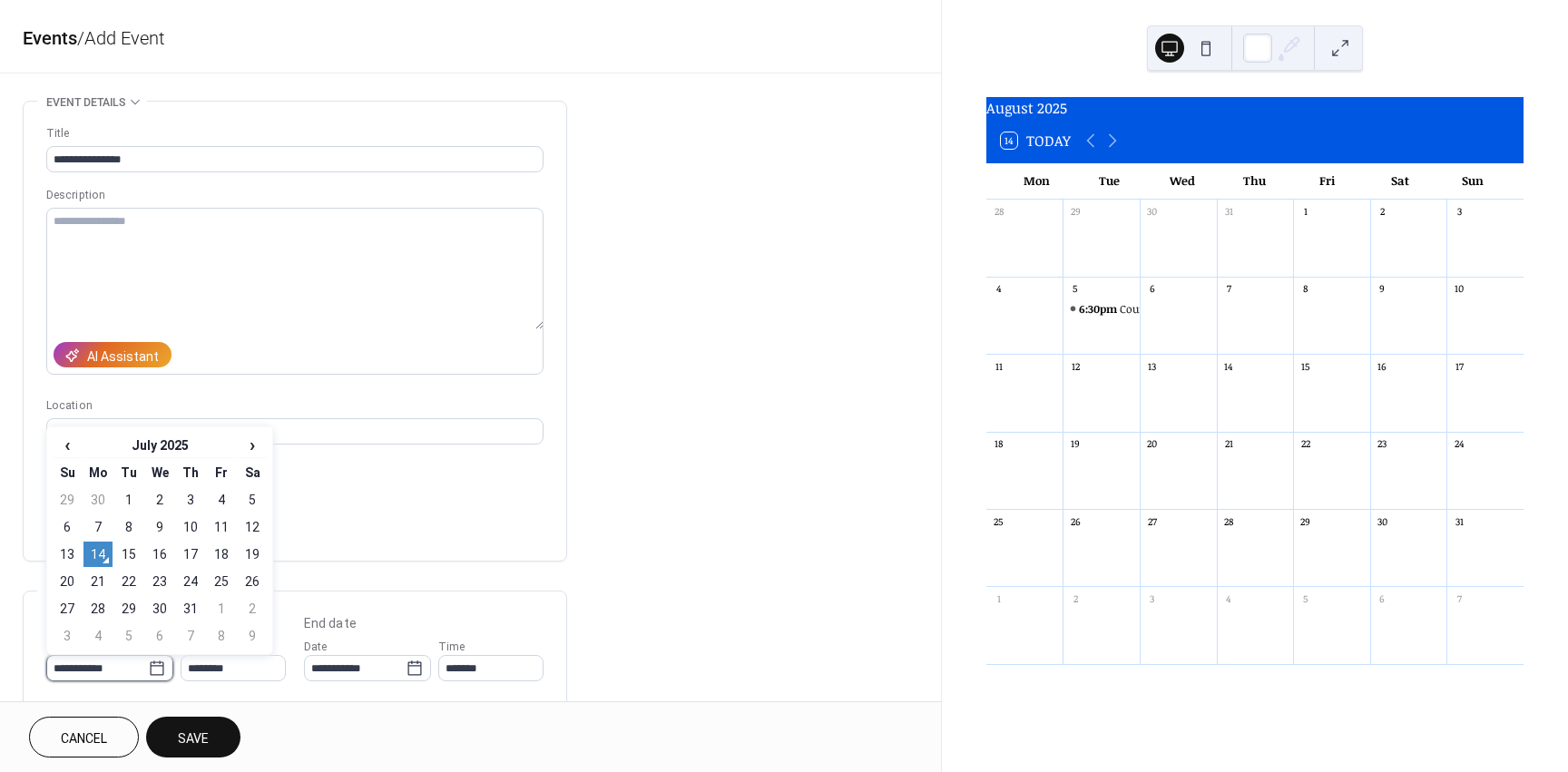 click on "**********" at bounding box center (97, 668) 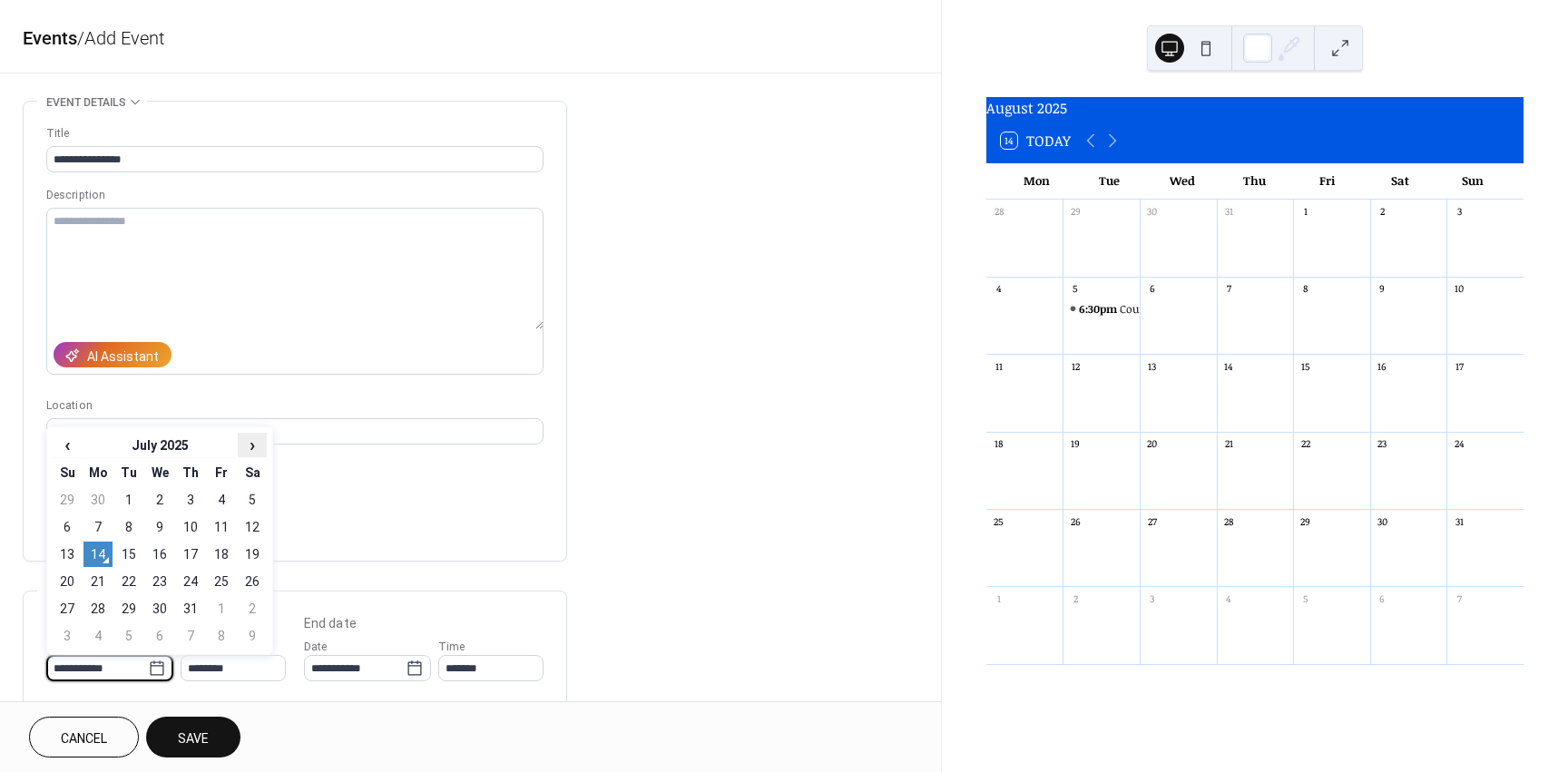 click on "›" at bounding box center (252, 445) 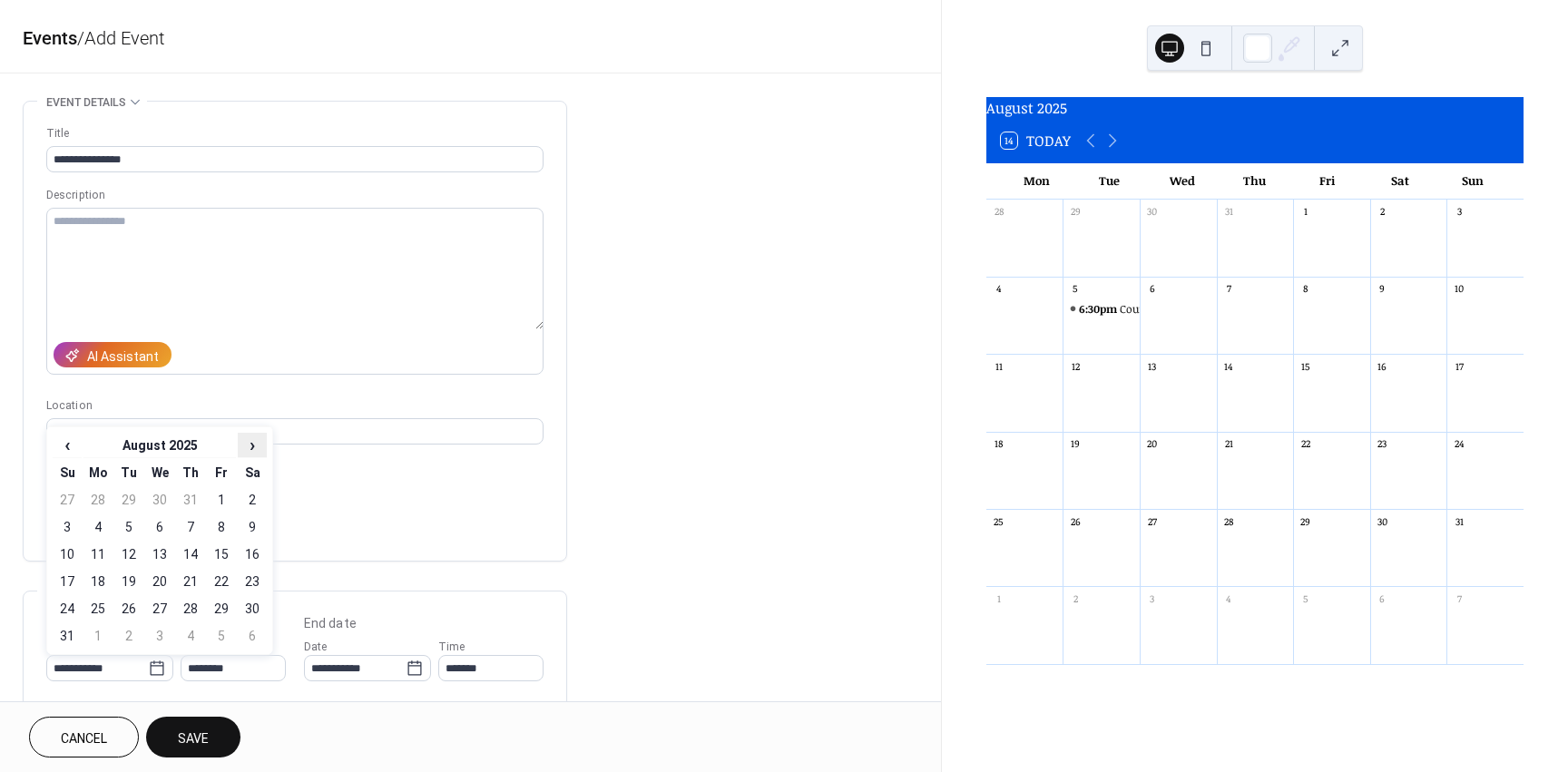 click on "›" at bounding box center (252, 445) 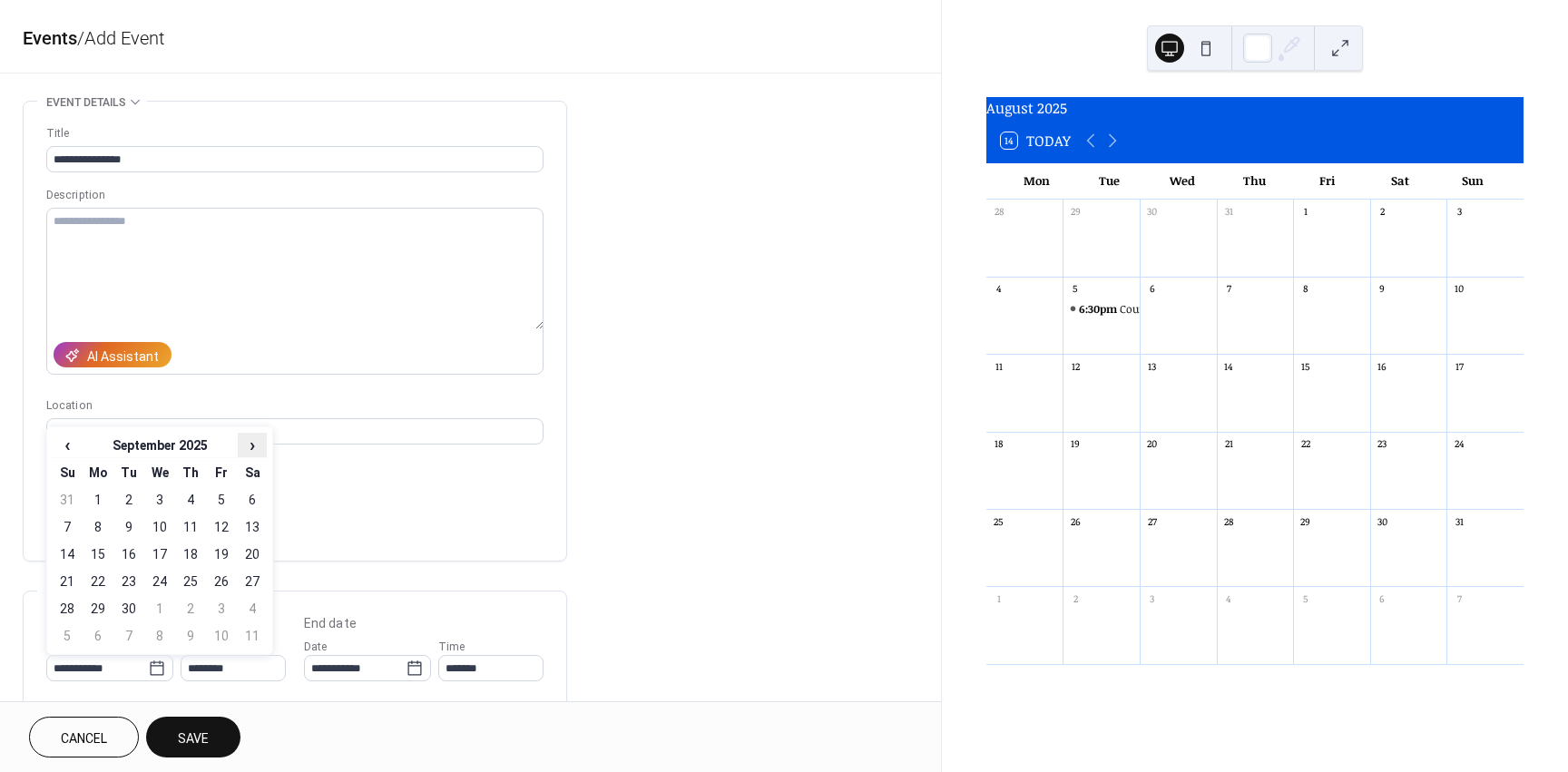 click on "›" at bounding box center [252, 445] 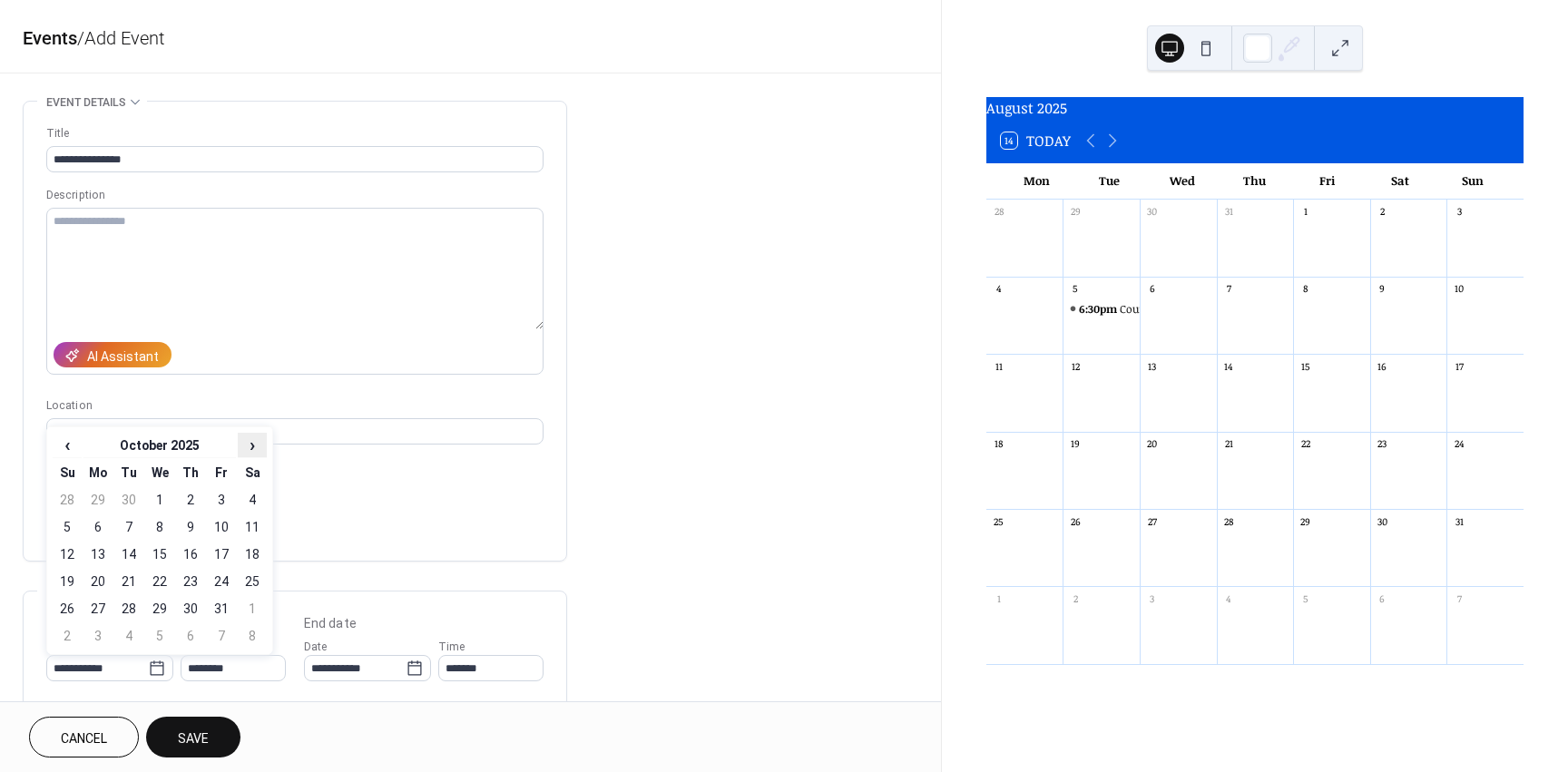 click on "›" at bounding box center [252, 445] 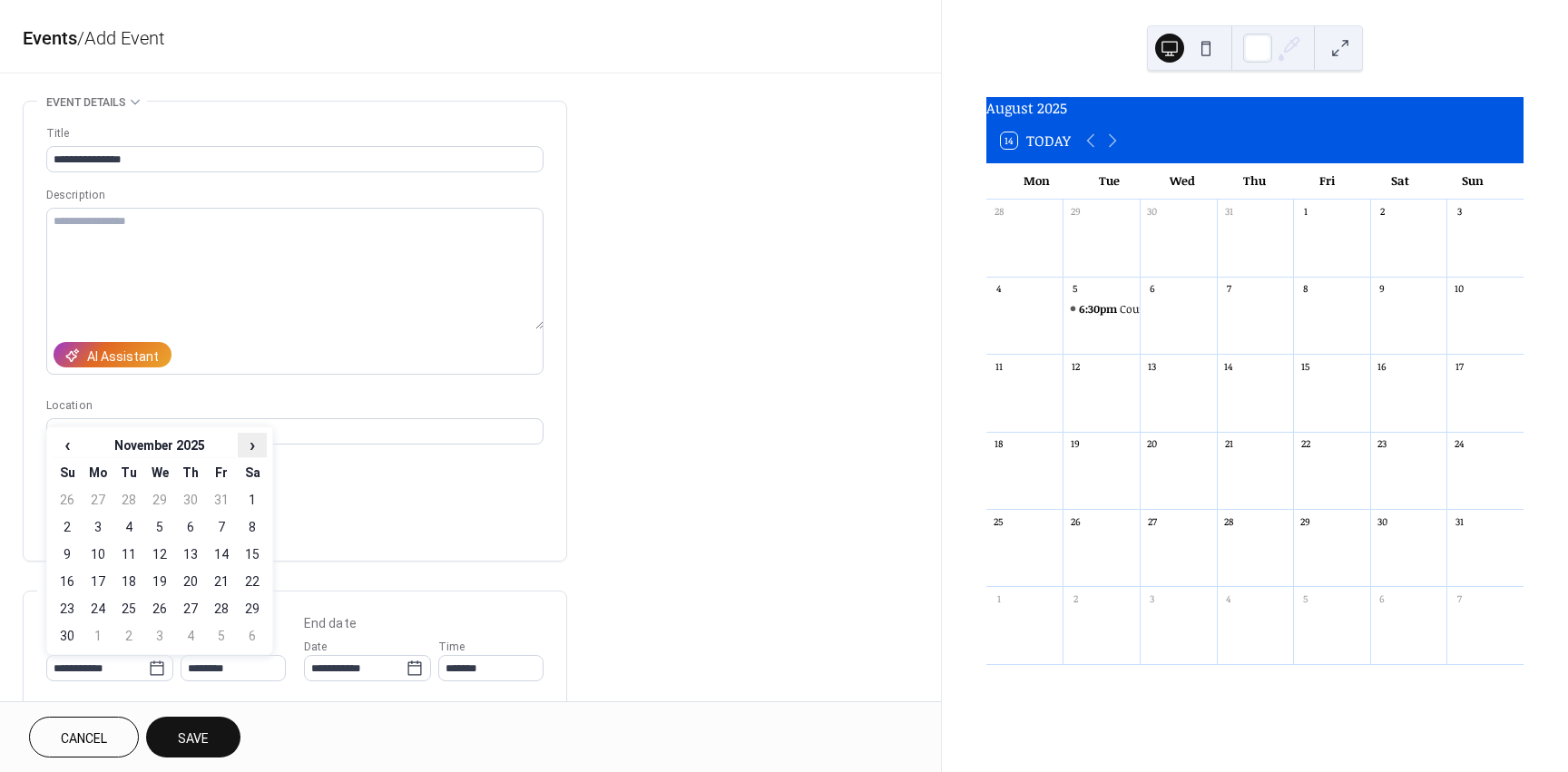 click on "›" at bounding box center (252, 445) 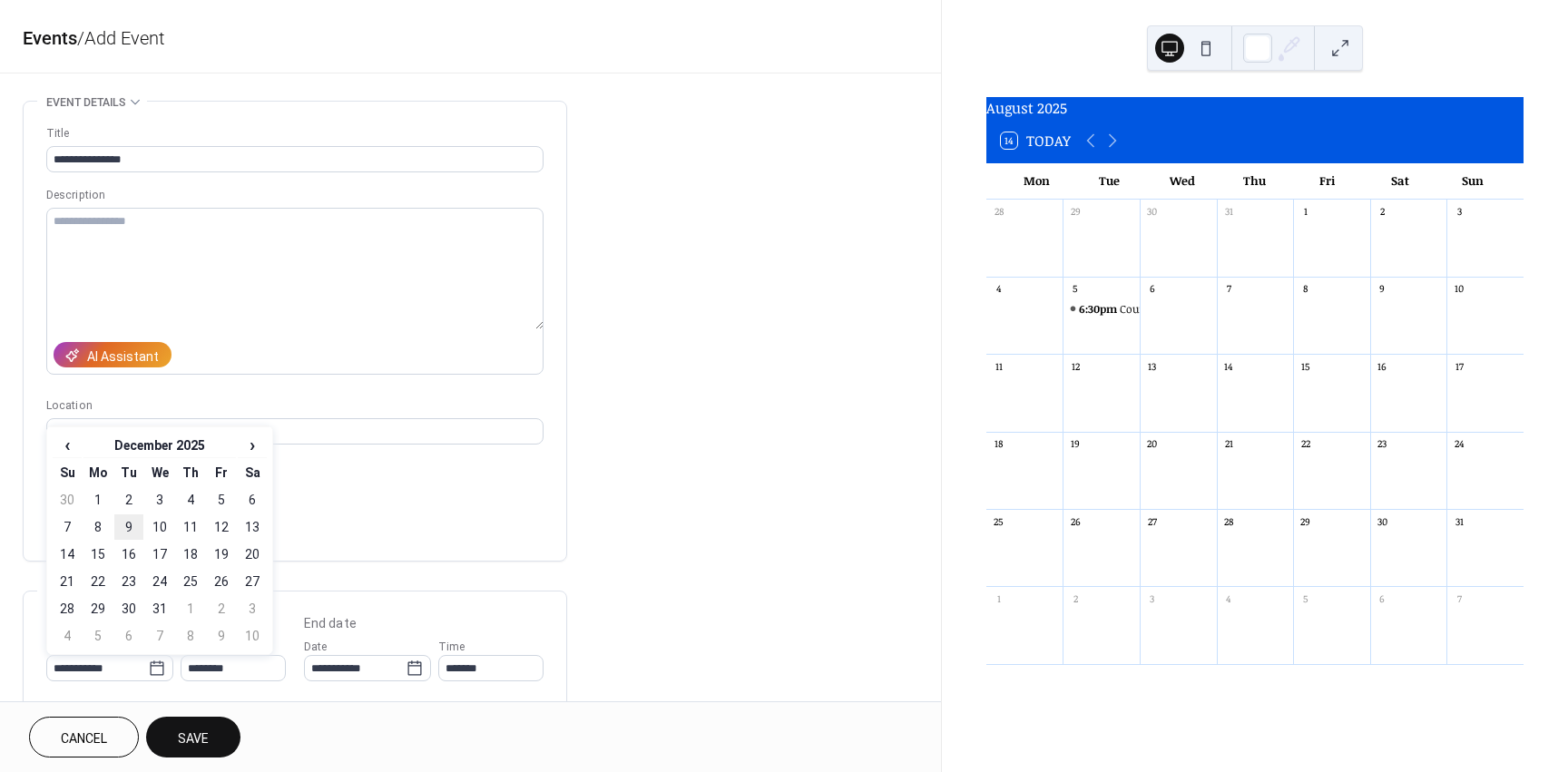 click on "9" at bounding box center [129, 527] 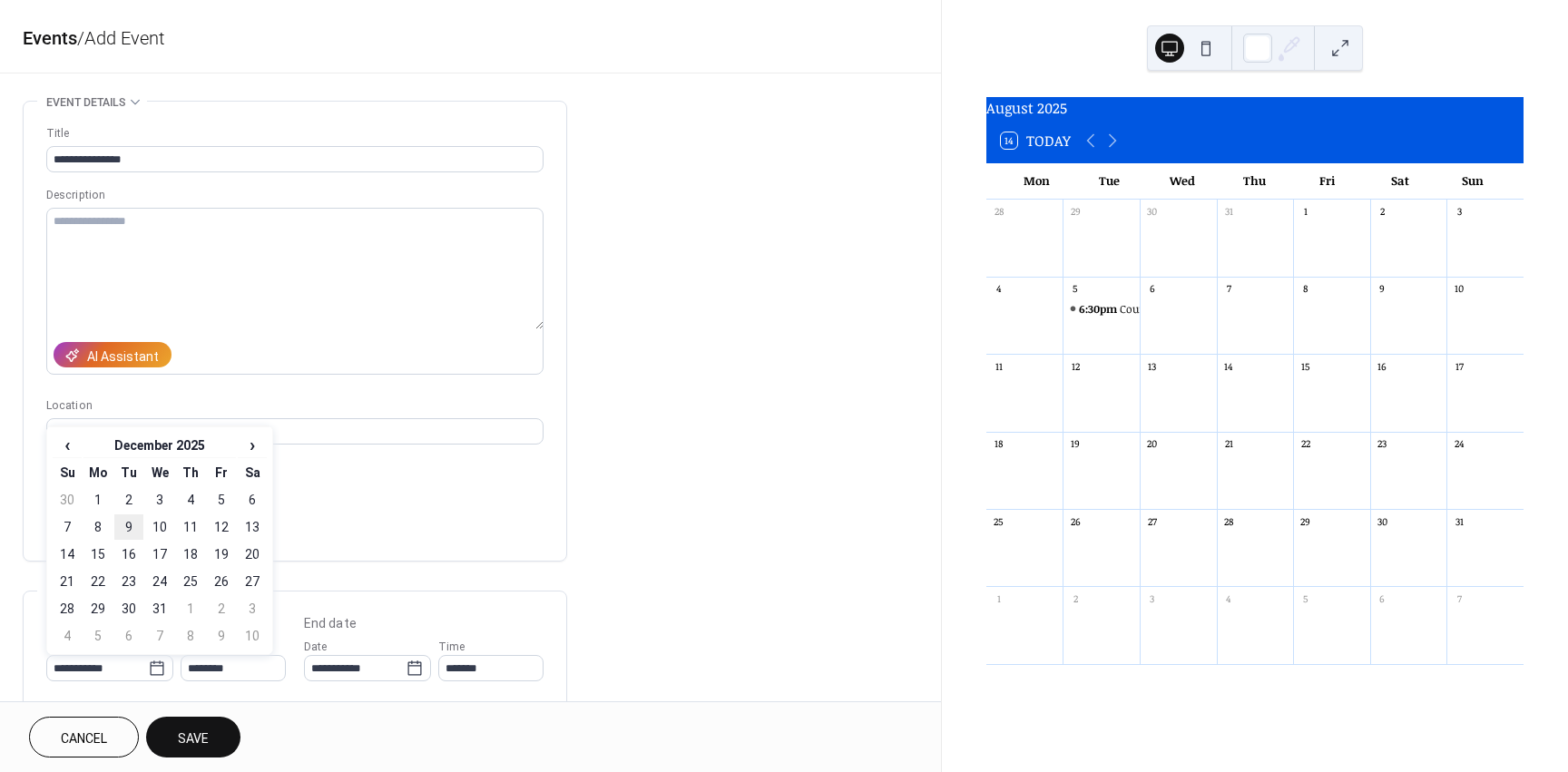 type on "**********" 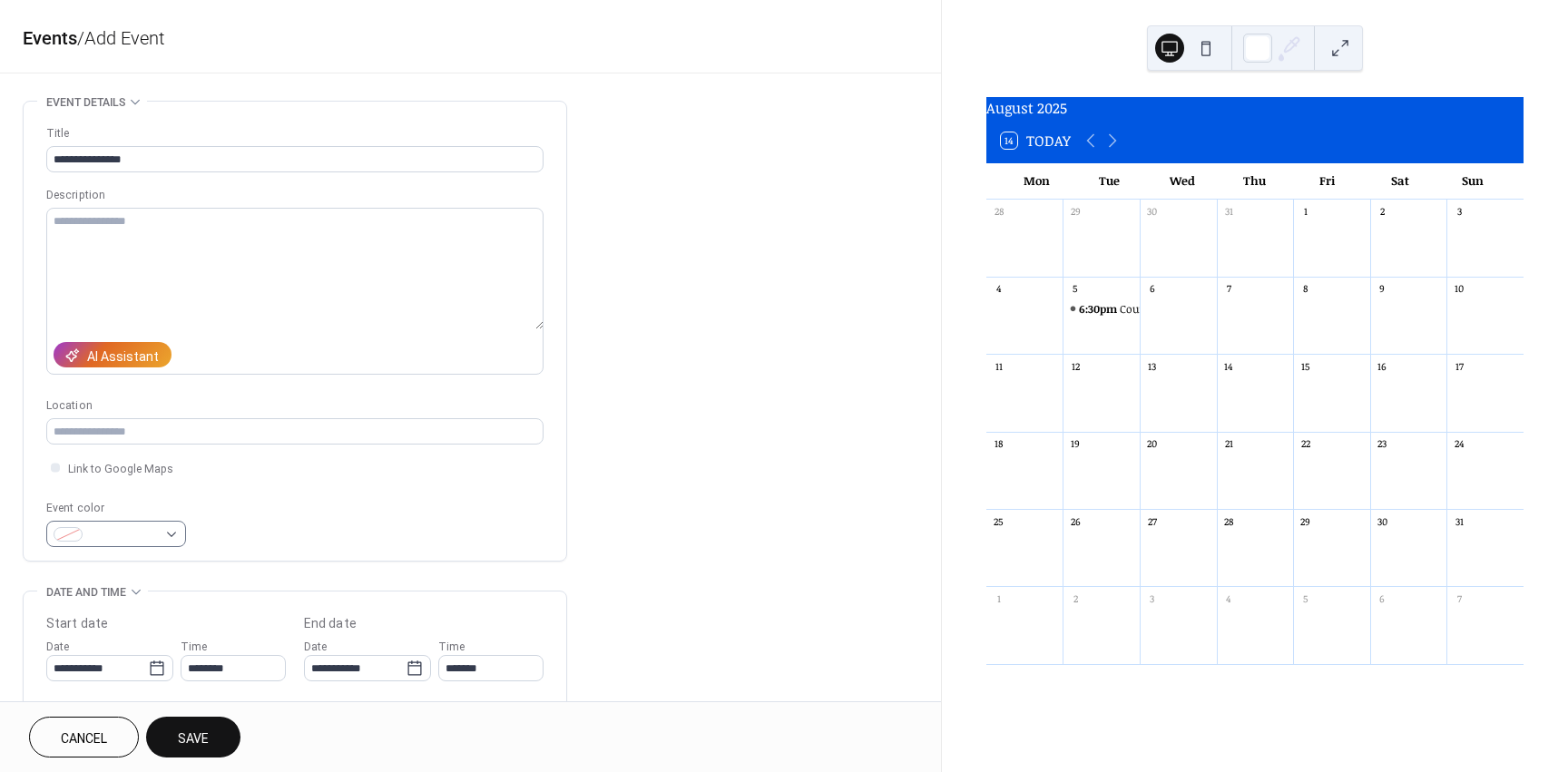 click on "Event color" at bounding box center (116, 523) 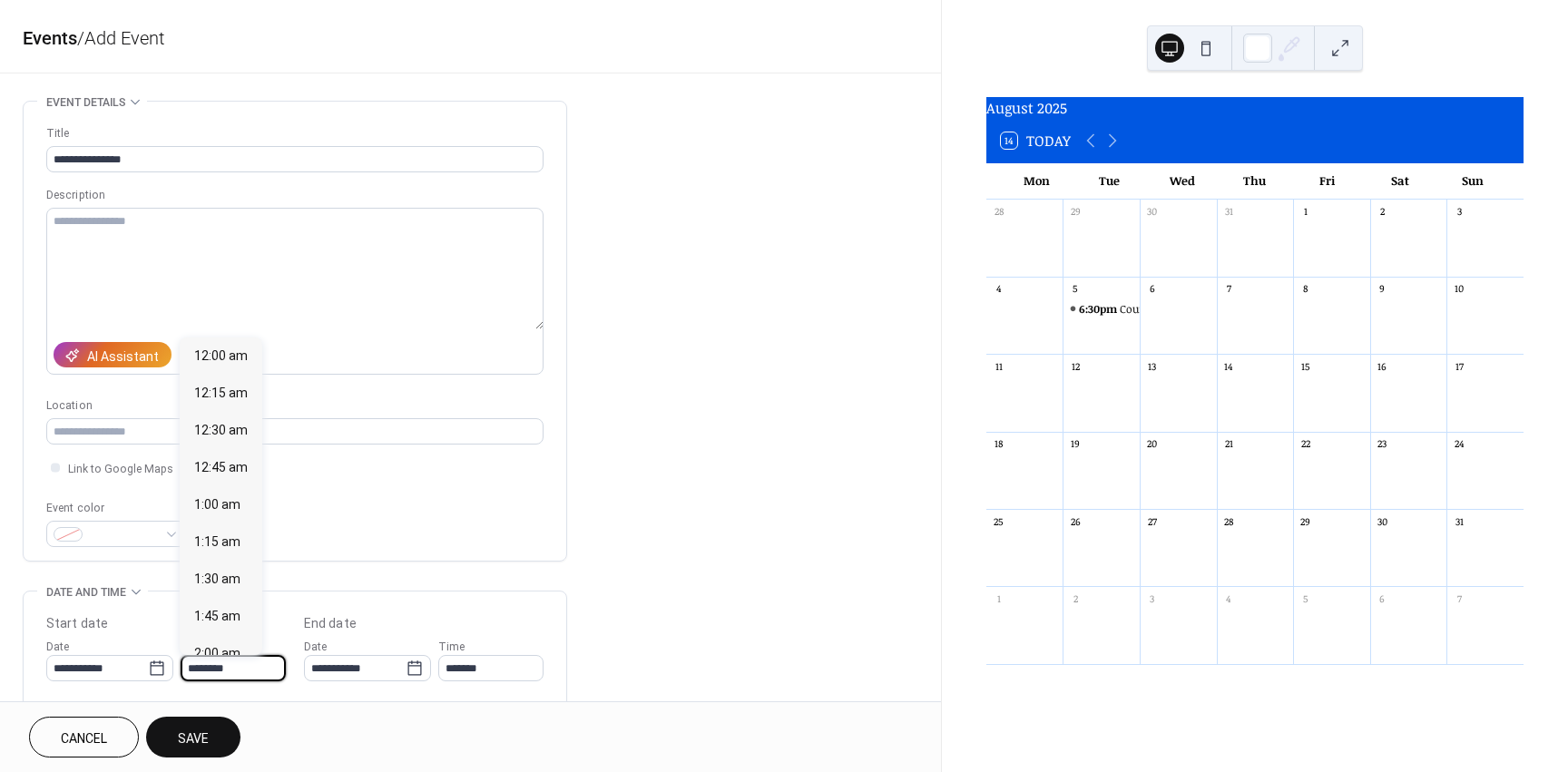 click on "********" at bounding box center (233, 668) 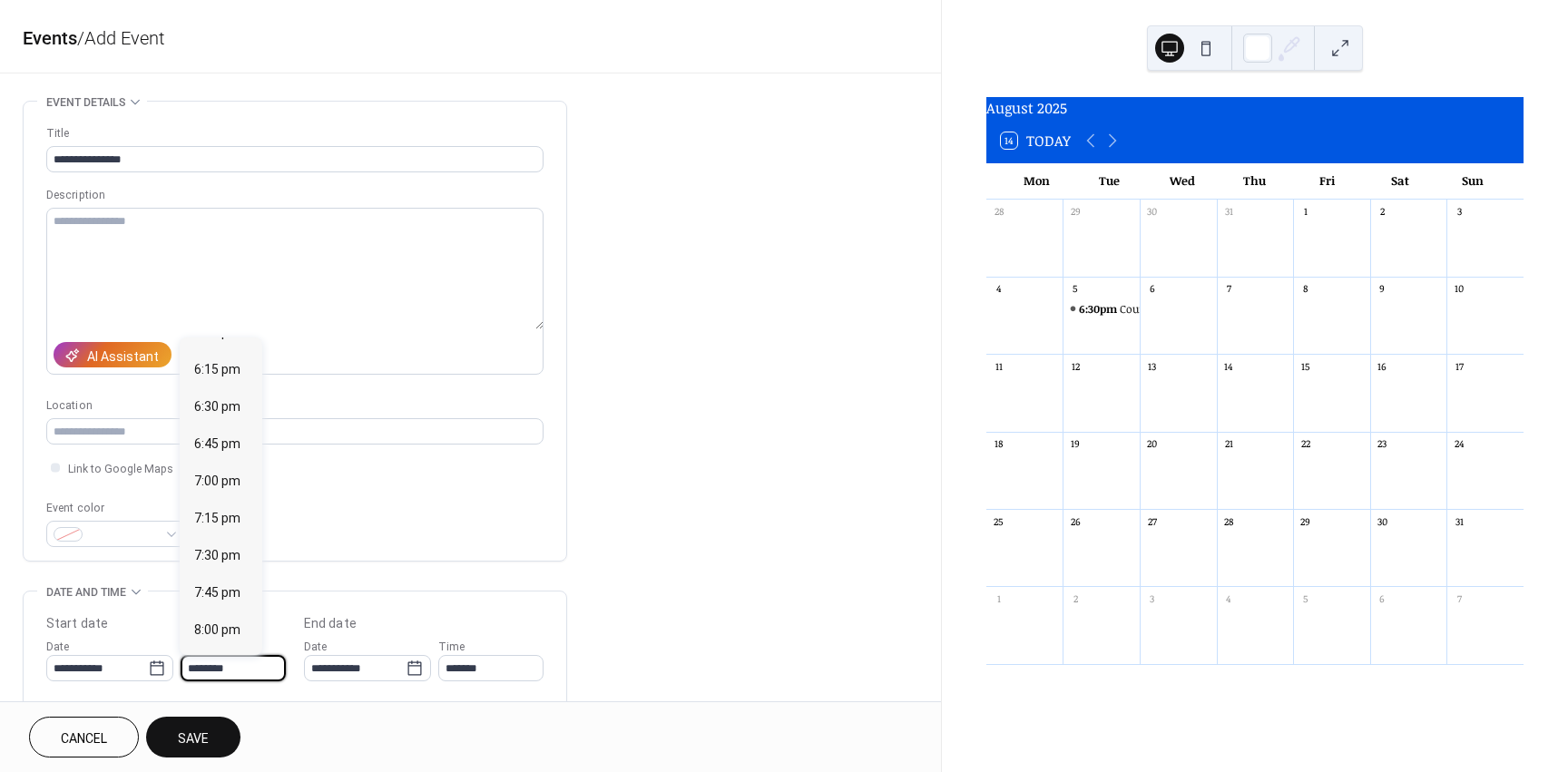 scroll, scrollTop: 2692, scrollLeft: 0, axis: vertical 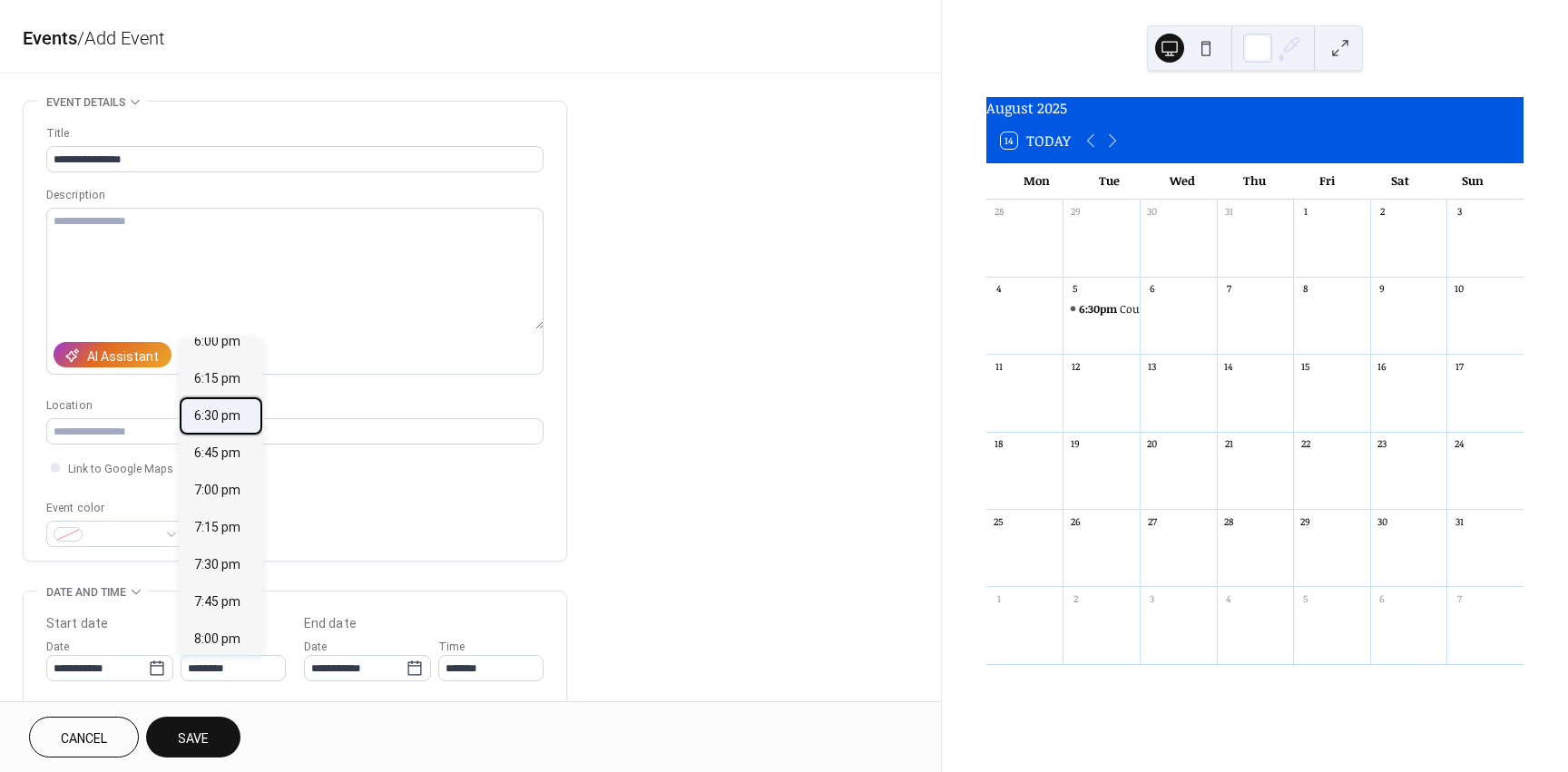 click on "6:30 pm" at bounding box center [217, 415] 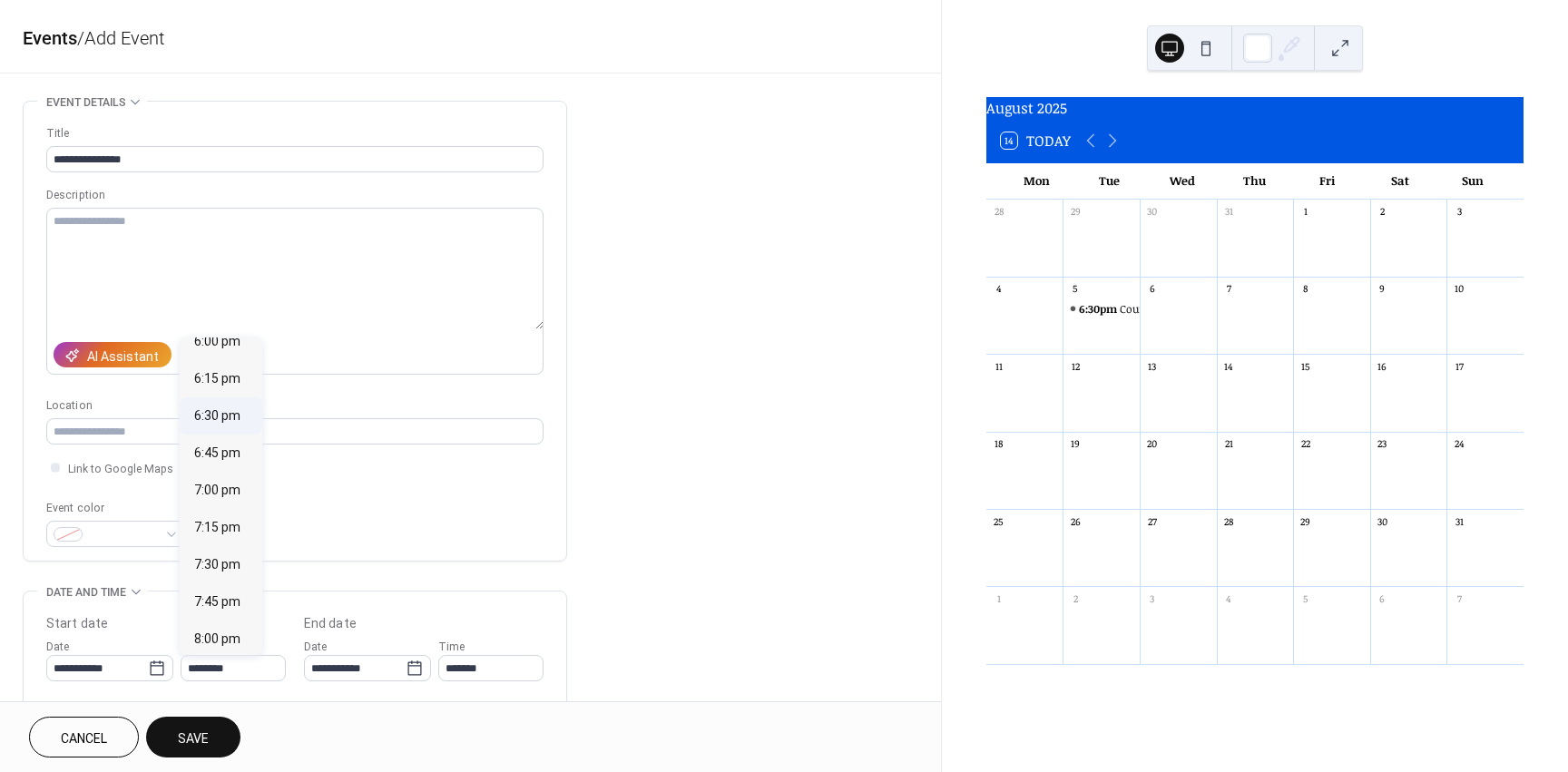type on "*******" 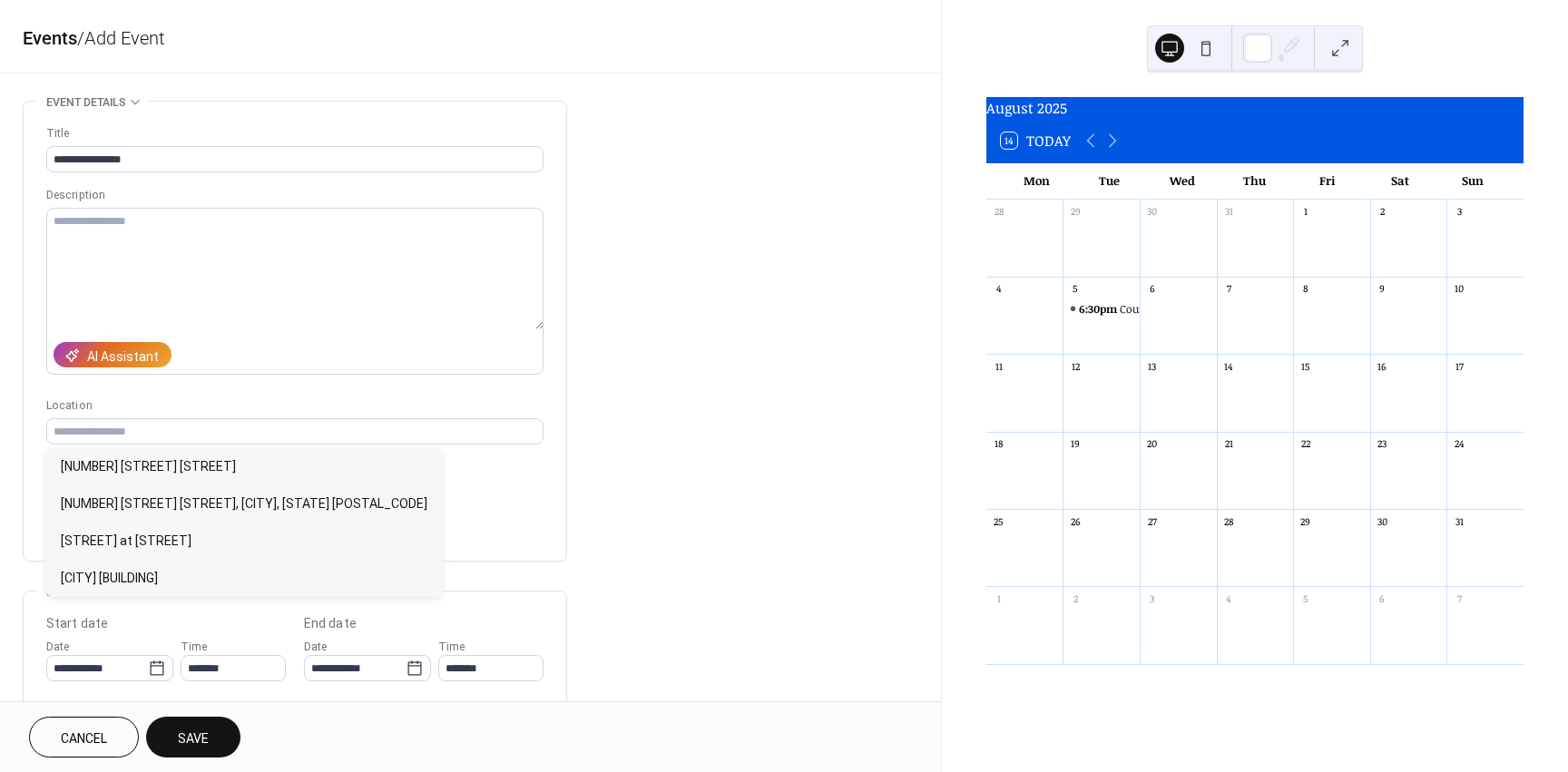 click on "Location" at bounding box center [293, 406] 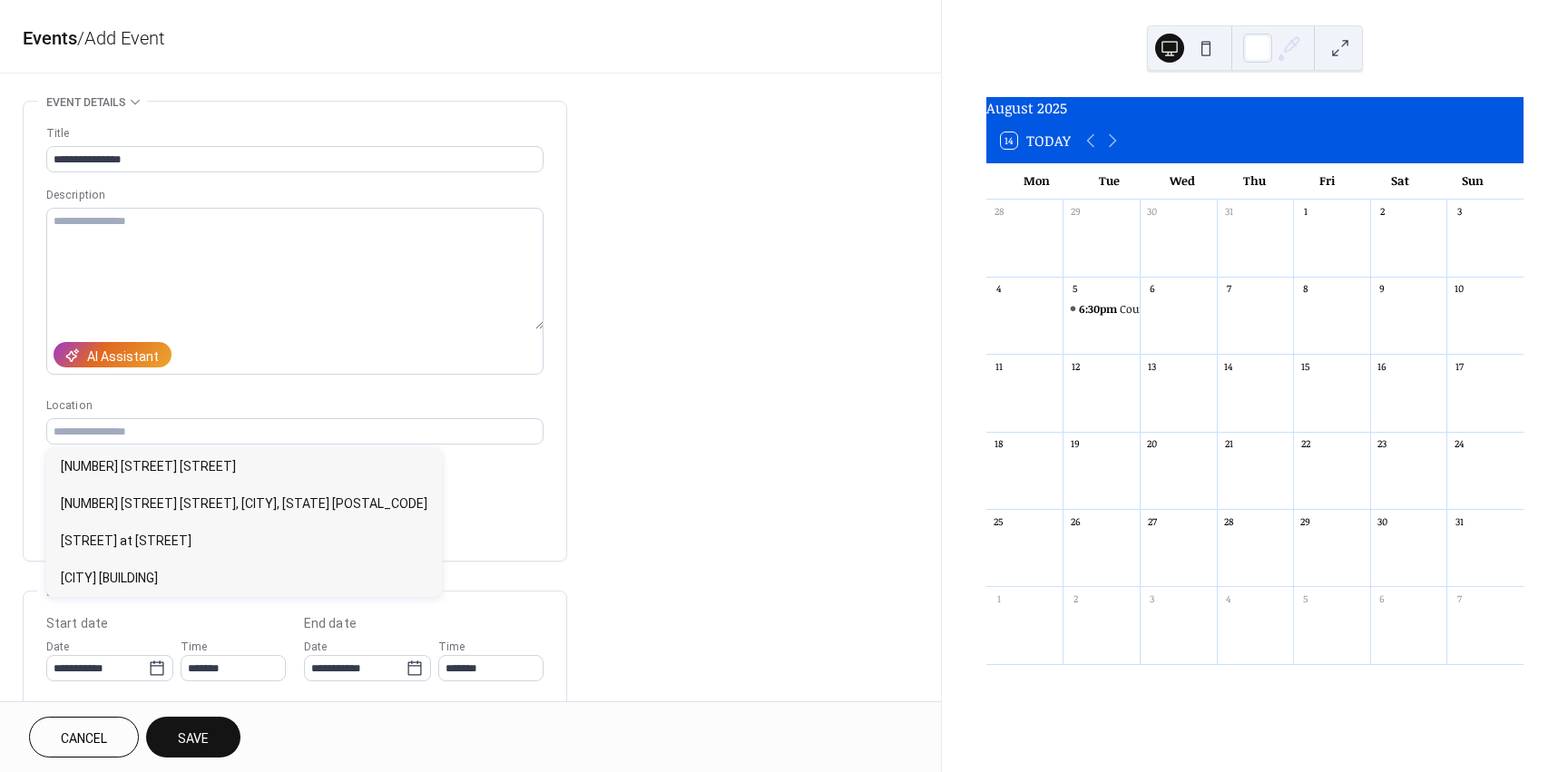 click on "Save" at bounding box center [193, 737] 